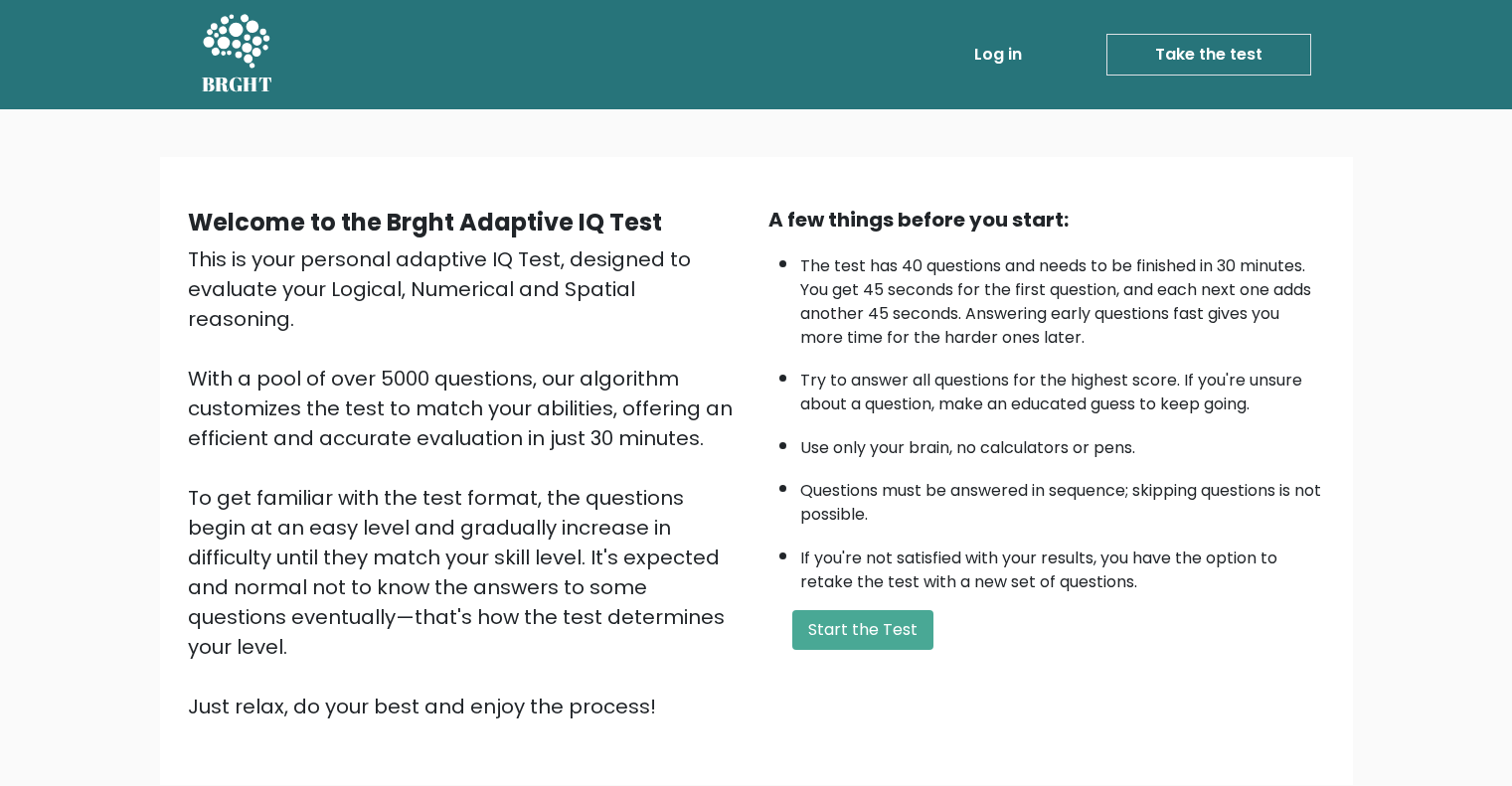 scroll, scrollTop: 0, scrollLeft: 0, axis: both 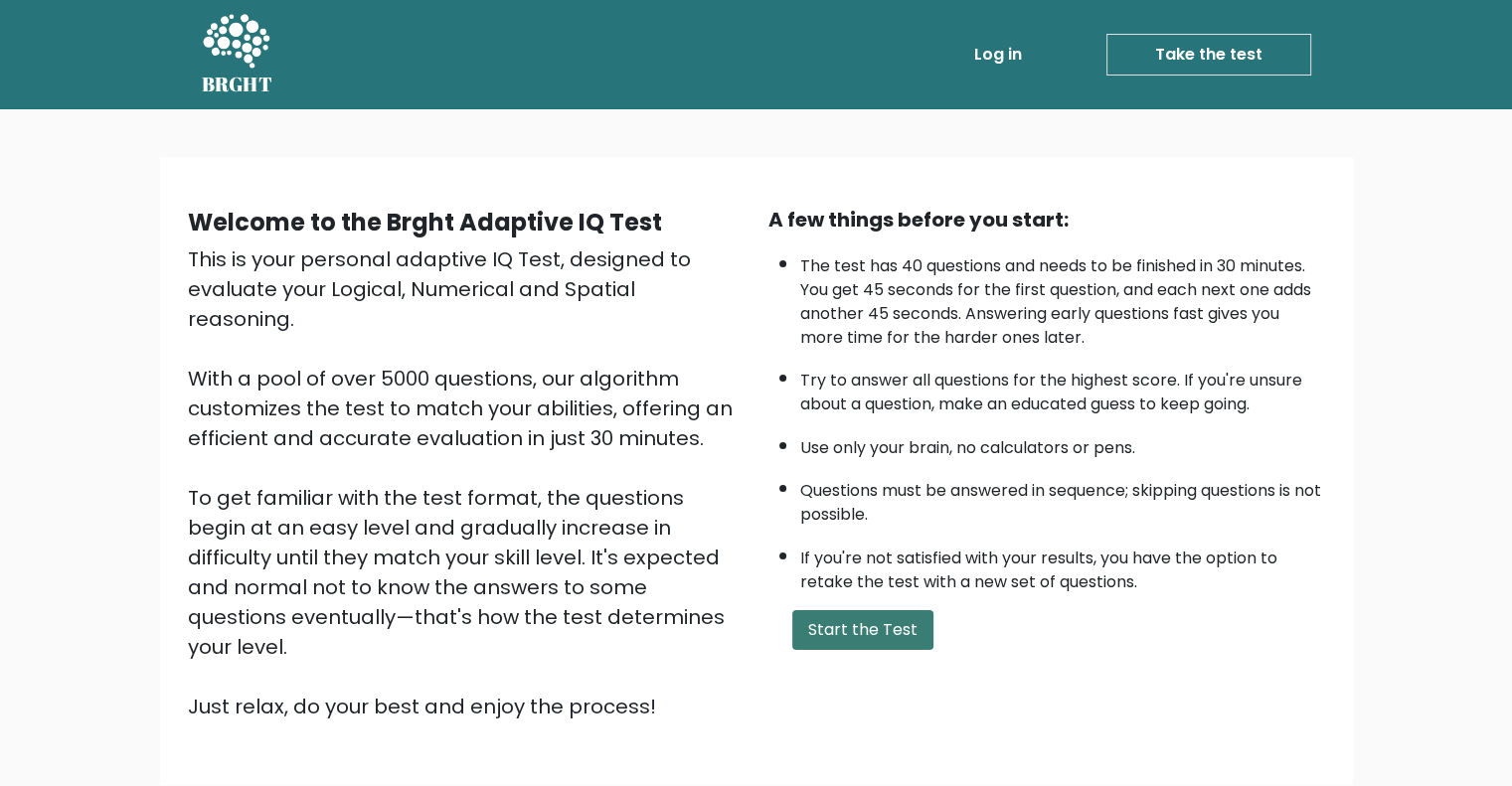click on "Start the Test" at bounding box center [863, 630] 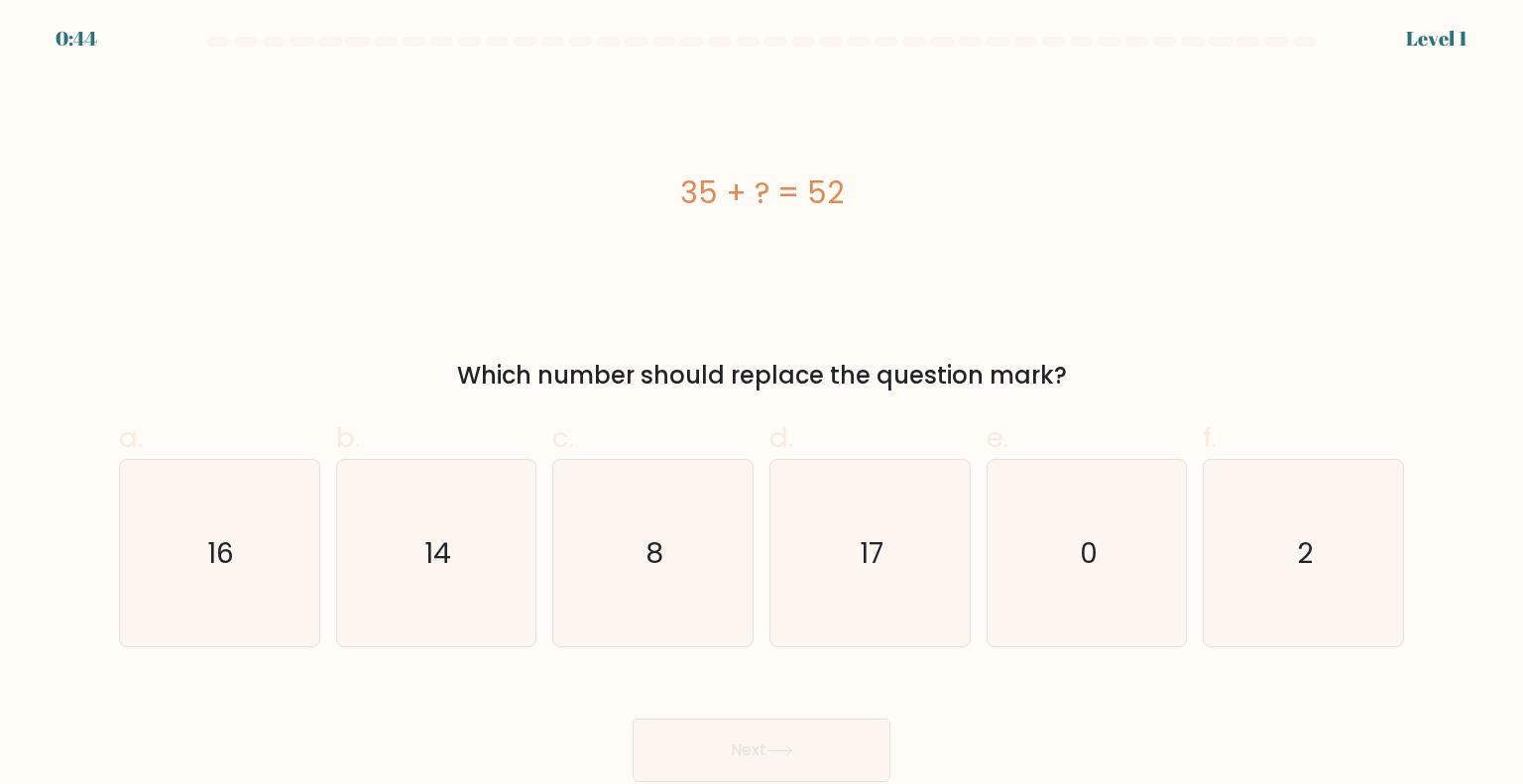 scroll, scrollTop: 0, scrollLeft: 0, axis: both 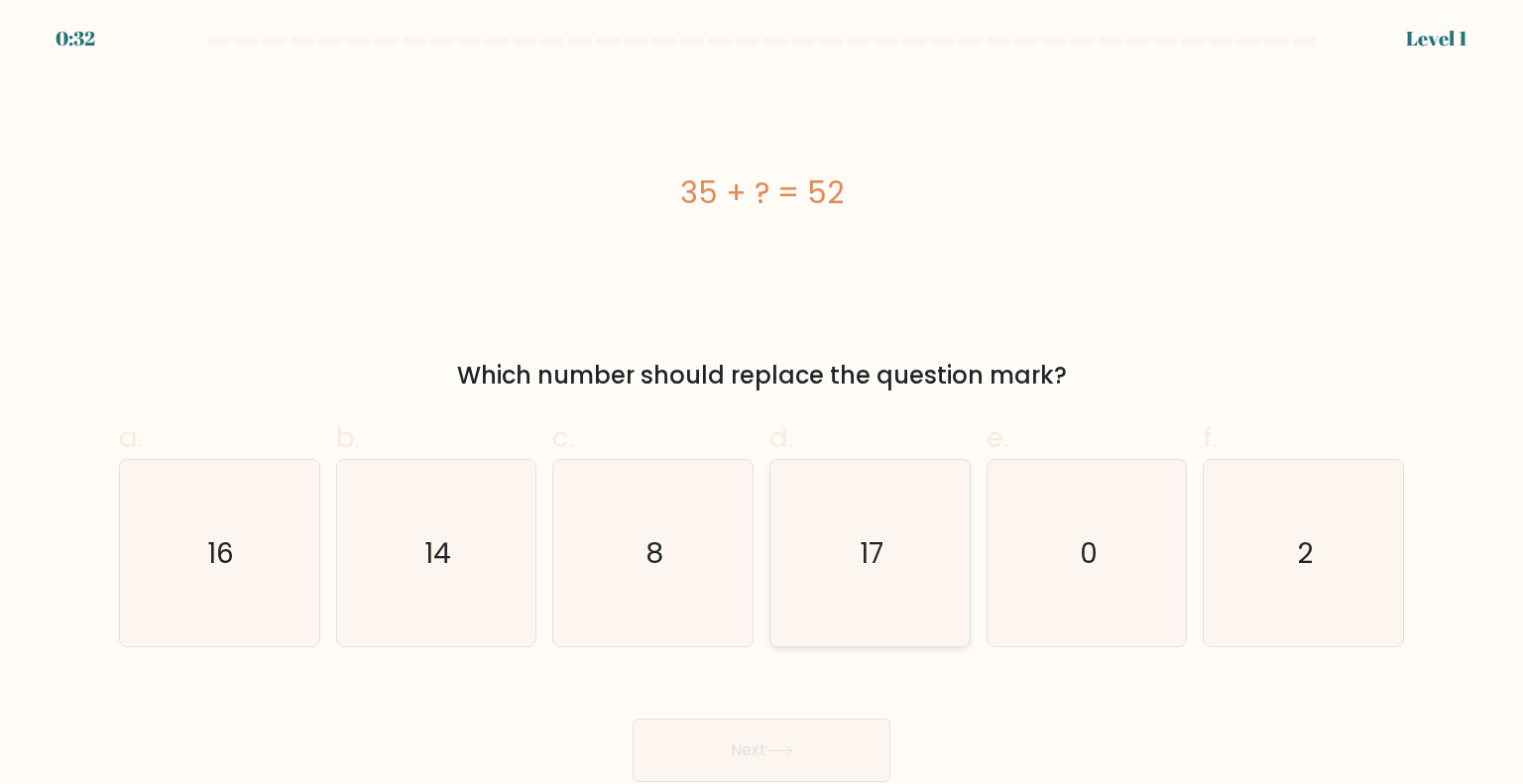 click on "17" at bounding box center [870, 553] 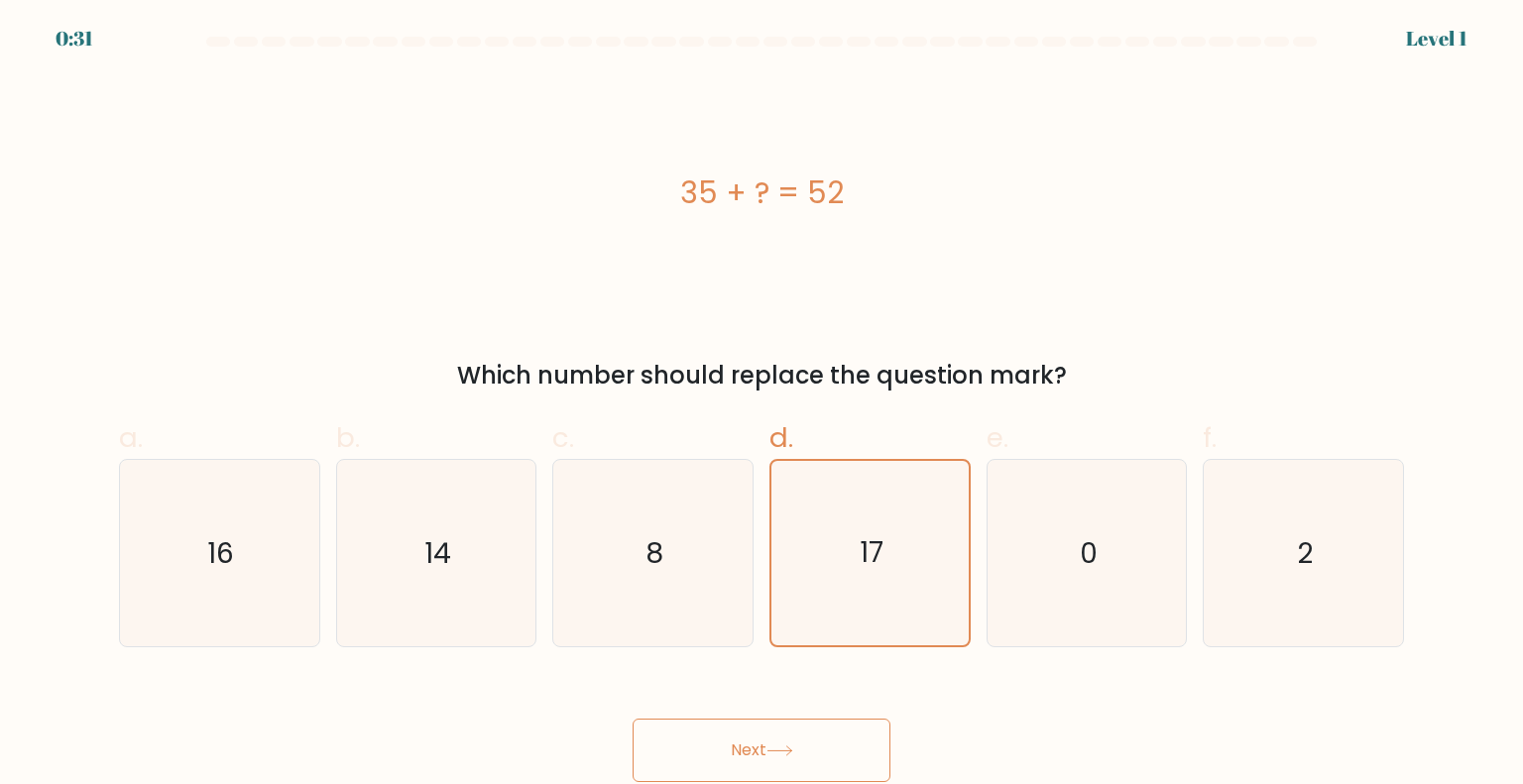 click on "Next" at bounding box center [762, 750] 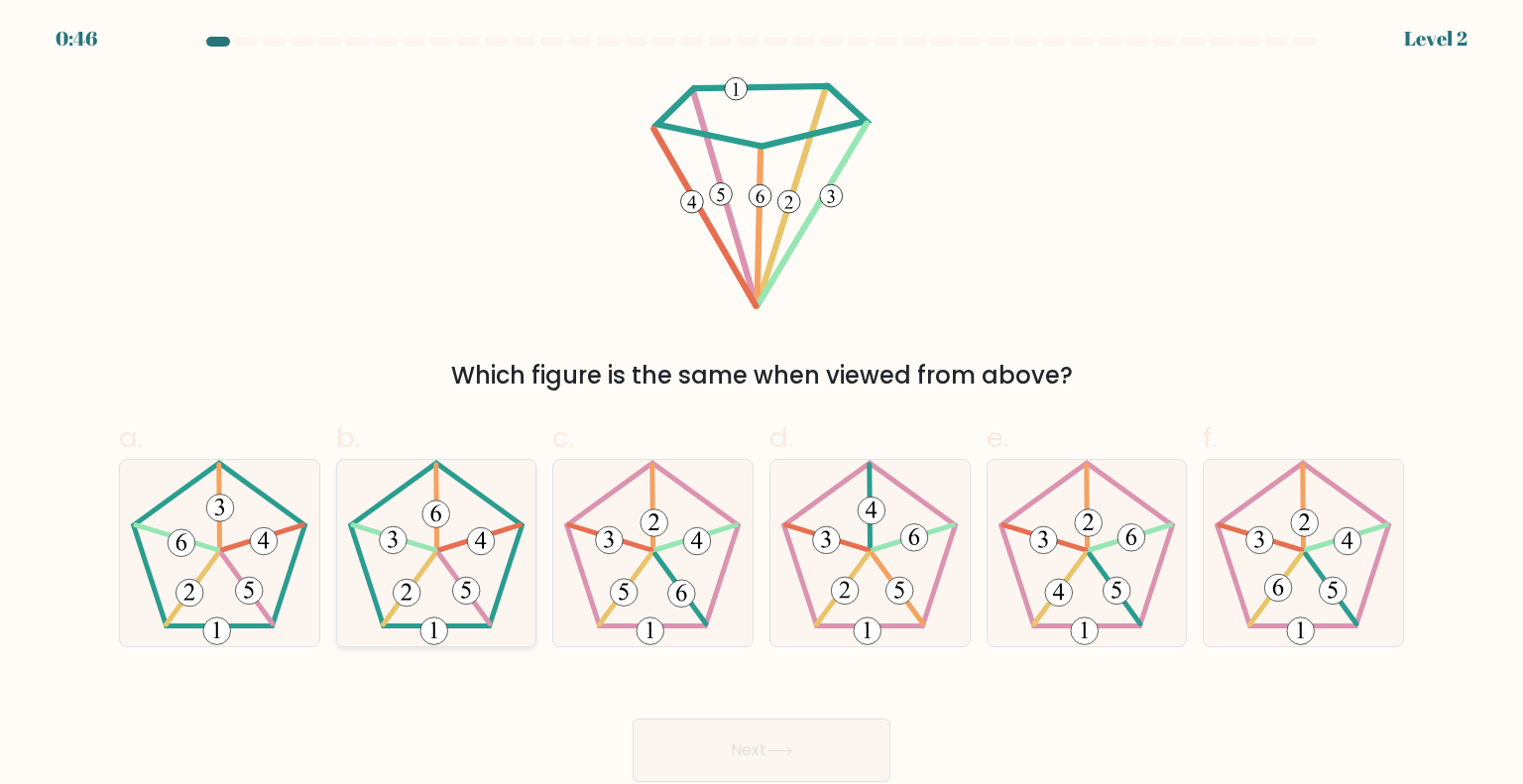 click at bounding box center [464, 589] 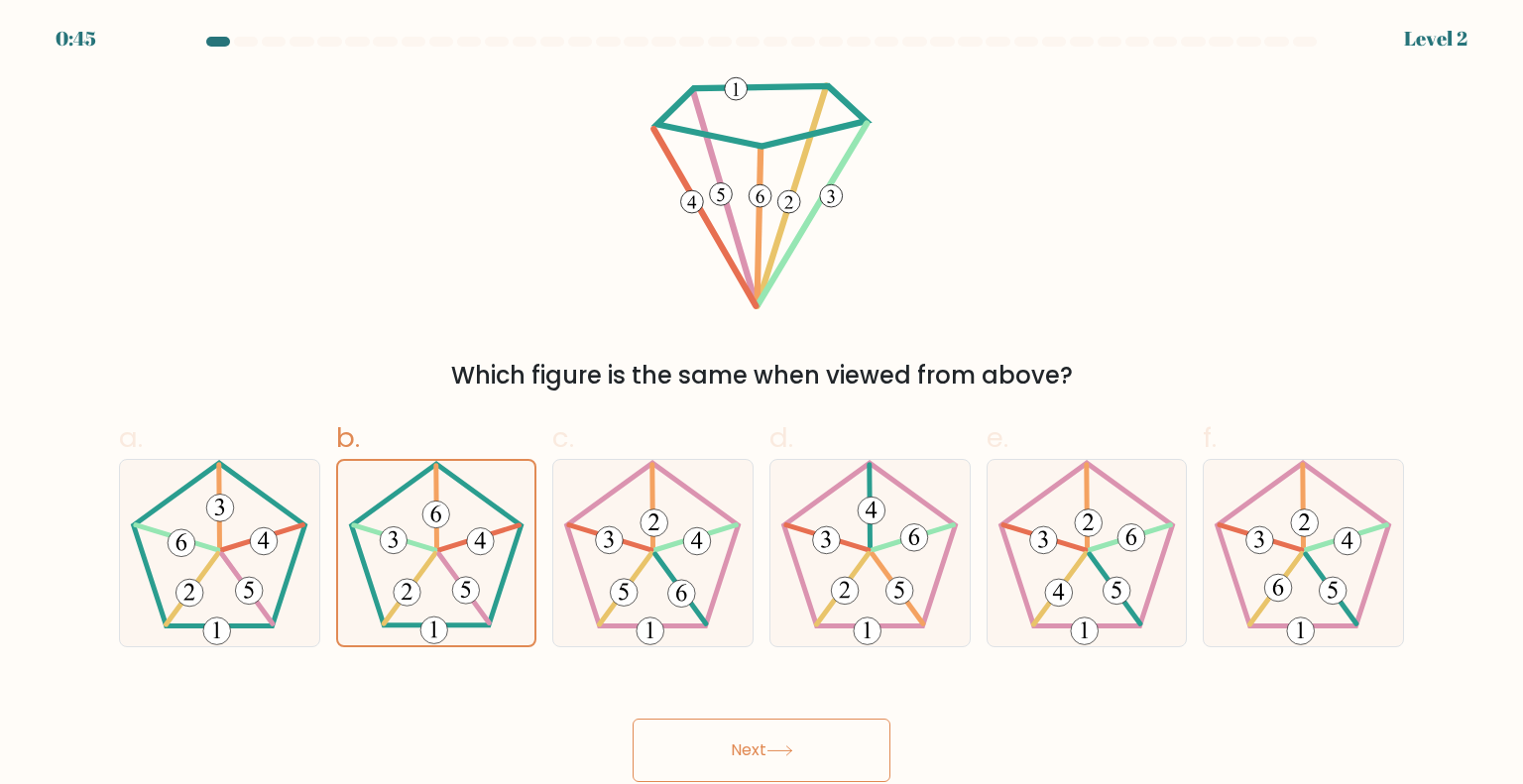 click on "Next" at bounding box center [762, 750] 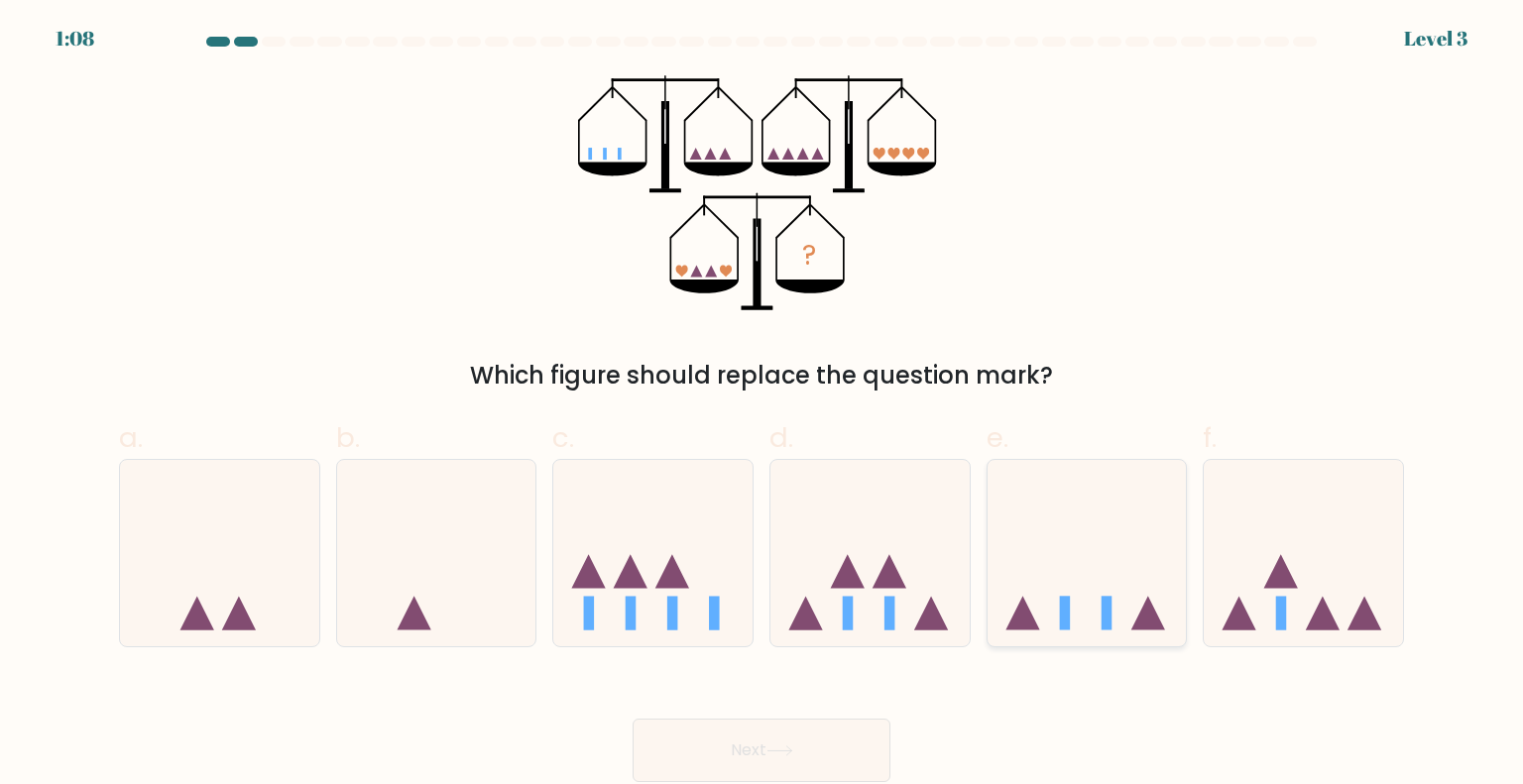 click at bounding box center (1087, 553) 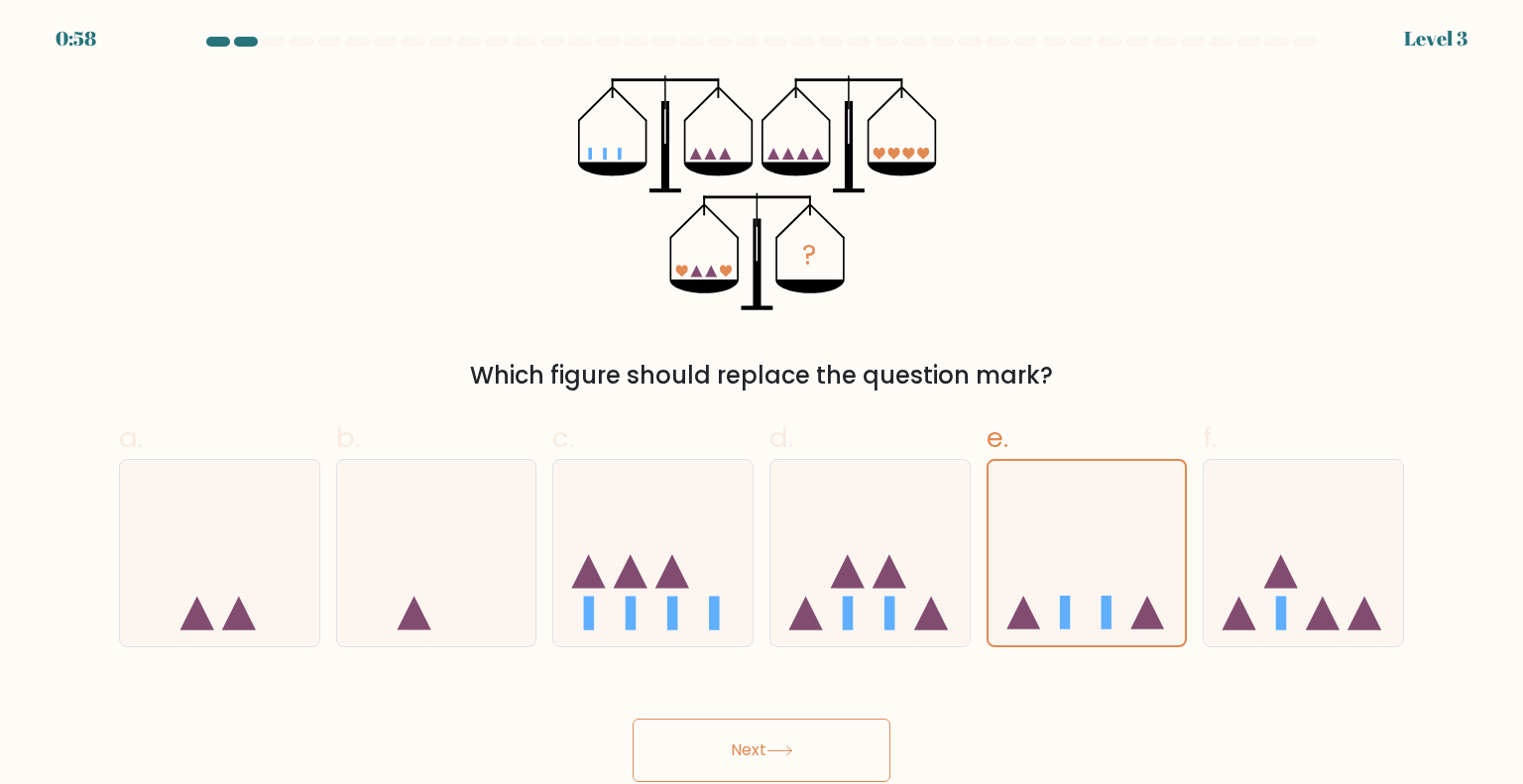 click on "Next" at bounding box center [762, 750] 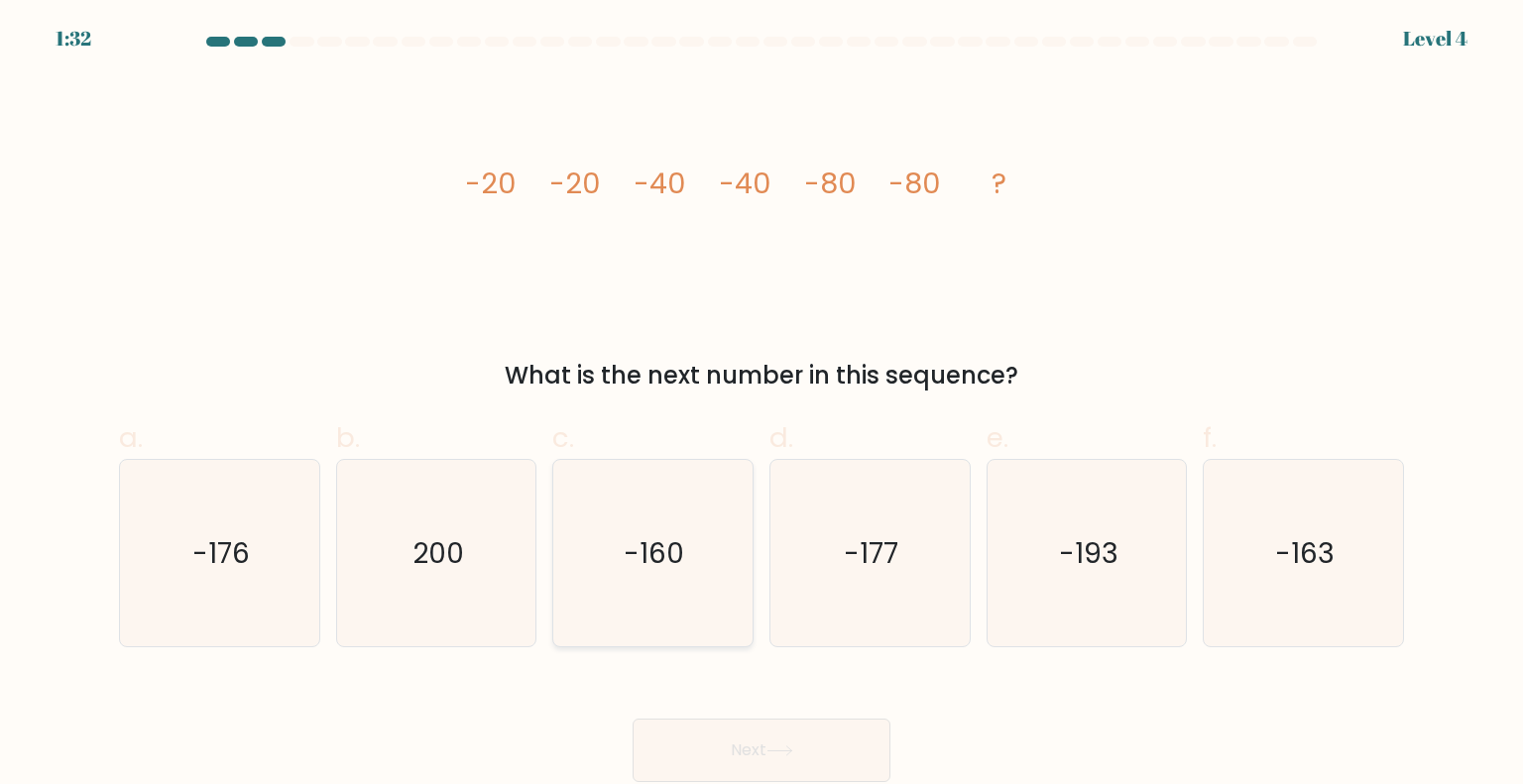 click on "-160" at bounding box center [652, 553] 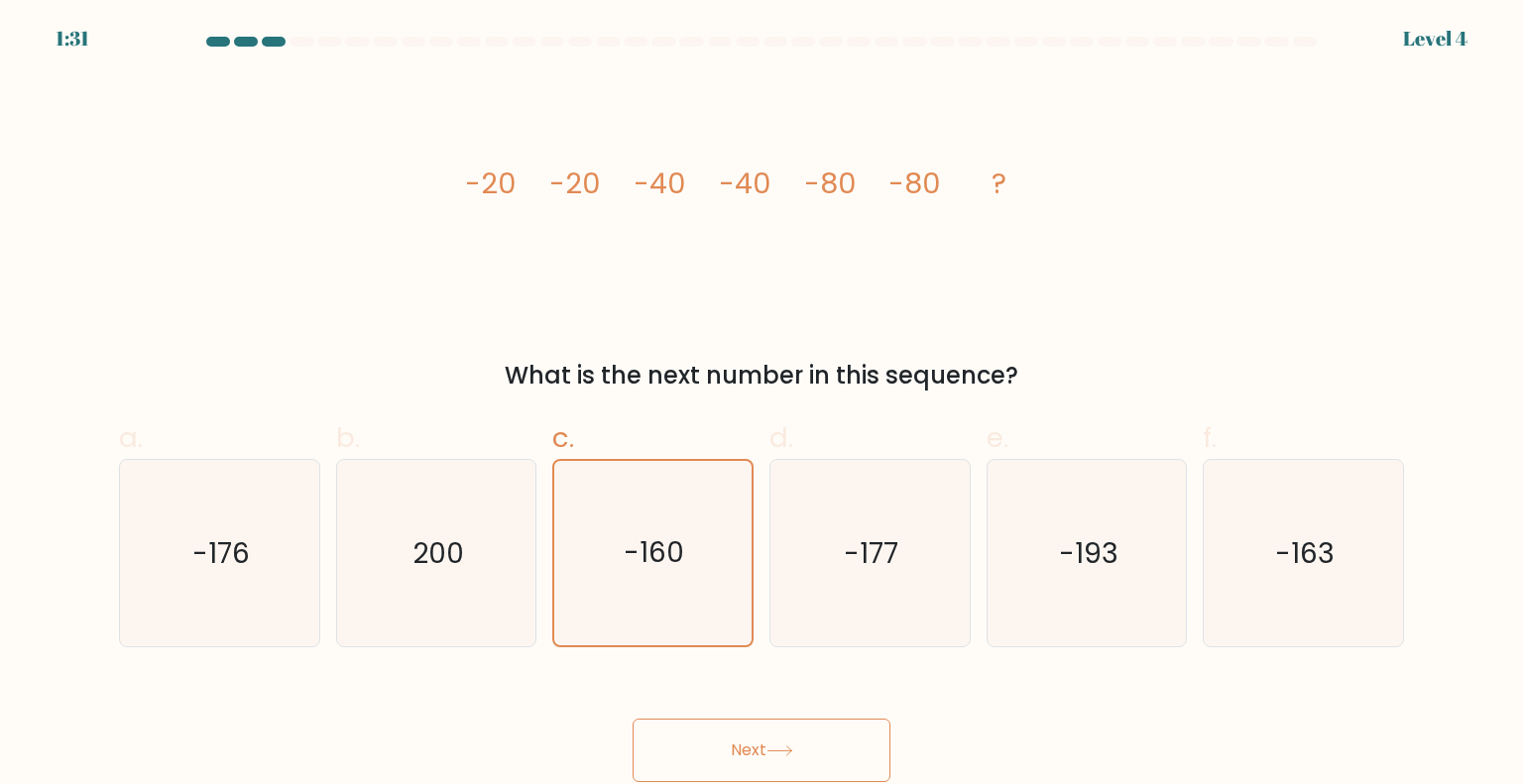 click on "Next" at bounding box center [762, 750] 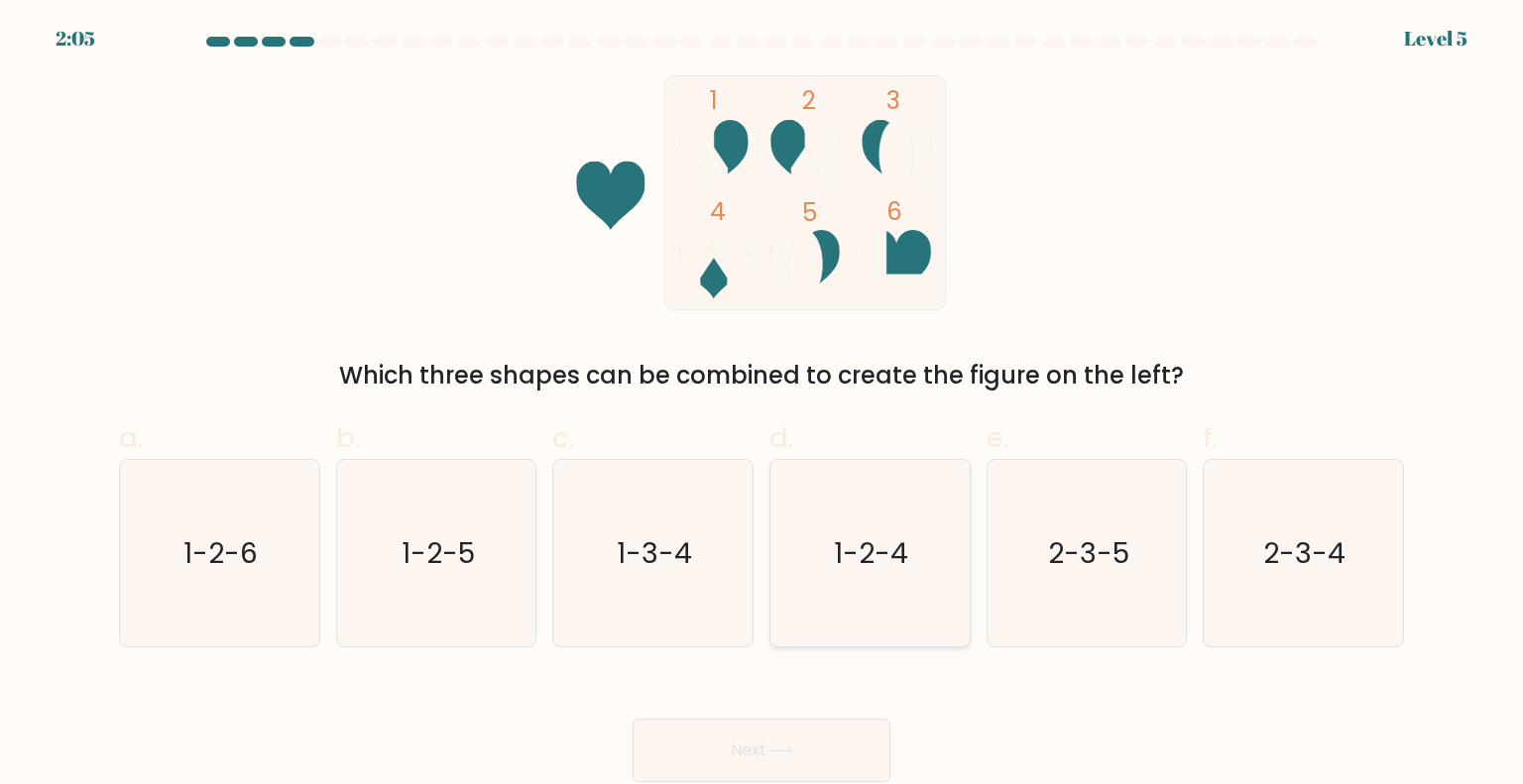 click on "1-2-4" at bounding box center (870, 553) 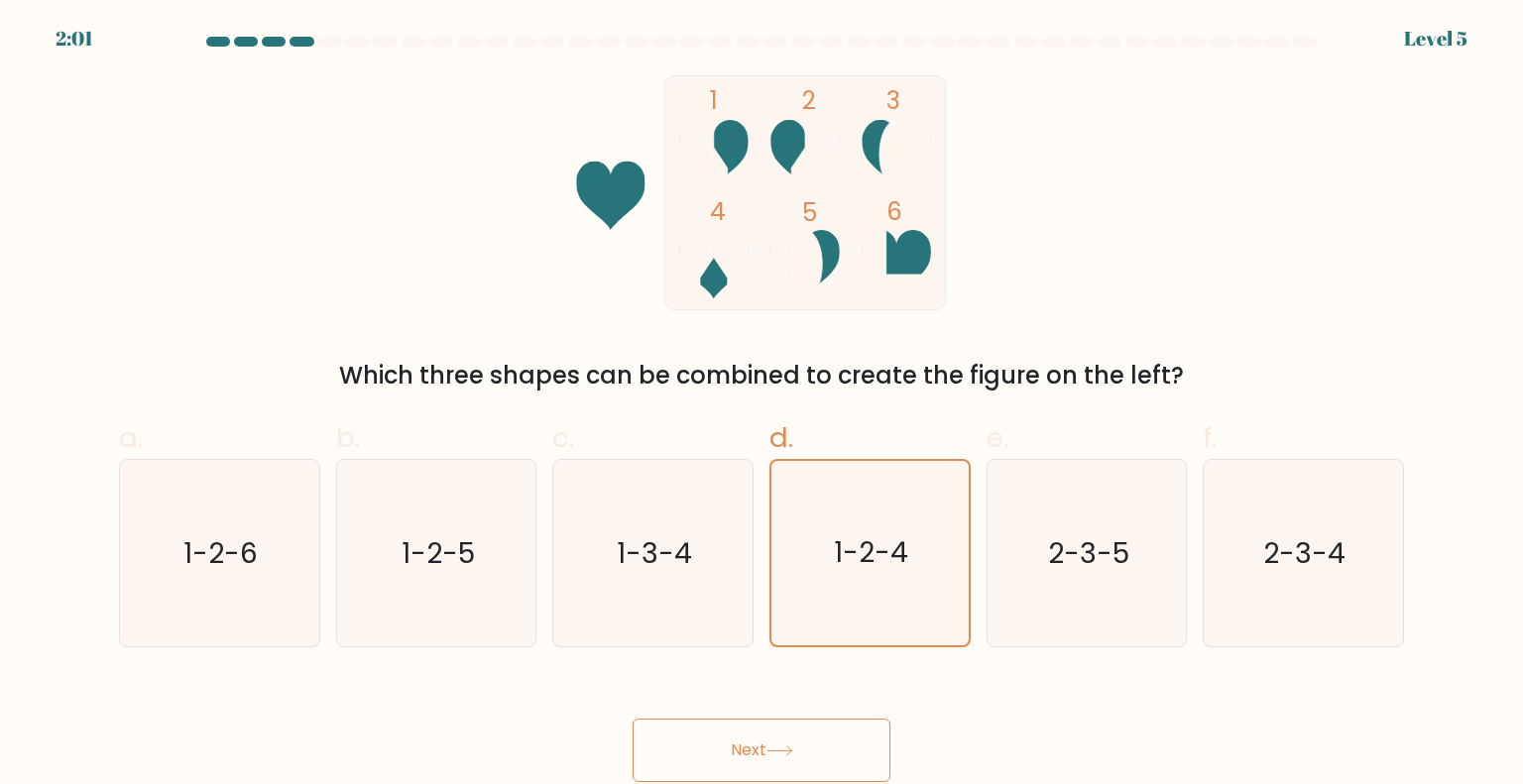click on "Next" at bounding box center [762, 750] 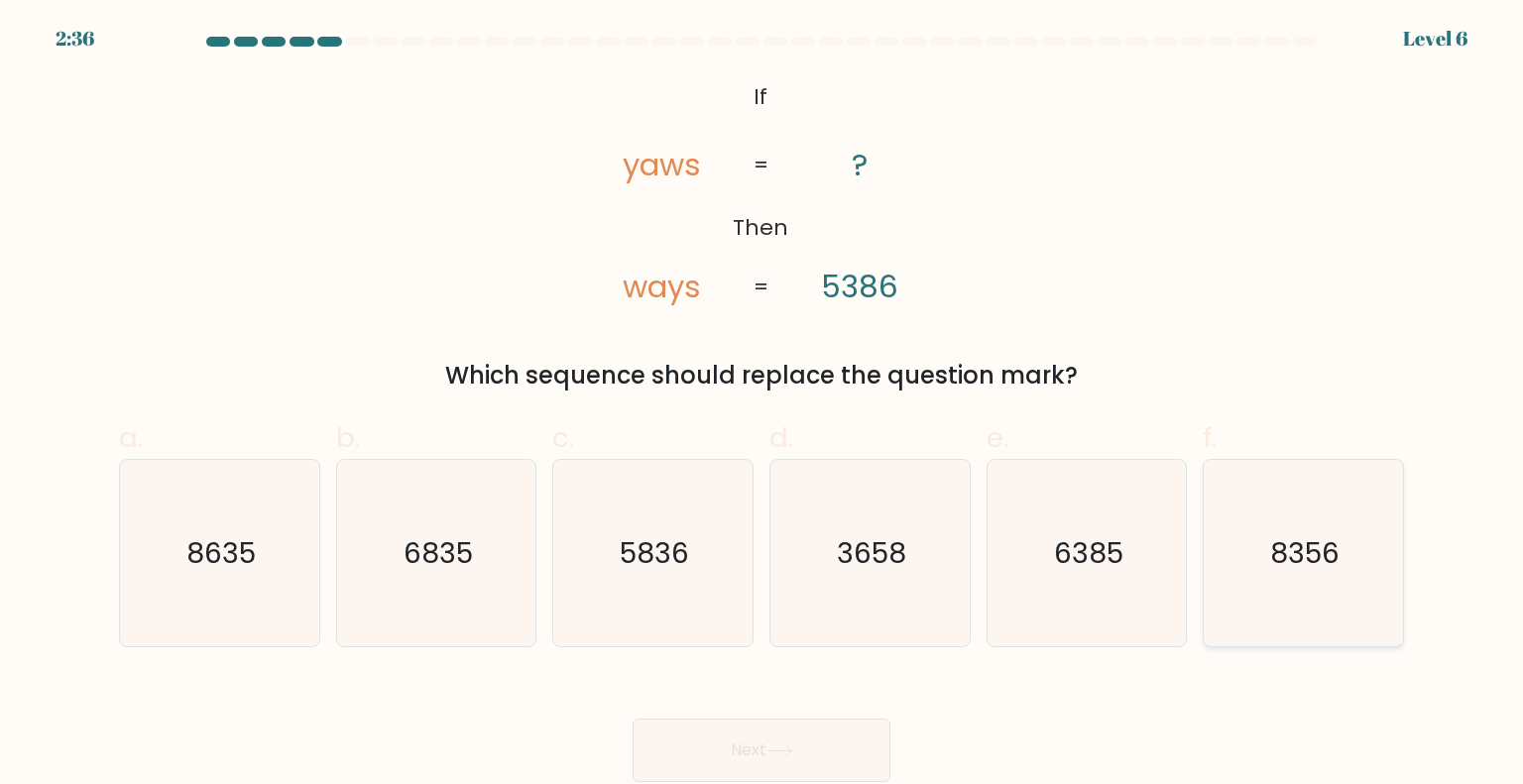 click on "8356" at bounding box center (1303, 553) 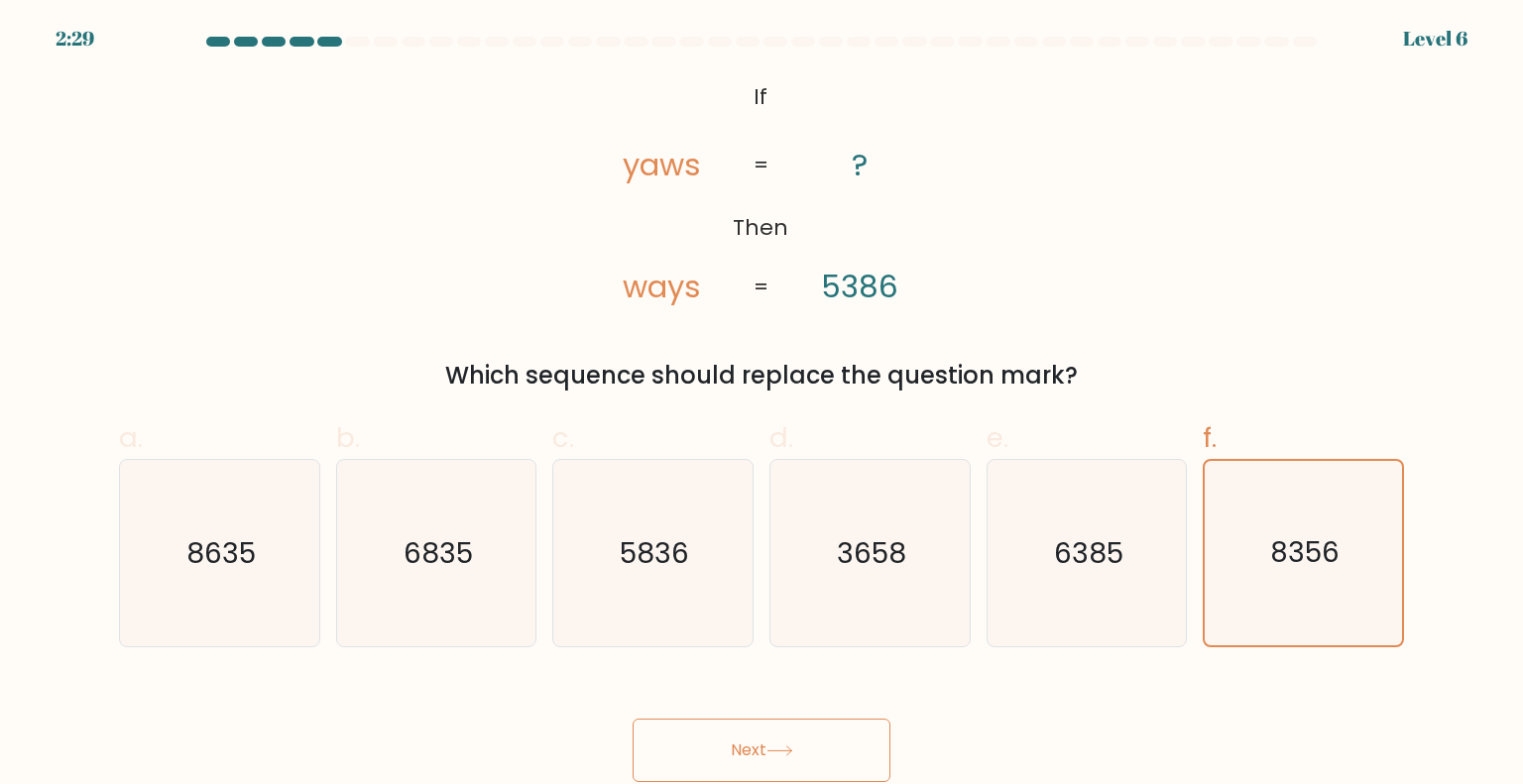 click on "Next" at bounding box center (762, 750) 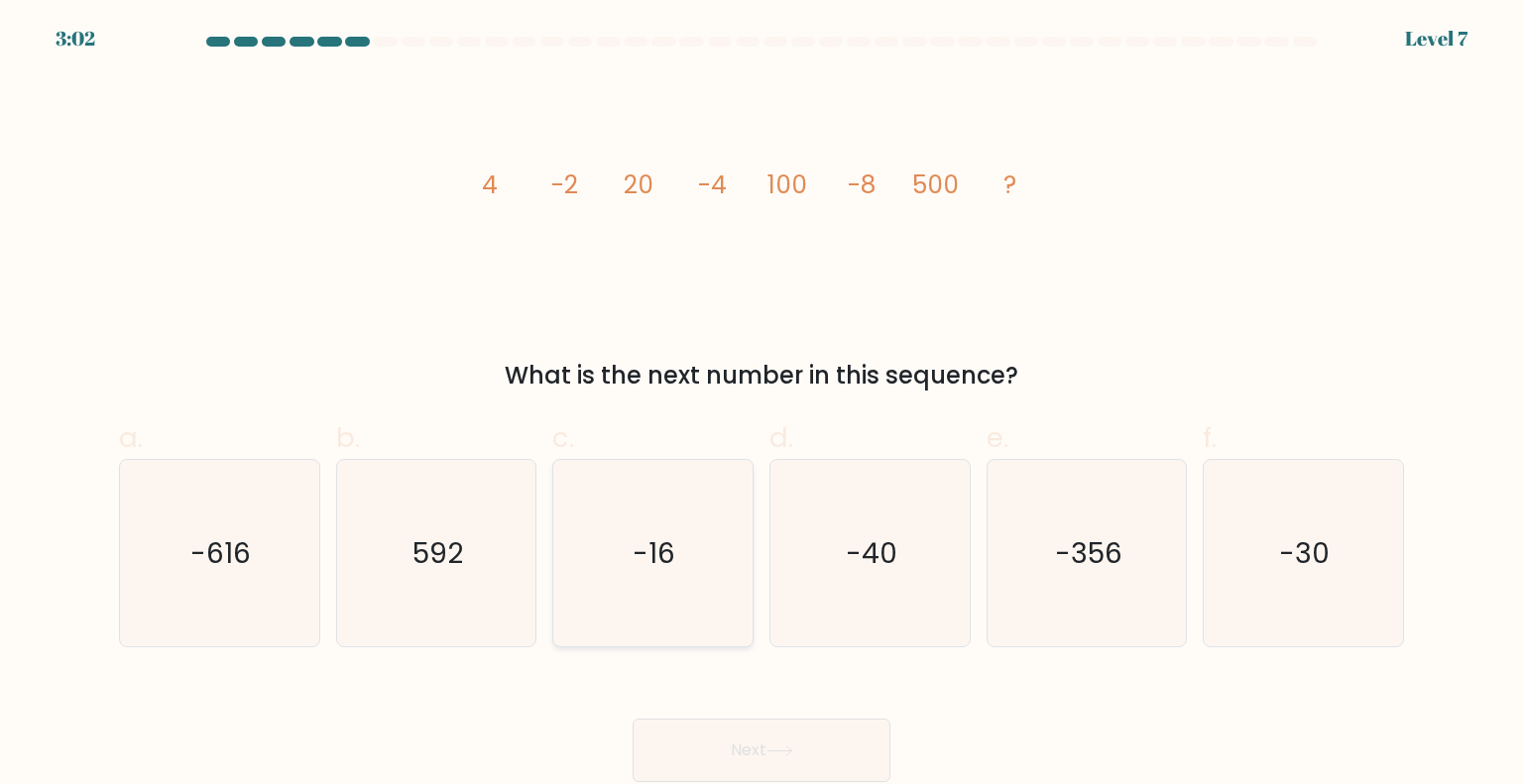 click on "-16" at bounding box center [652, 553] 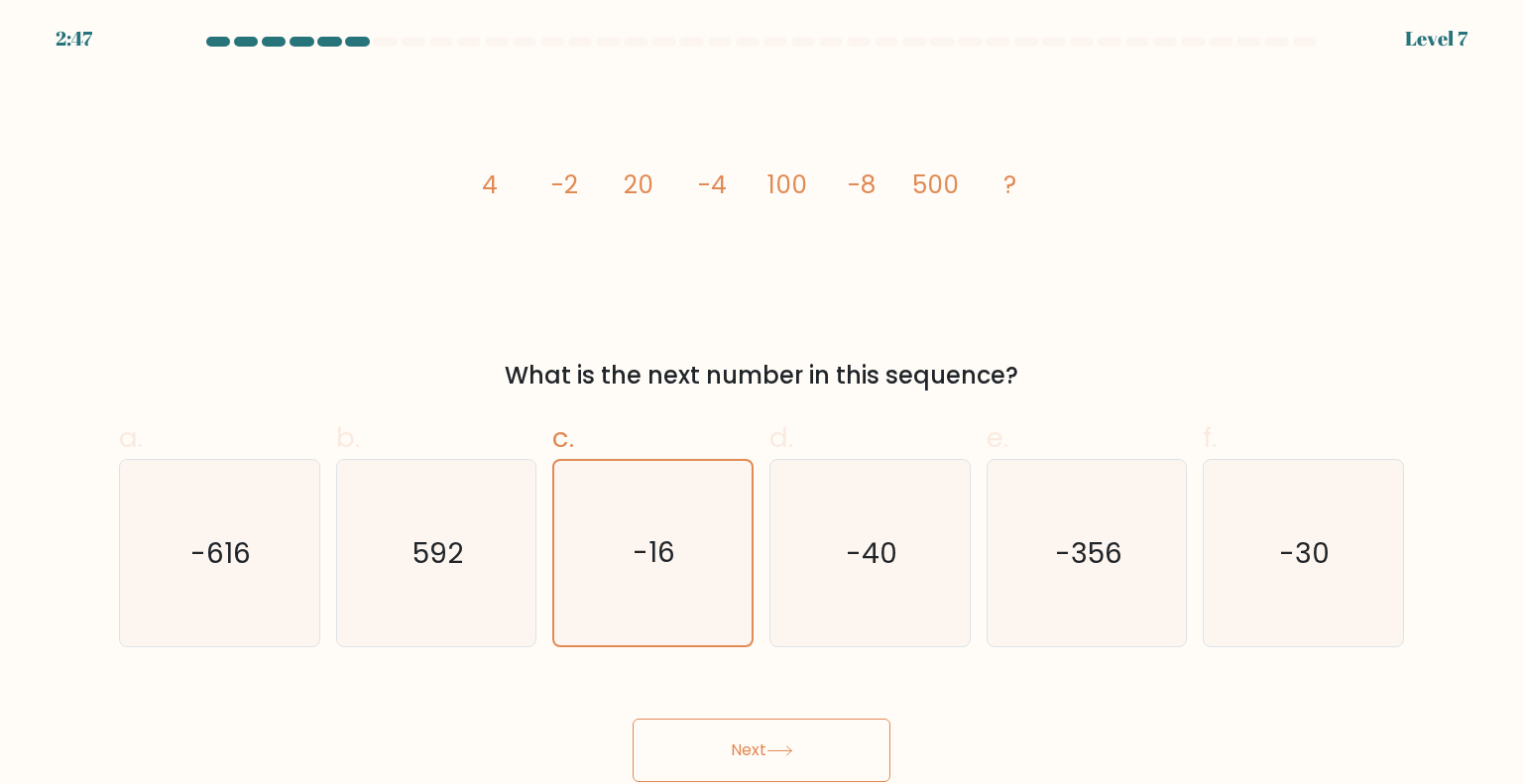 click on "Next" at bounding box center (762, 750) 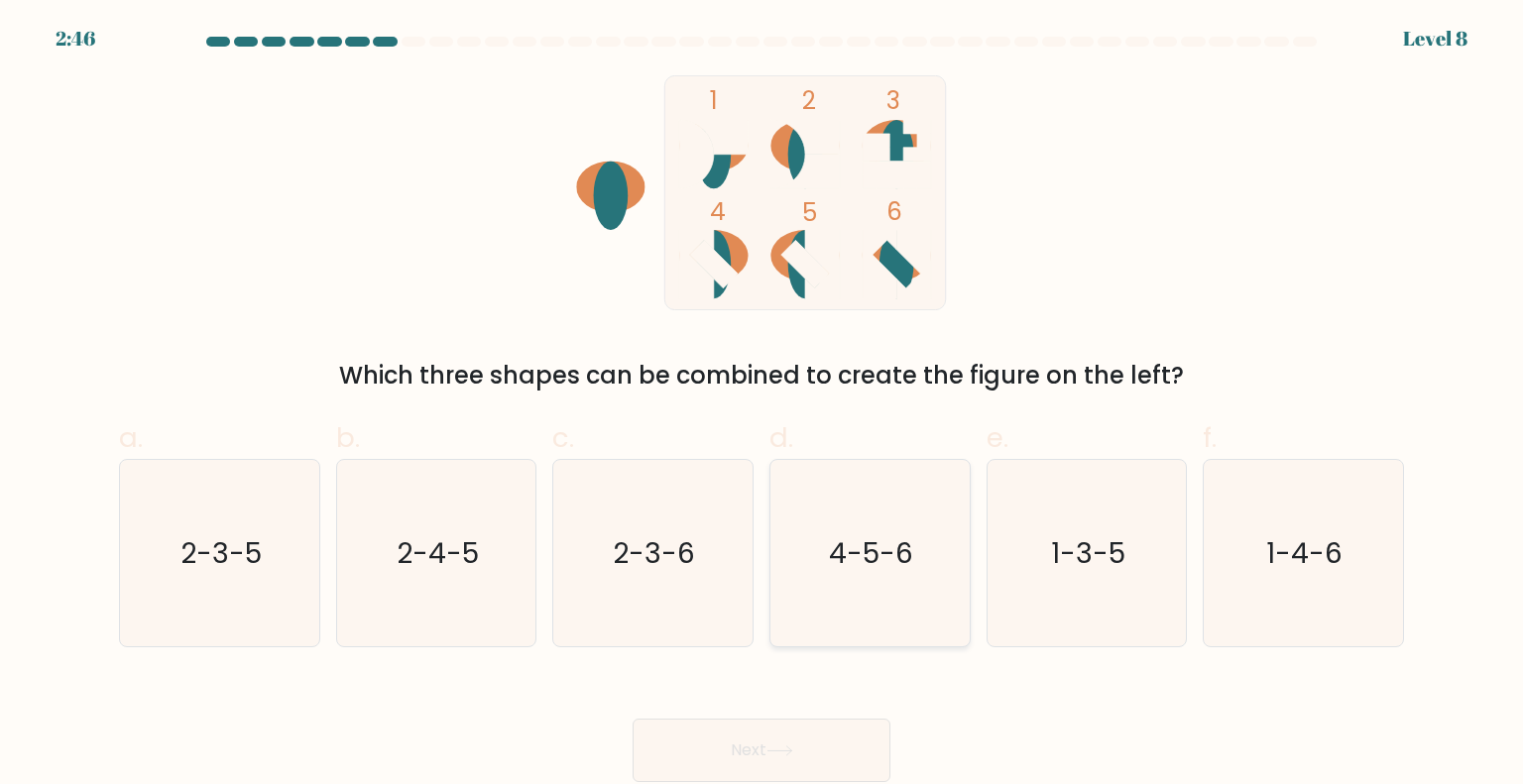 click on "4-5-6" at bounding box center (870, 553) 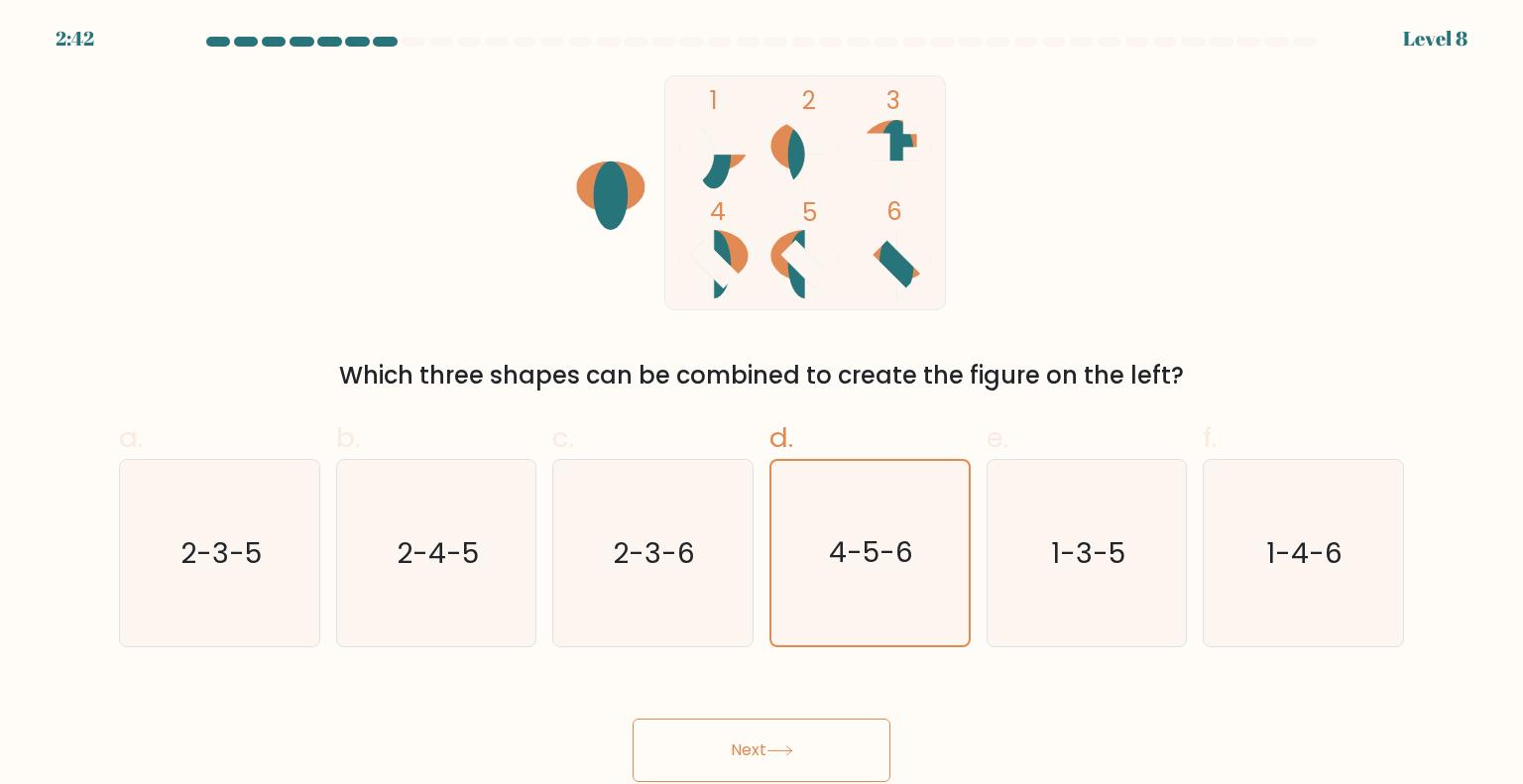 click on "Next" at bounding box center [762, 750] 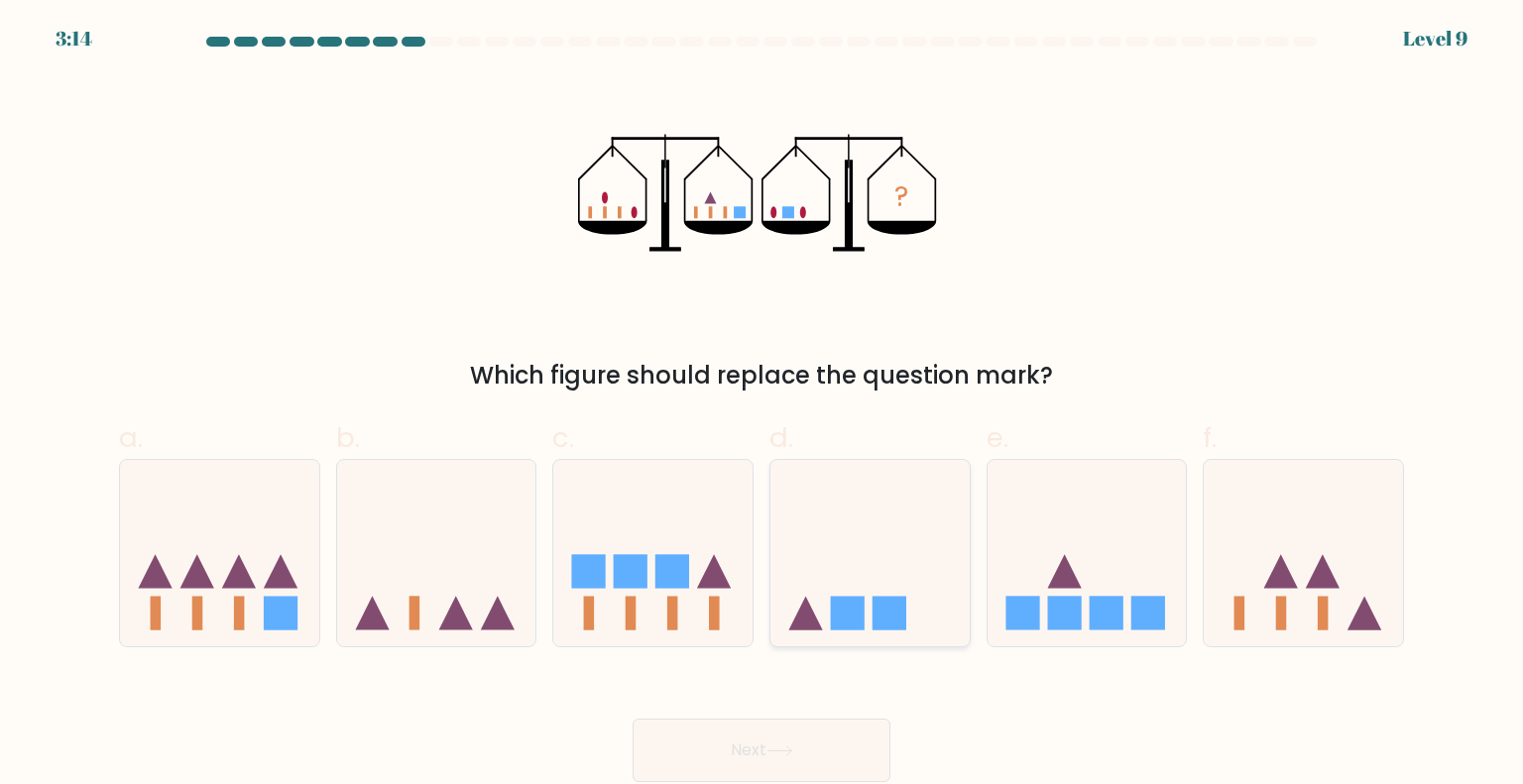 click at bounding box center [870, 553] 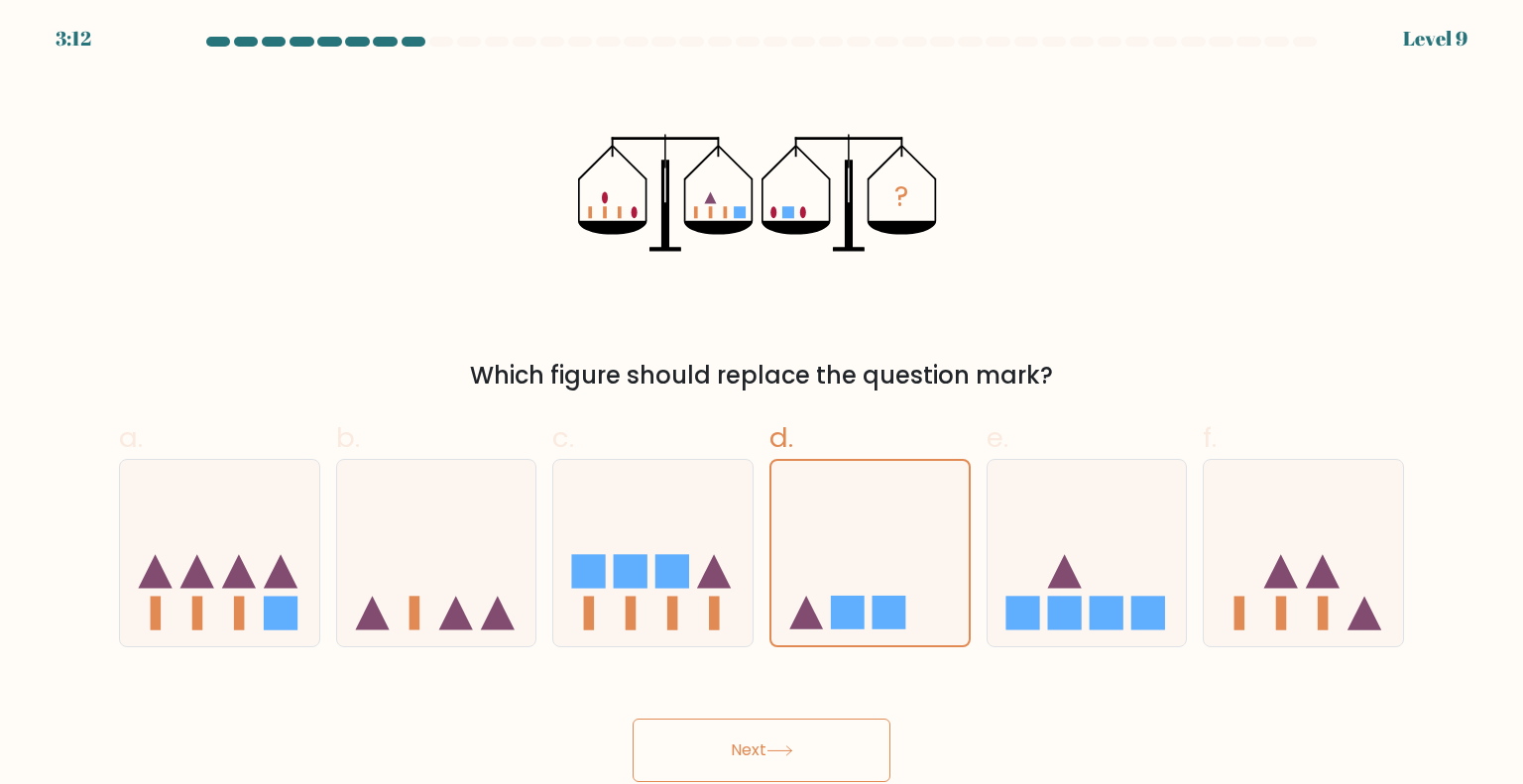 click at bounding box center (779, 750) 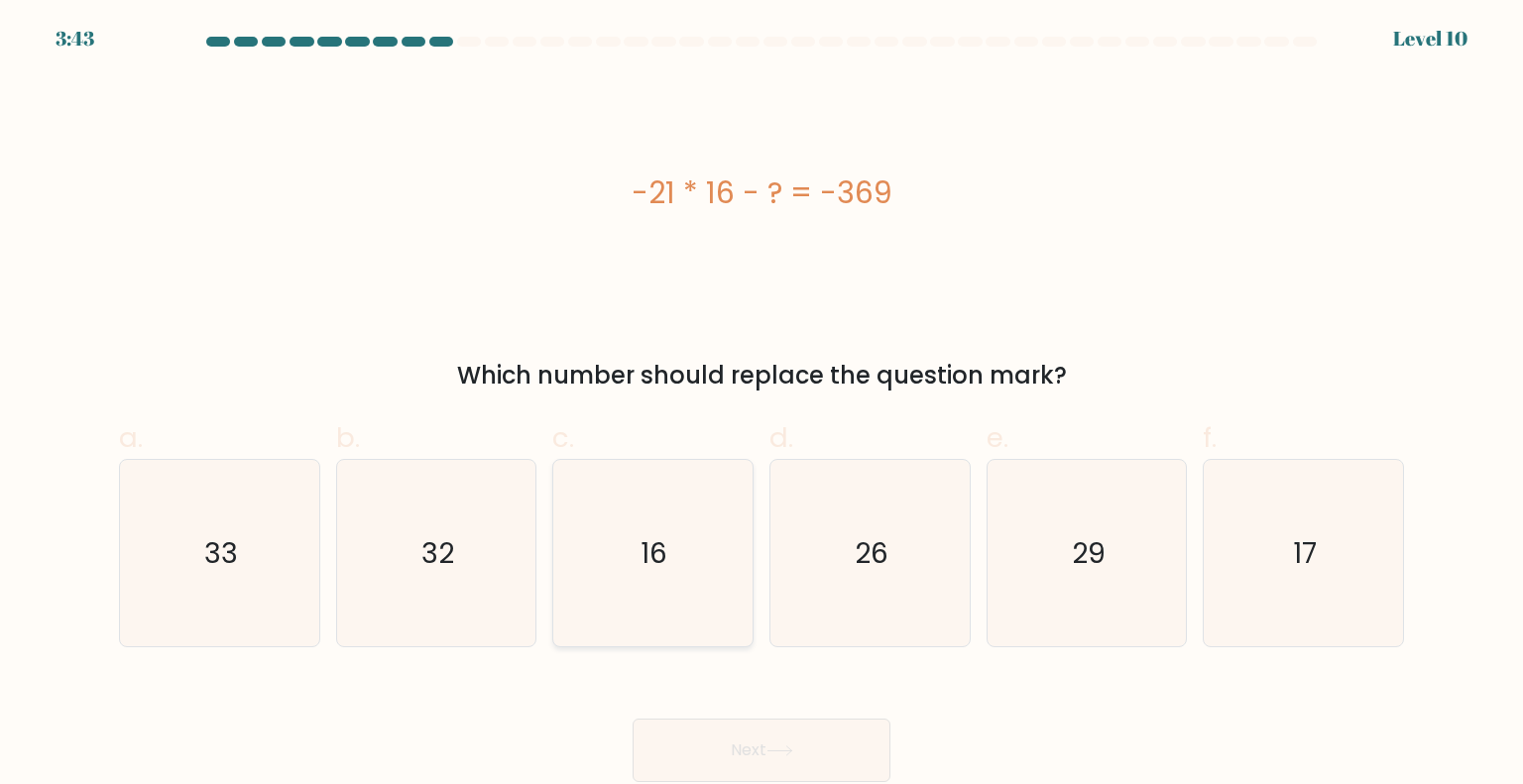click on "16" at bounding box center (652, 553) 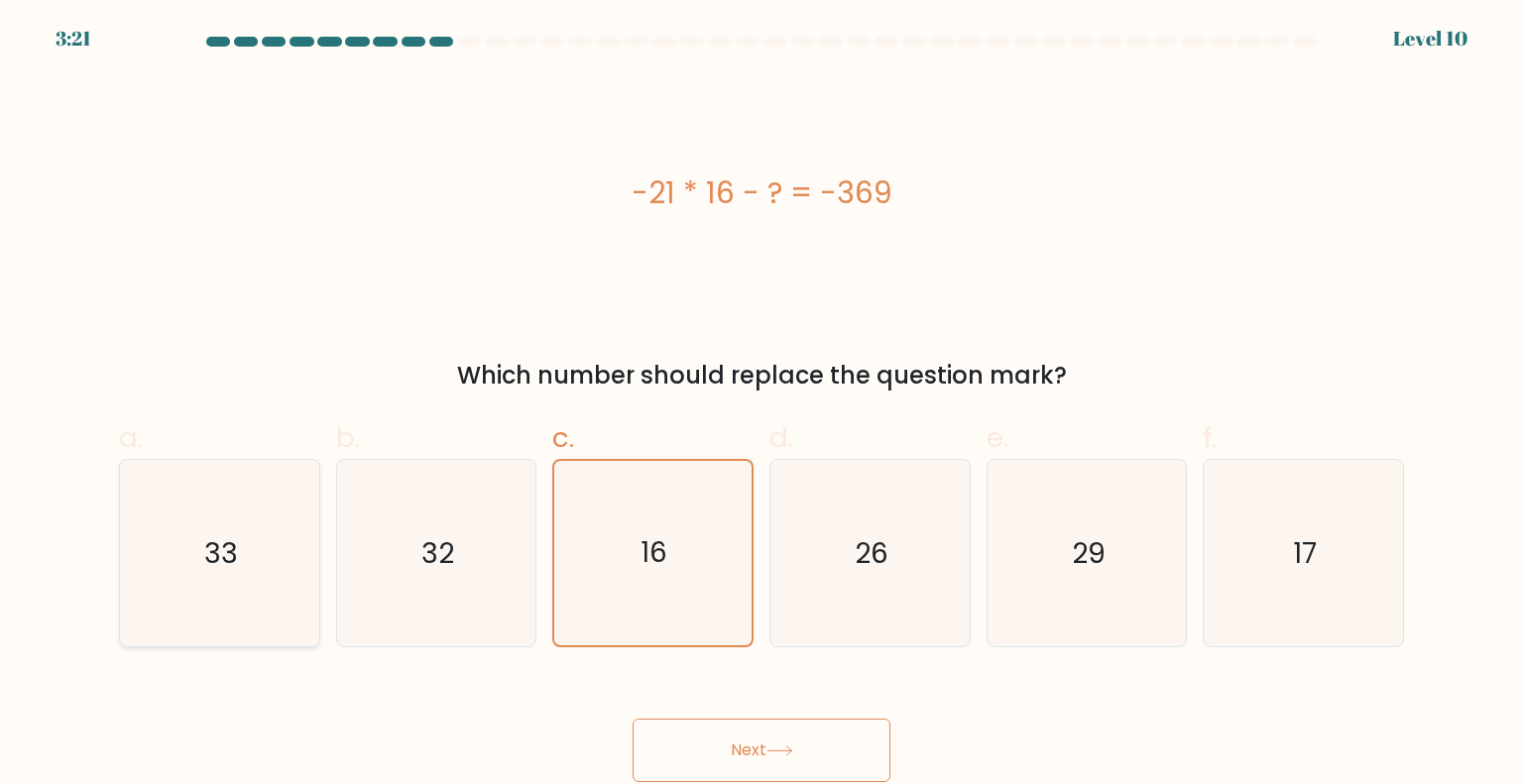 click on "33" at bounding box center [221, 552] 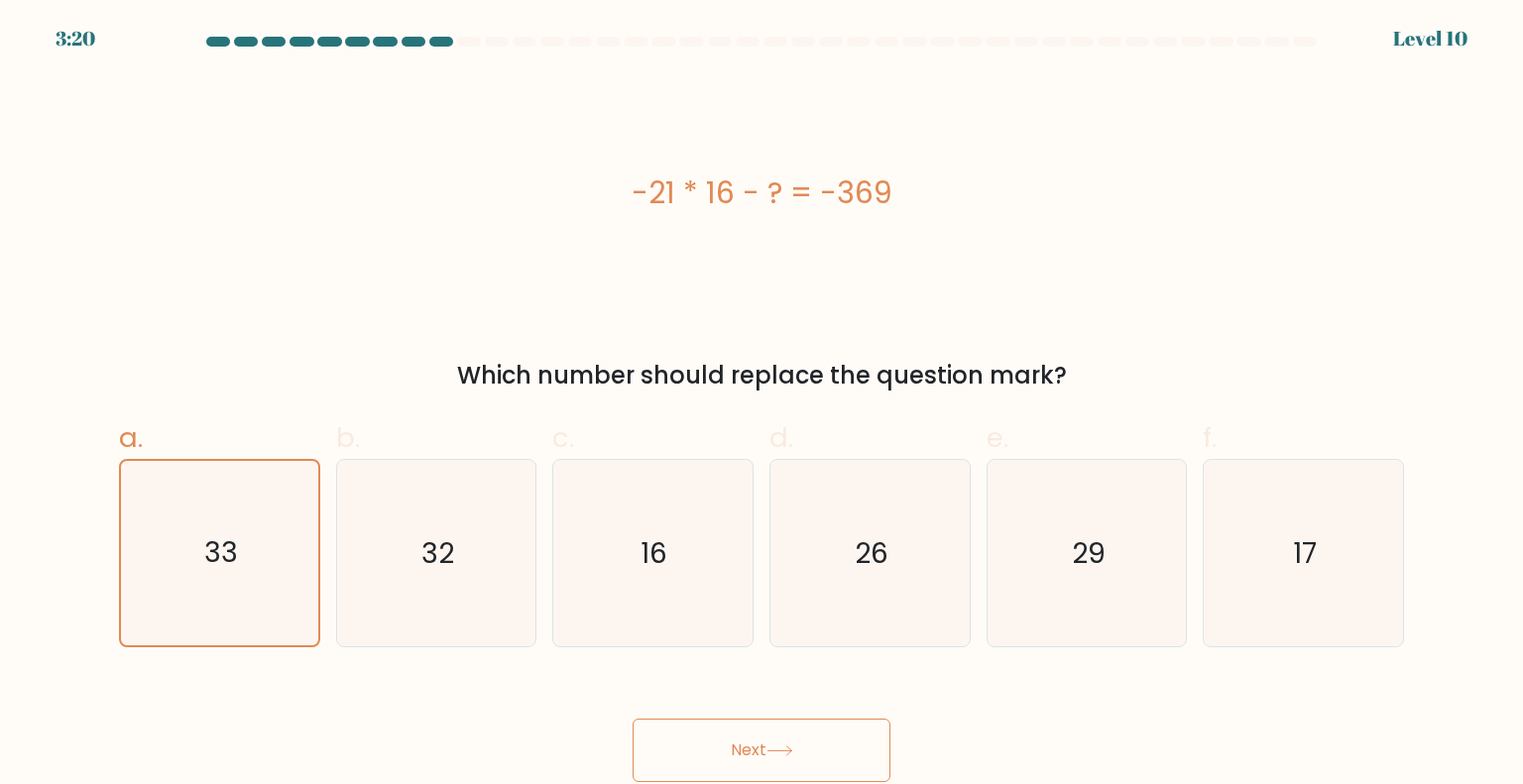 click on "Next" at bounding box center (762, 750) 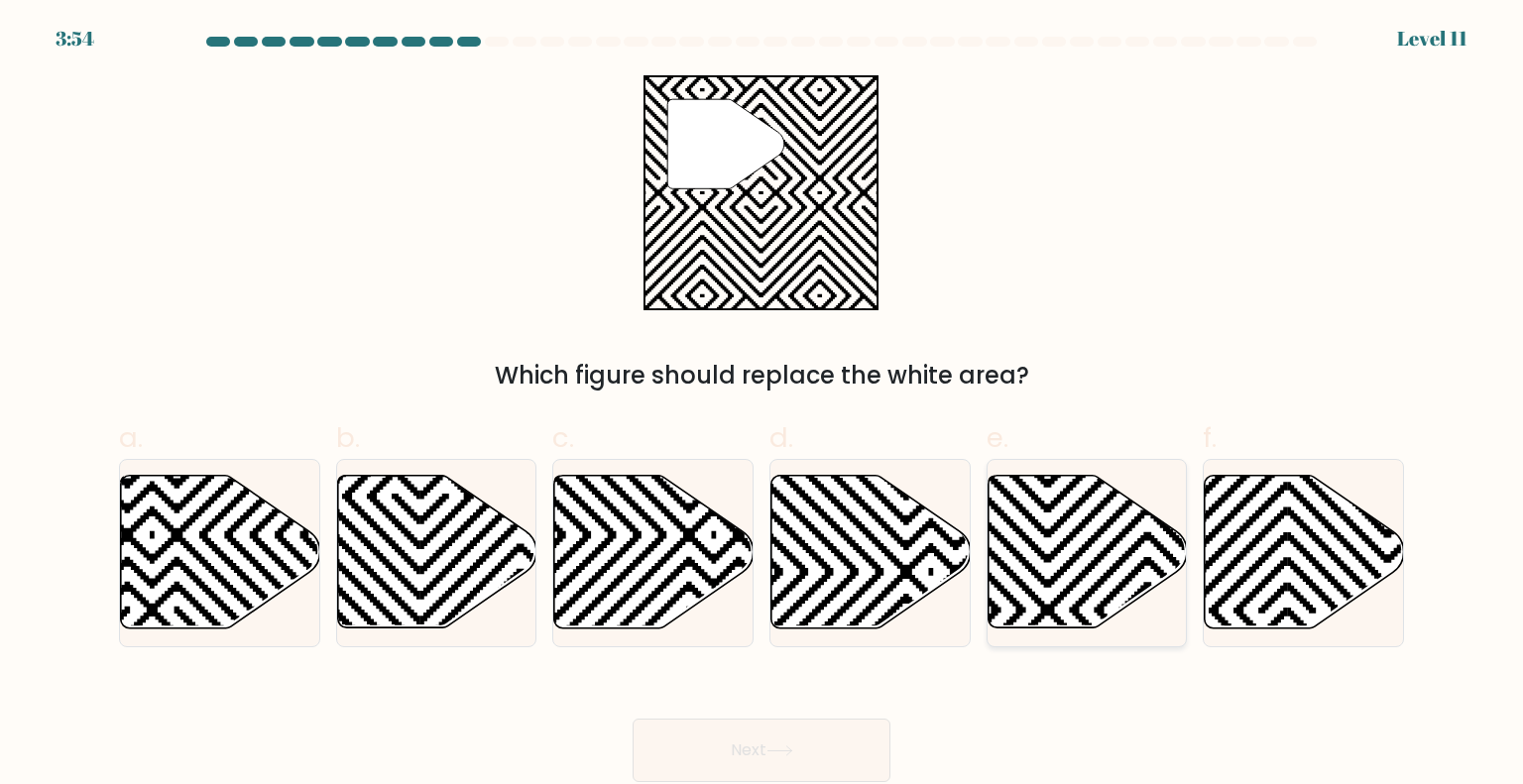 click at bounding box center [1147, 635] 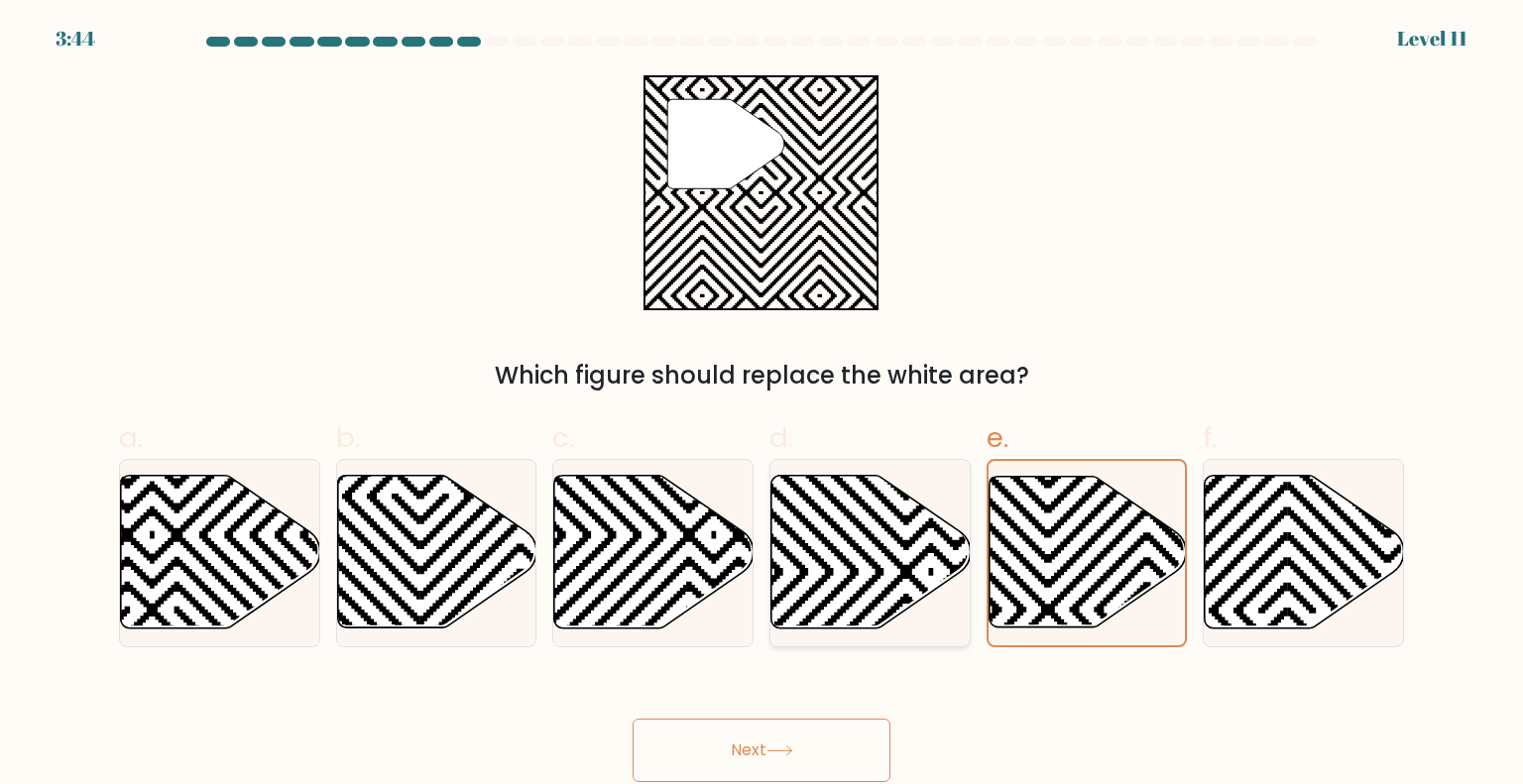 click at bounding box center [931, 472] 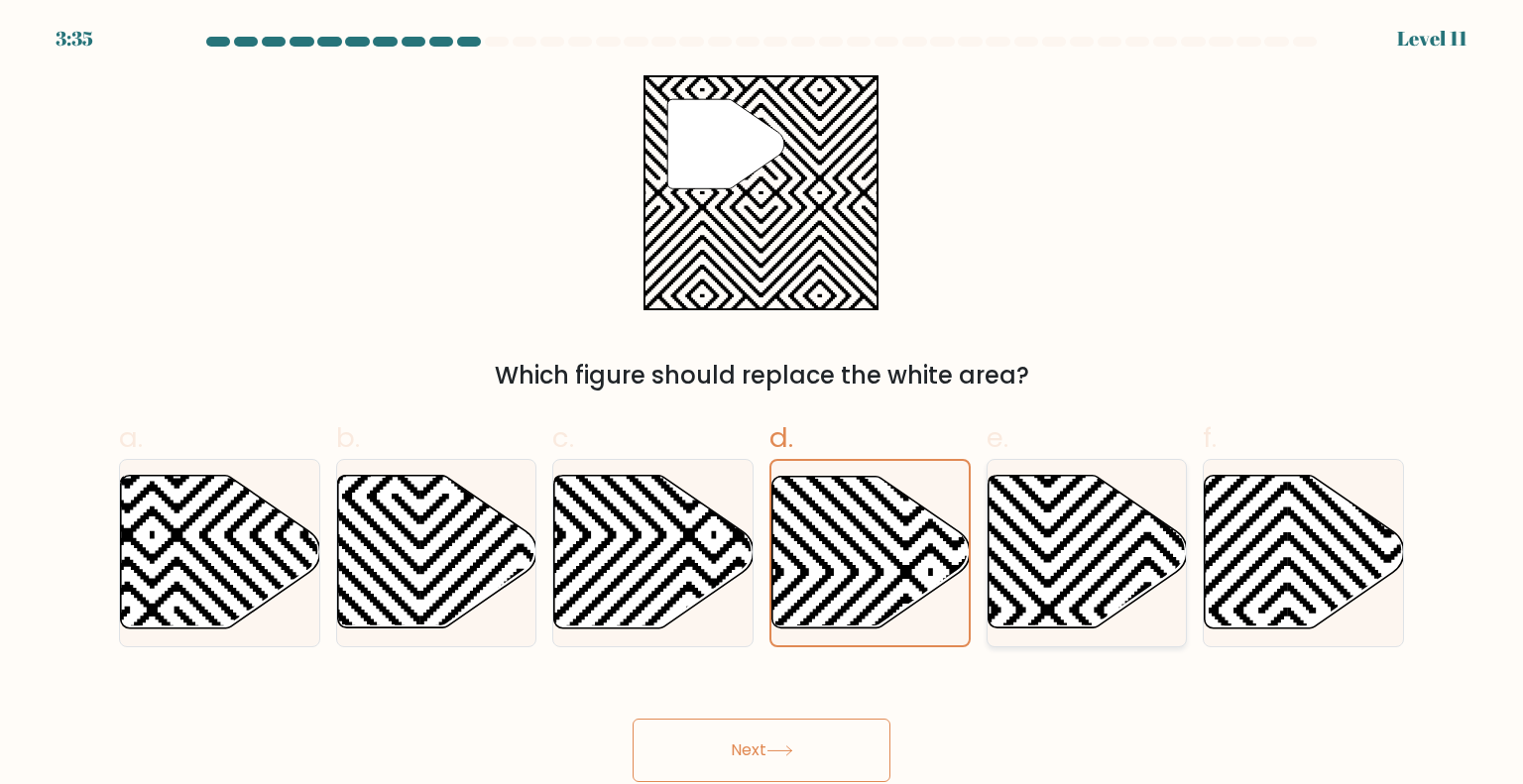 click at bounding box center [1147, 635] 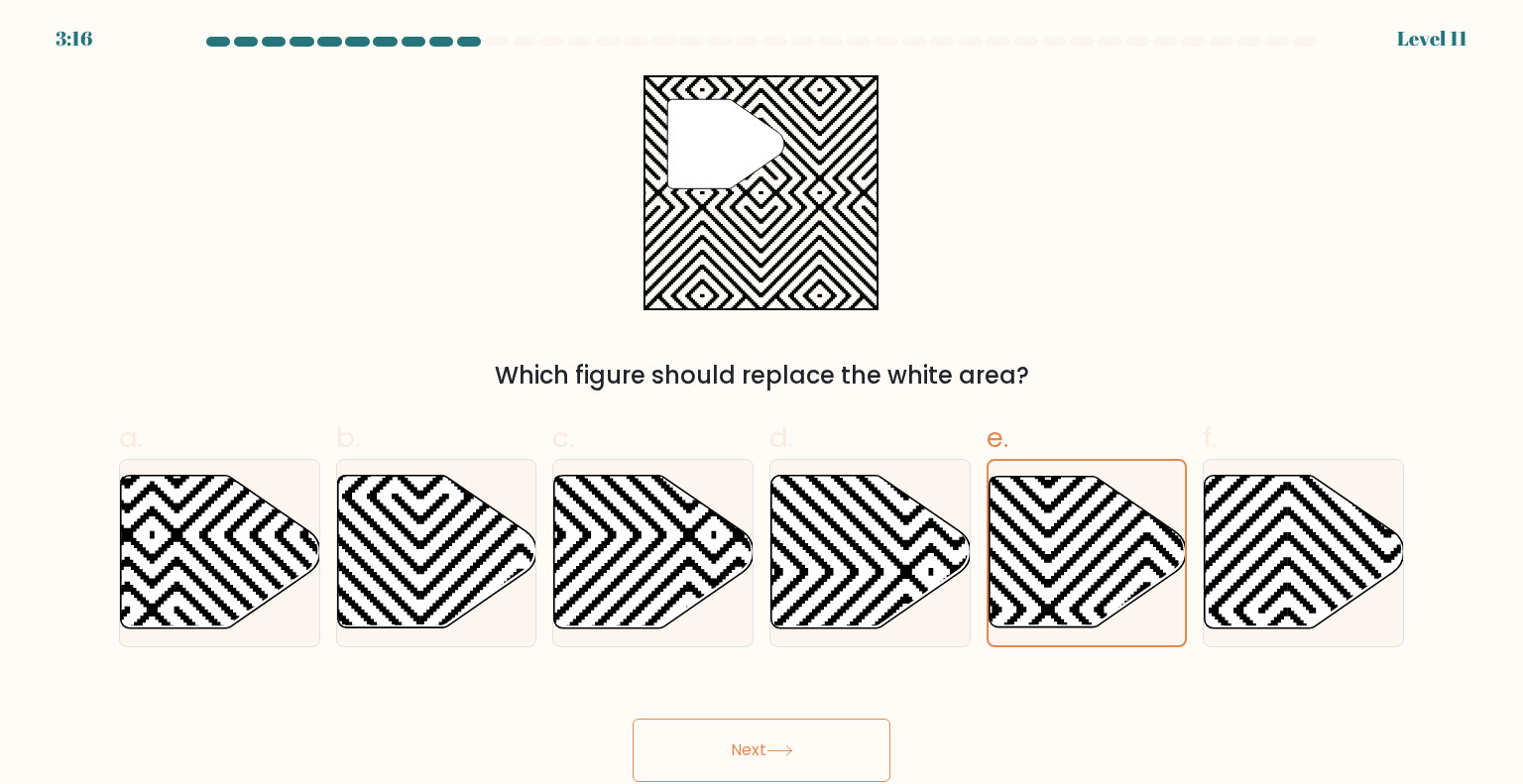 click on "Next" at bounding box center (762, 750) 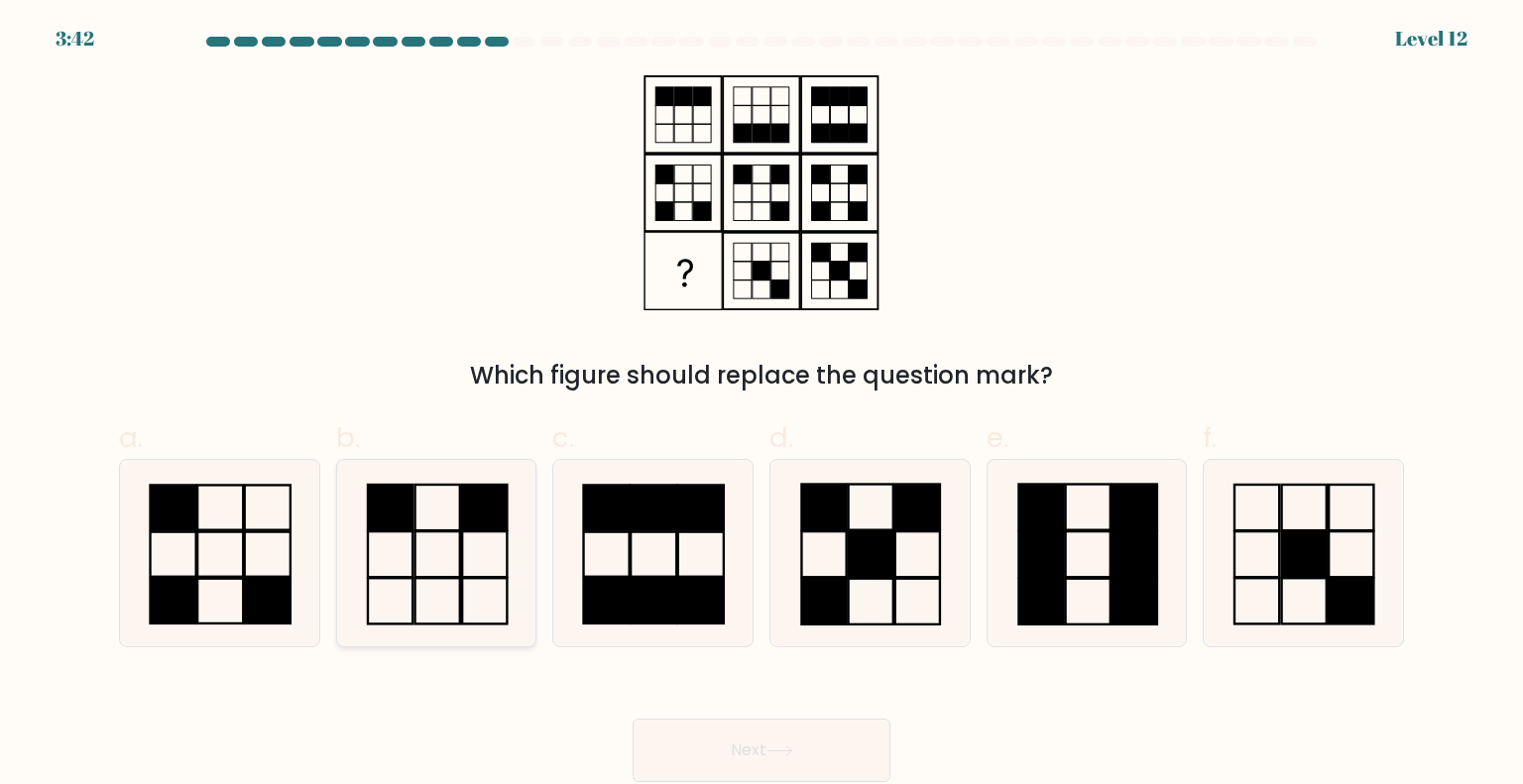 click at bounding box center (436, 553) 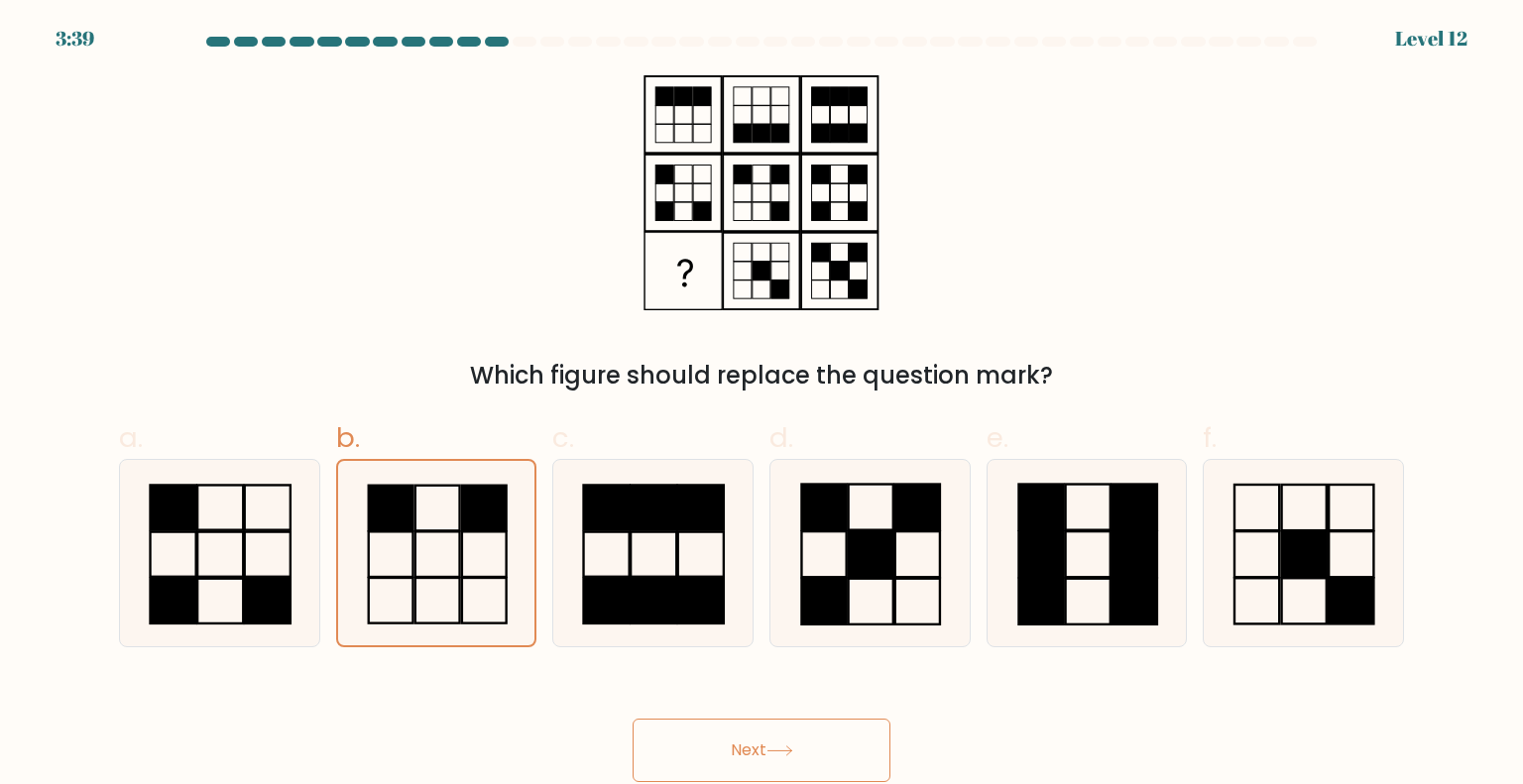 click on "Next" at bounding box center [762, 750] 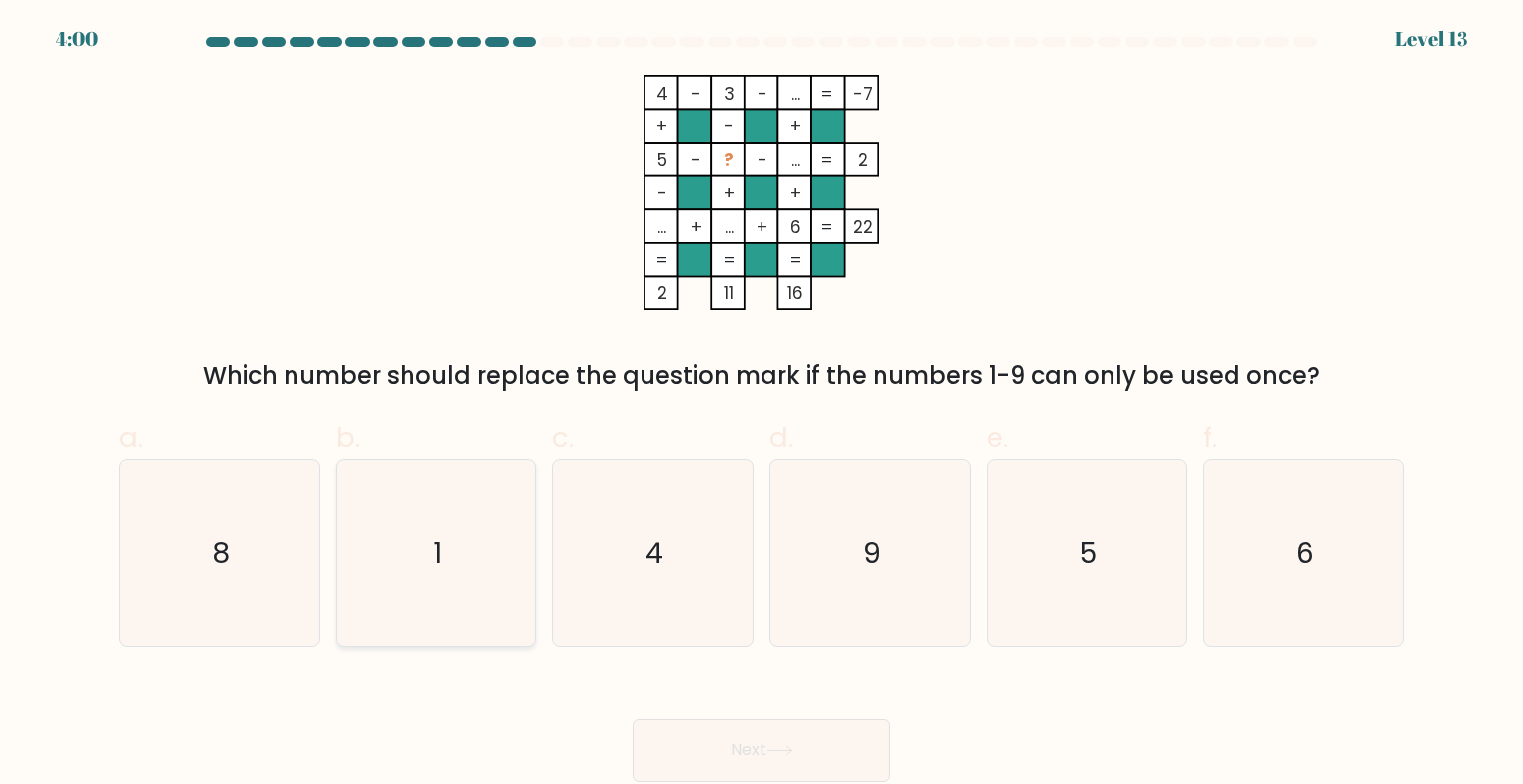click on "1" at bounding box center [436, 553] 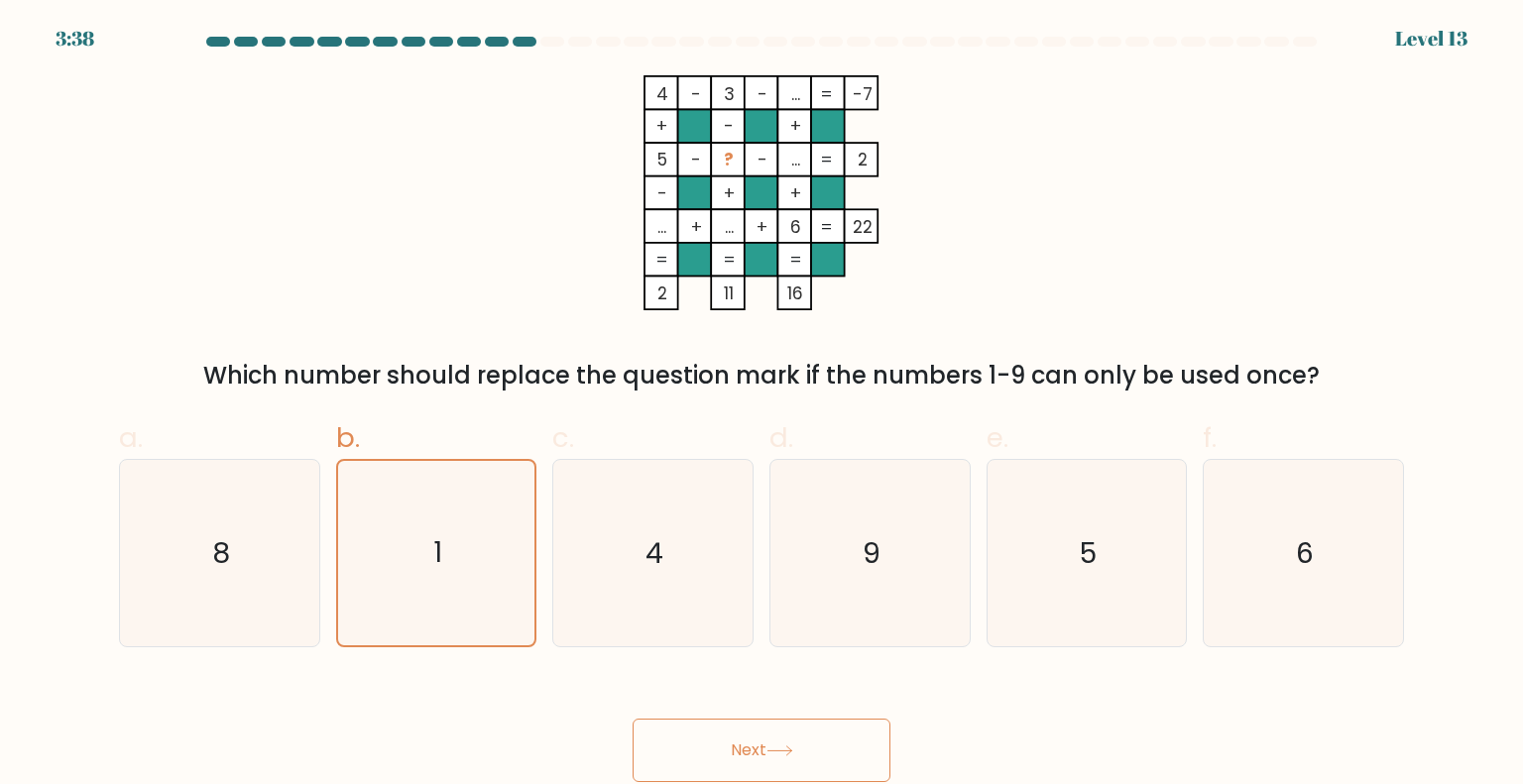 click on "Next" at bounding box center (762, 750) 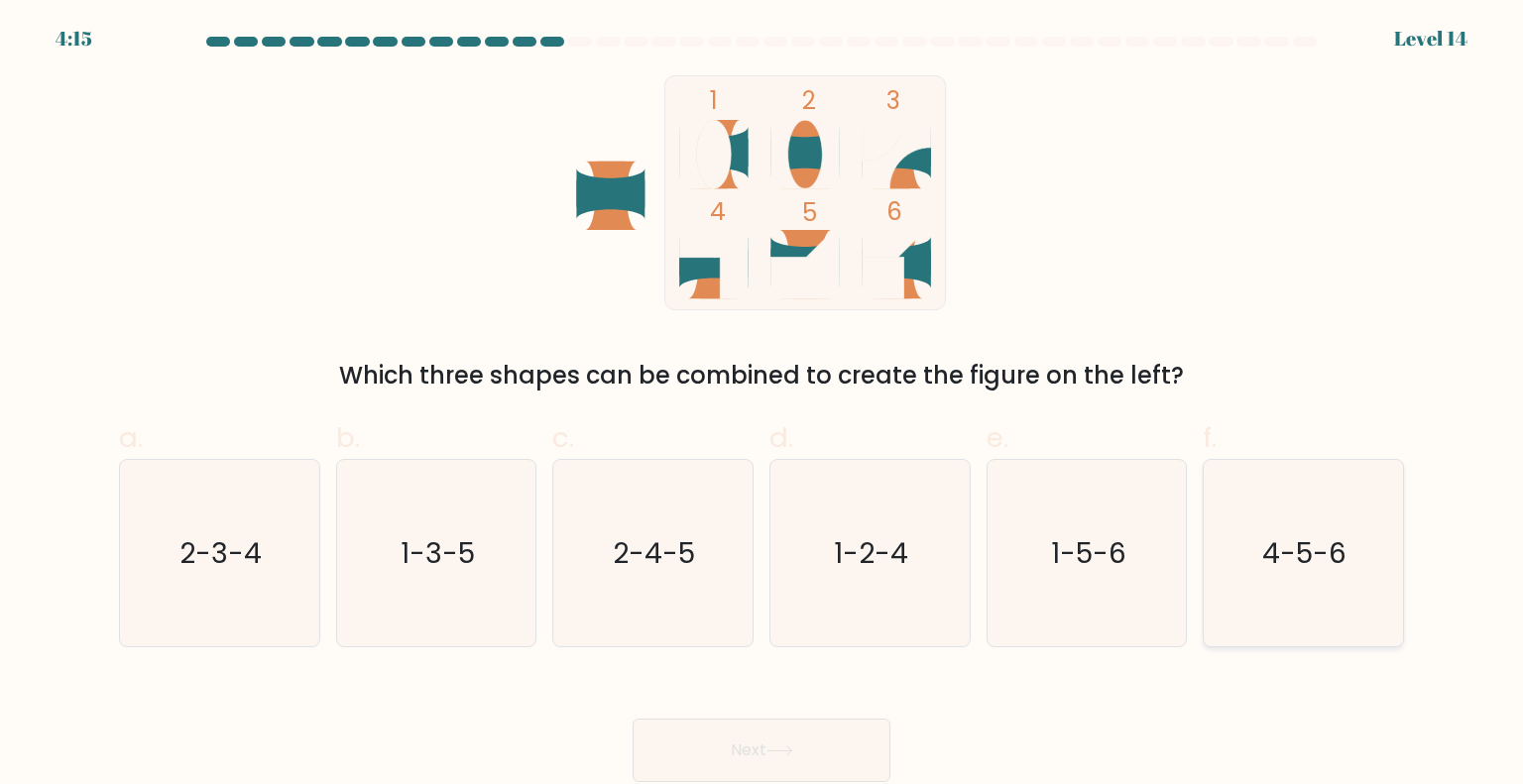 click on "4-5-6" at bounding box center (1305, 552) 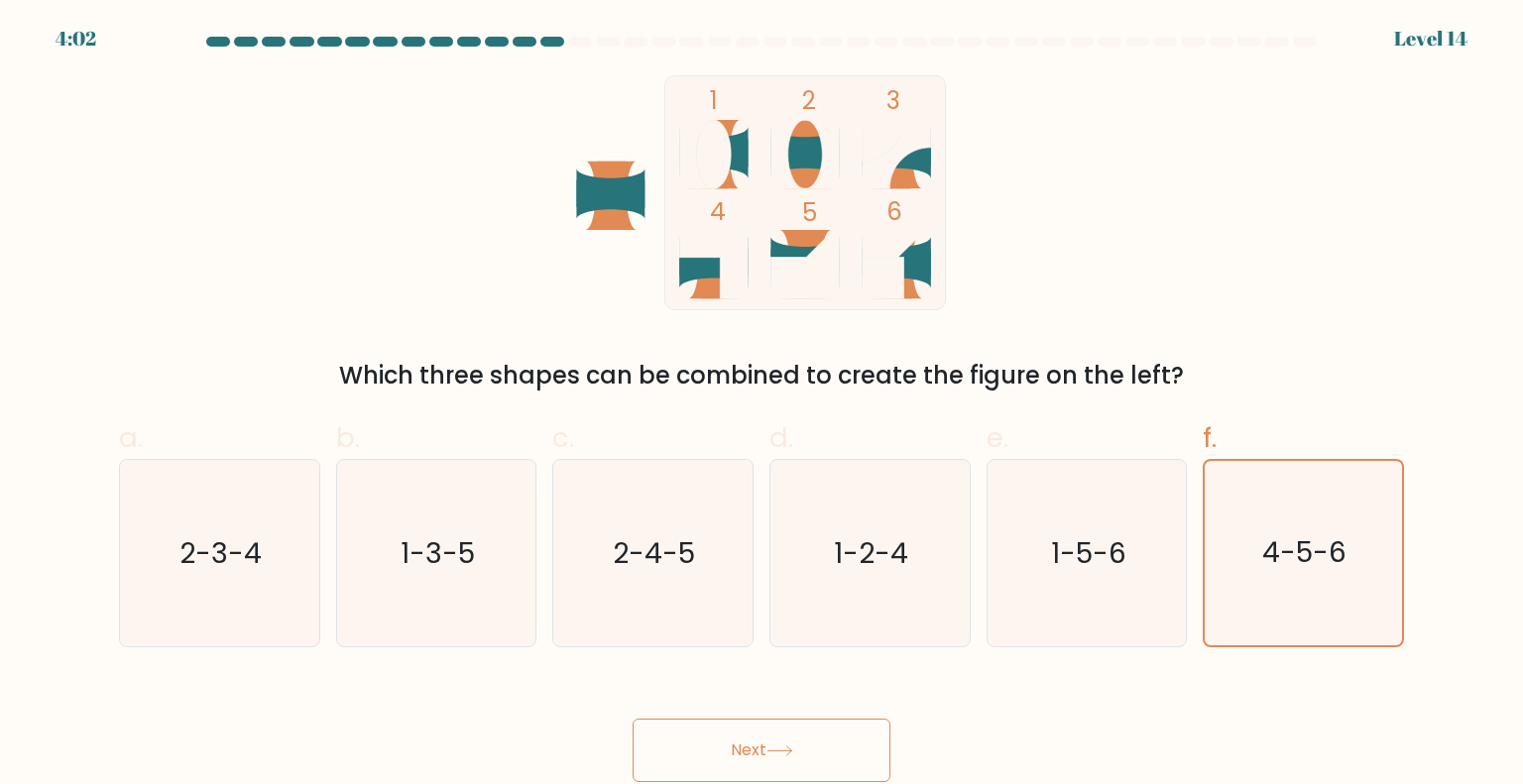 click on "Next" at bounding box center [762, 750] 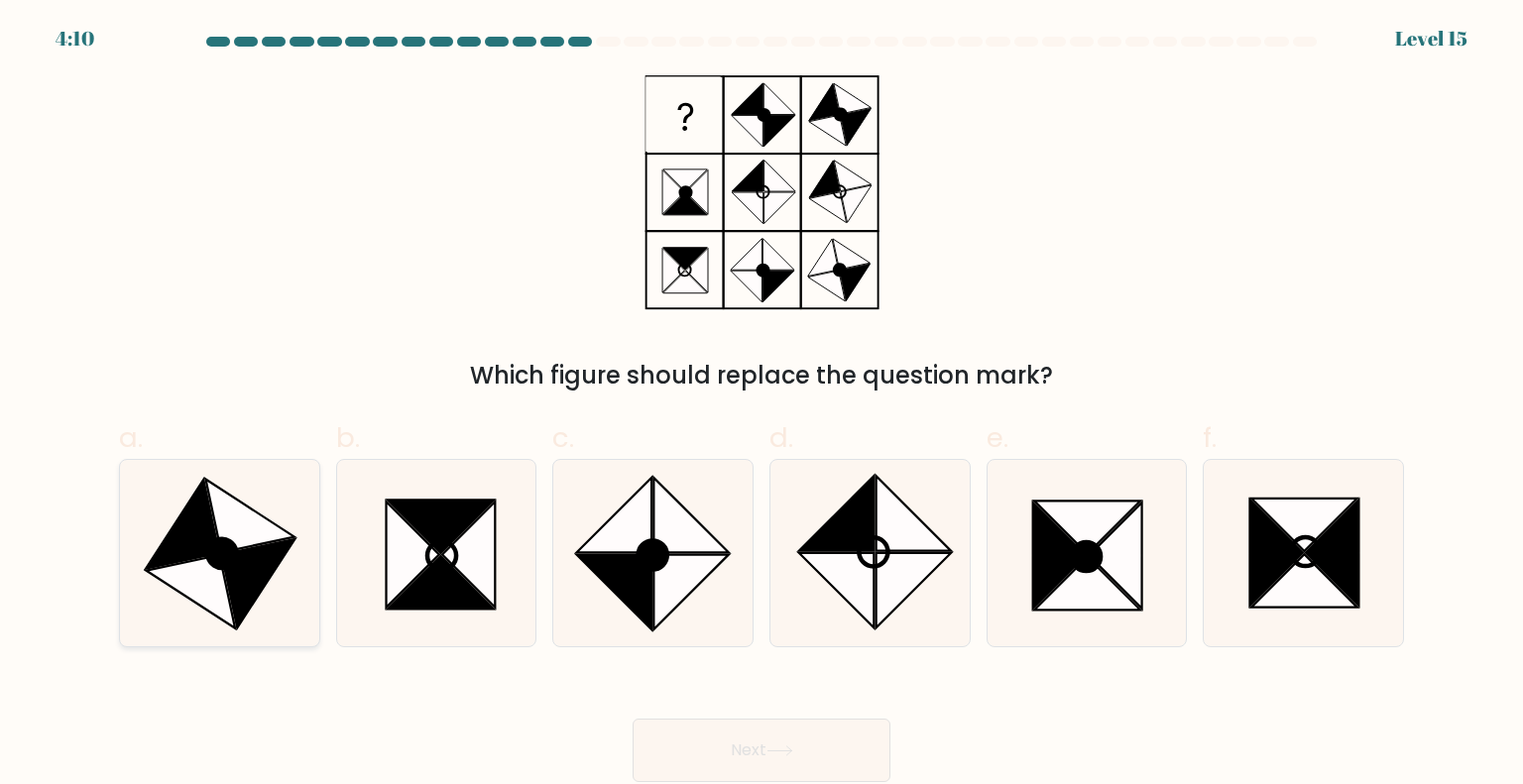 click at bounding box center [259, 584] 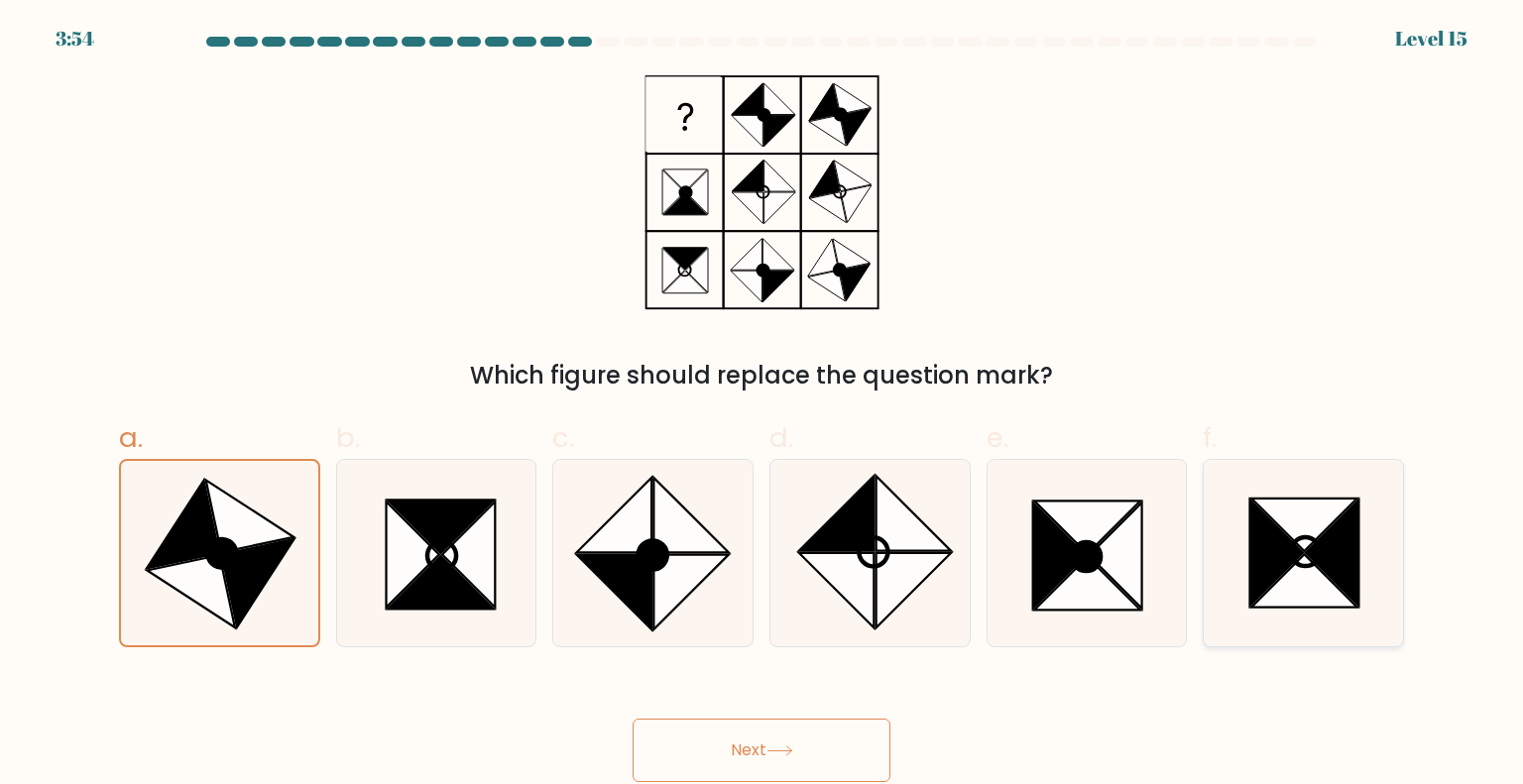 click at bounding box center (1276, 552) 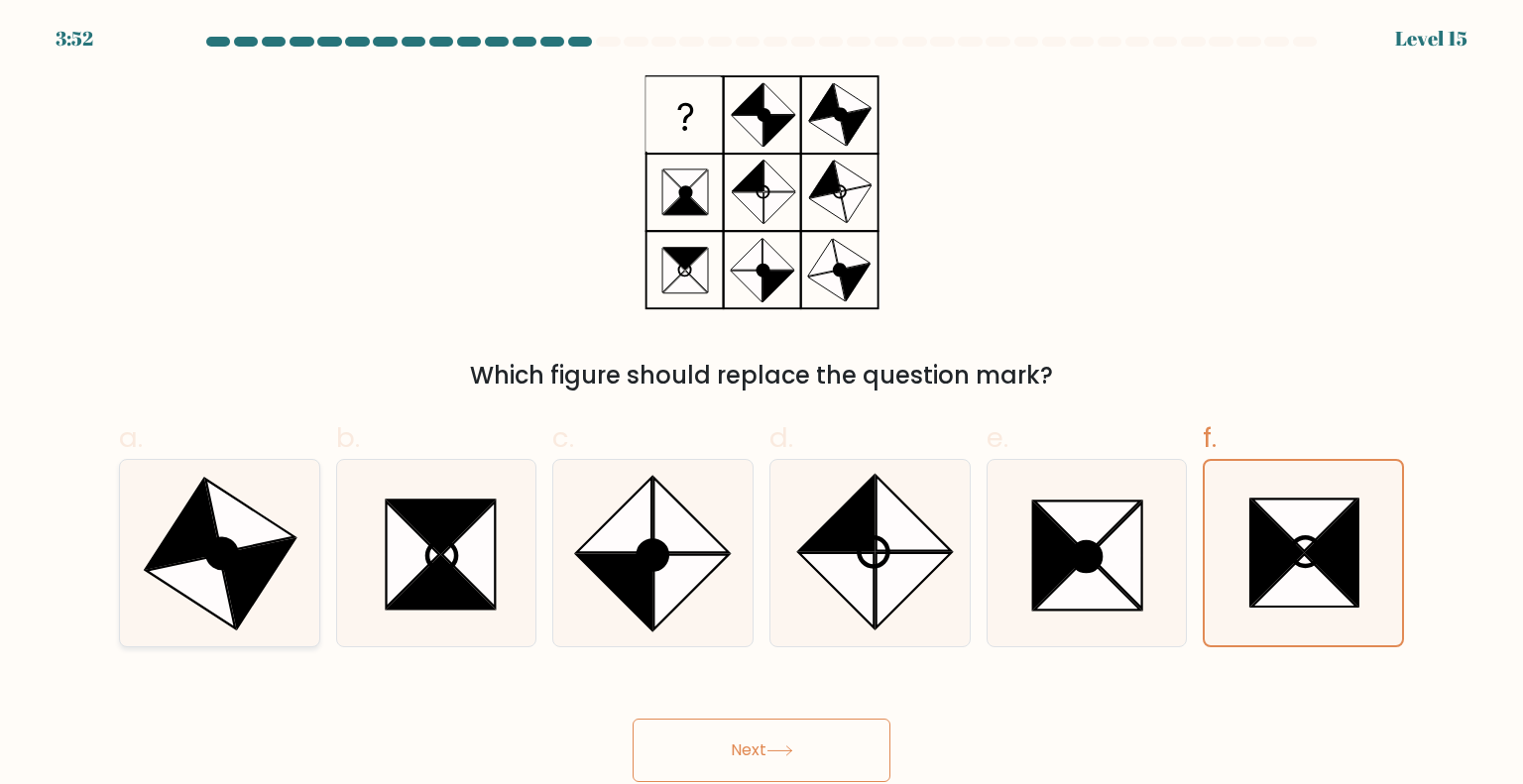 click at bounding box center (259, 584) 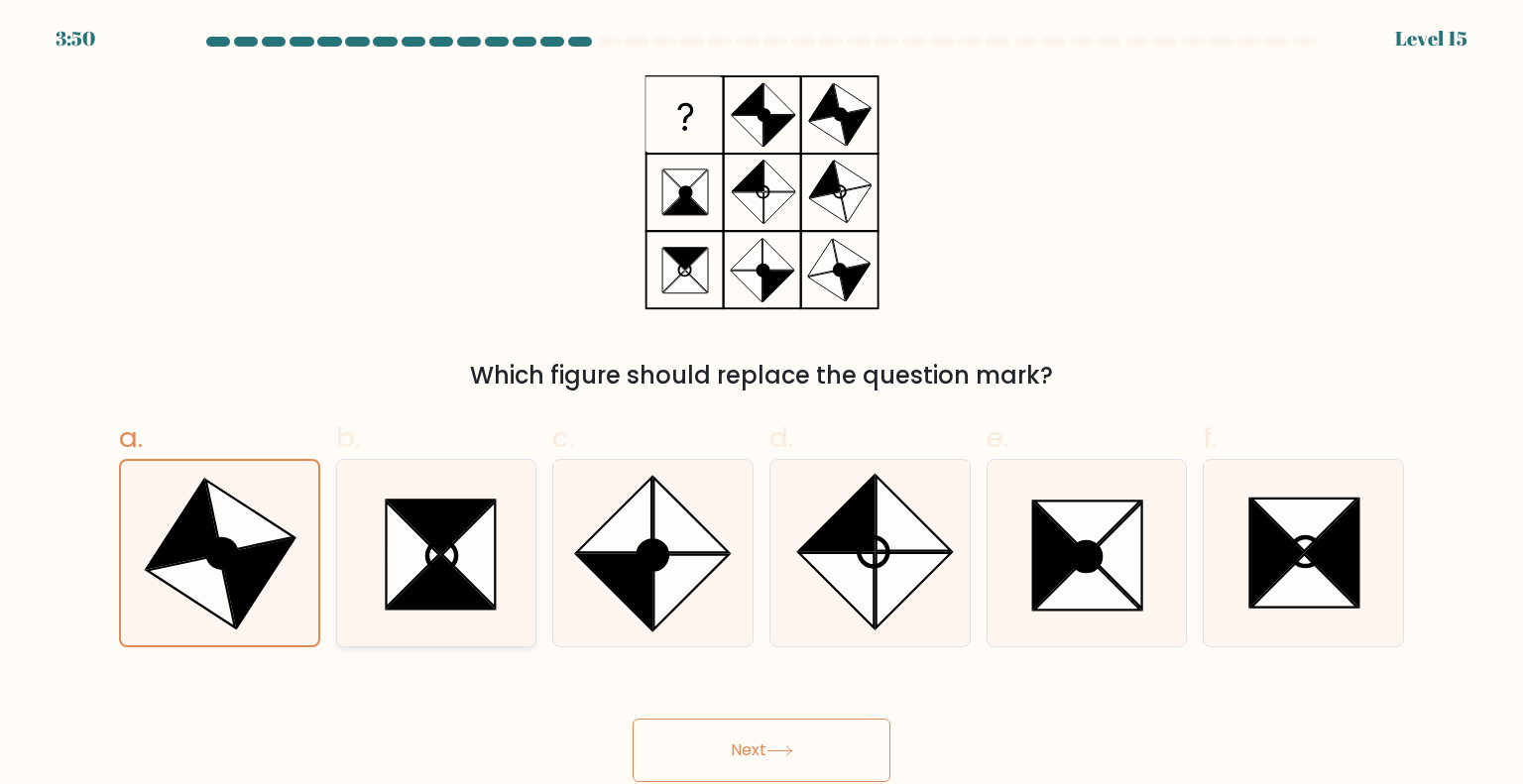 click at bounding box center (468, 554) 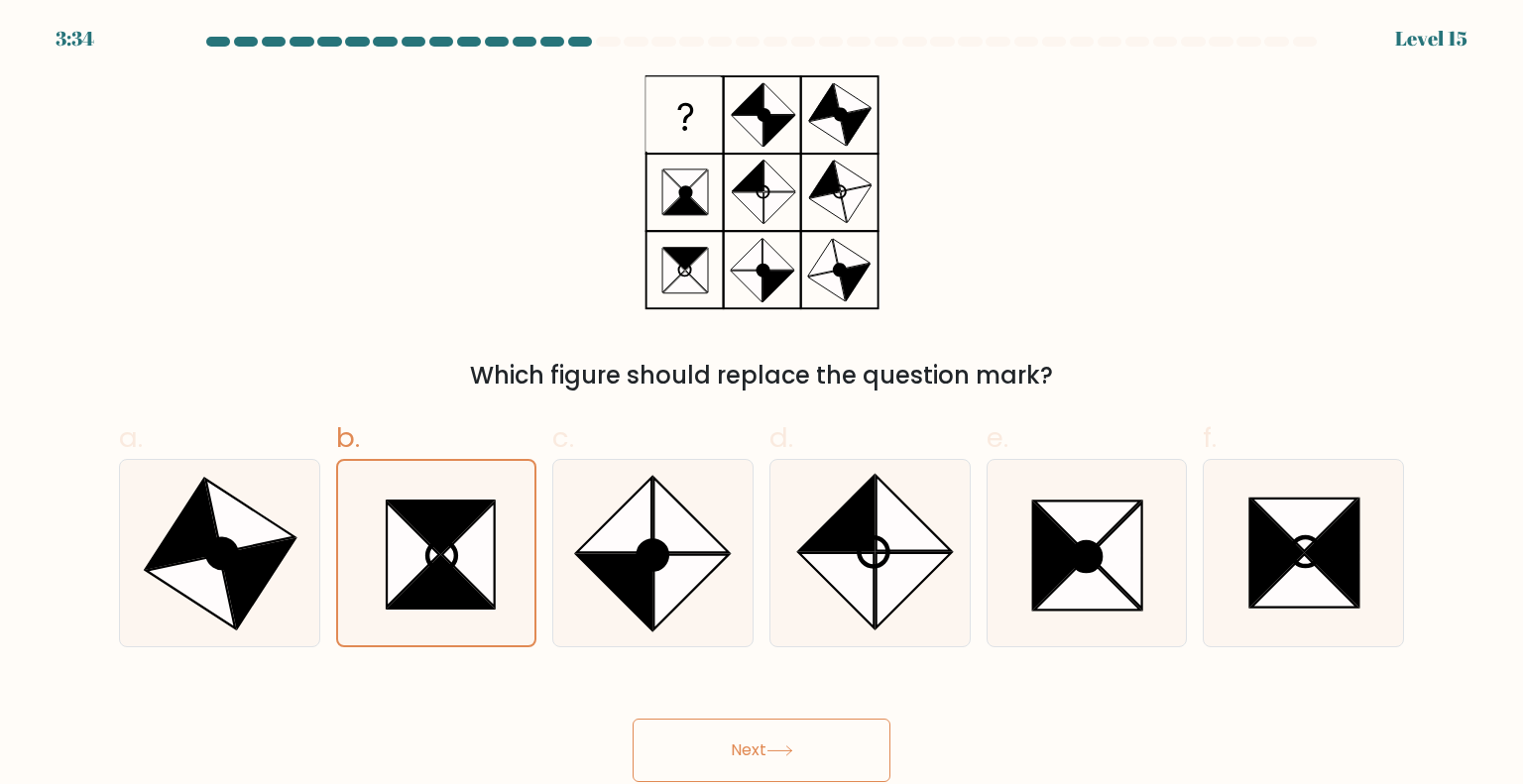 click at bounding box center [779, 750] 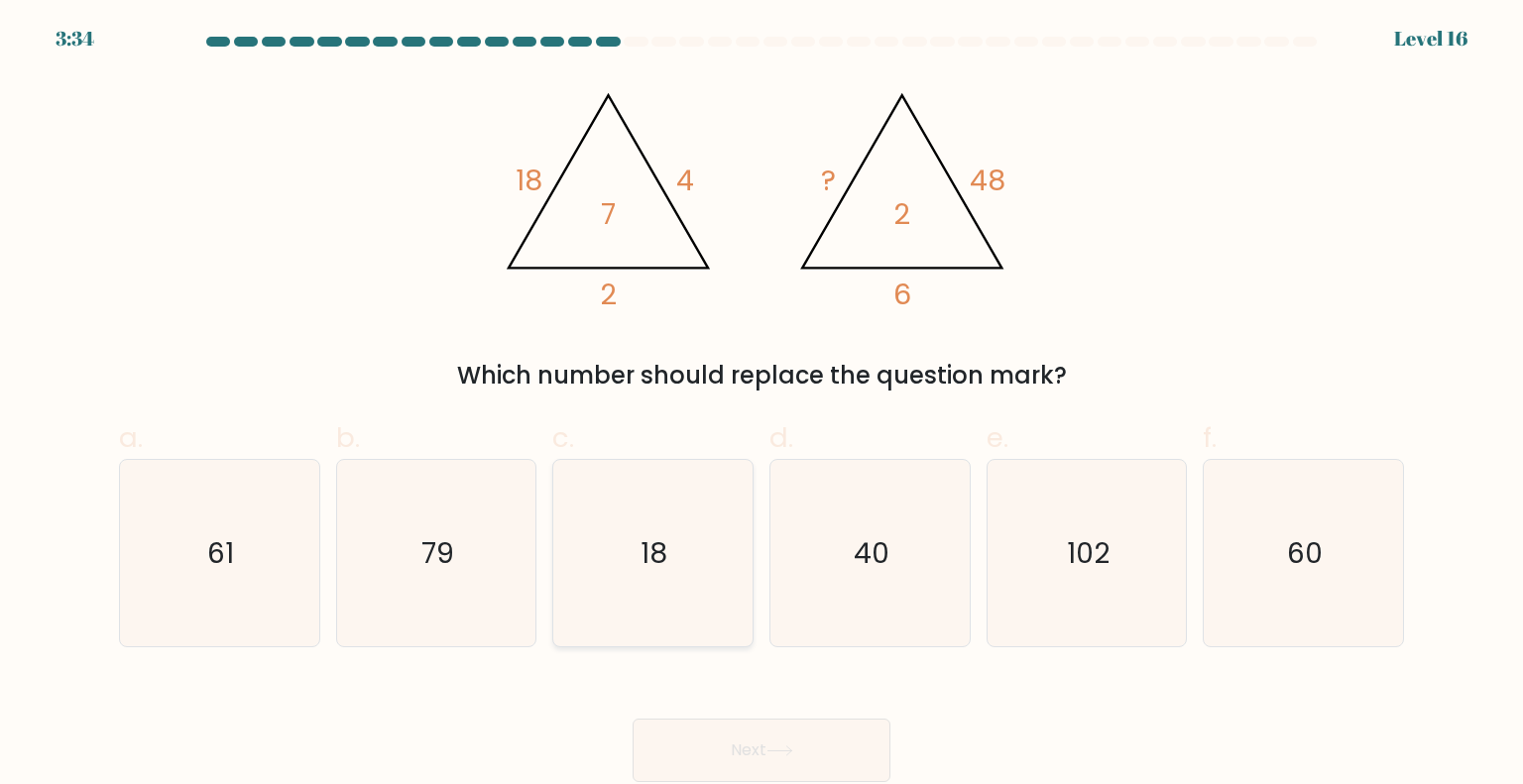 click on "18" at bounding box center (652, 553) 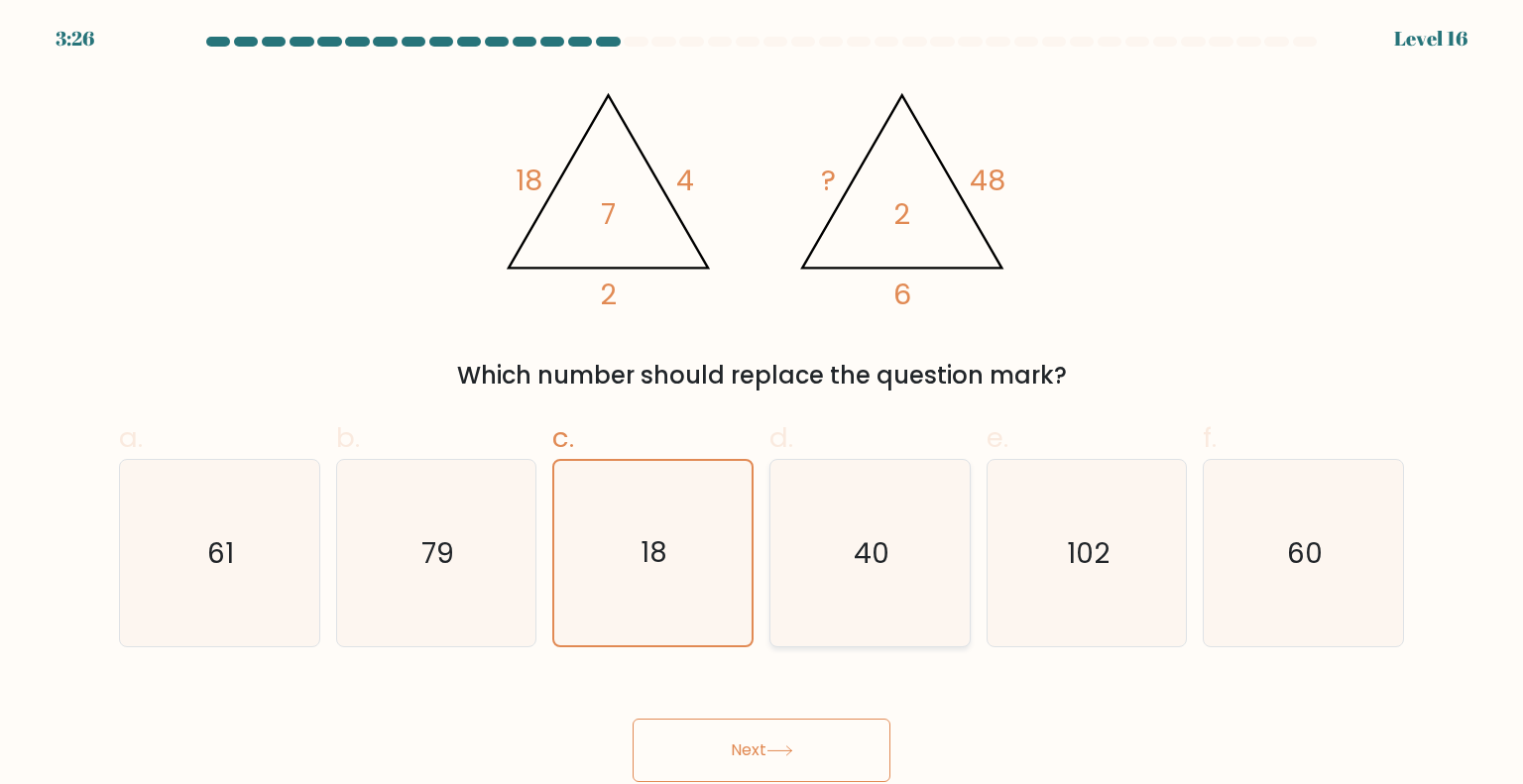 click on "40" at bounding box center [870, 553] 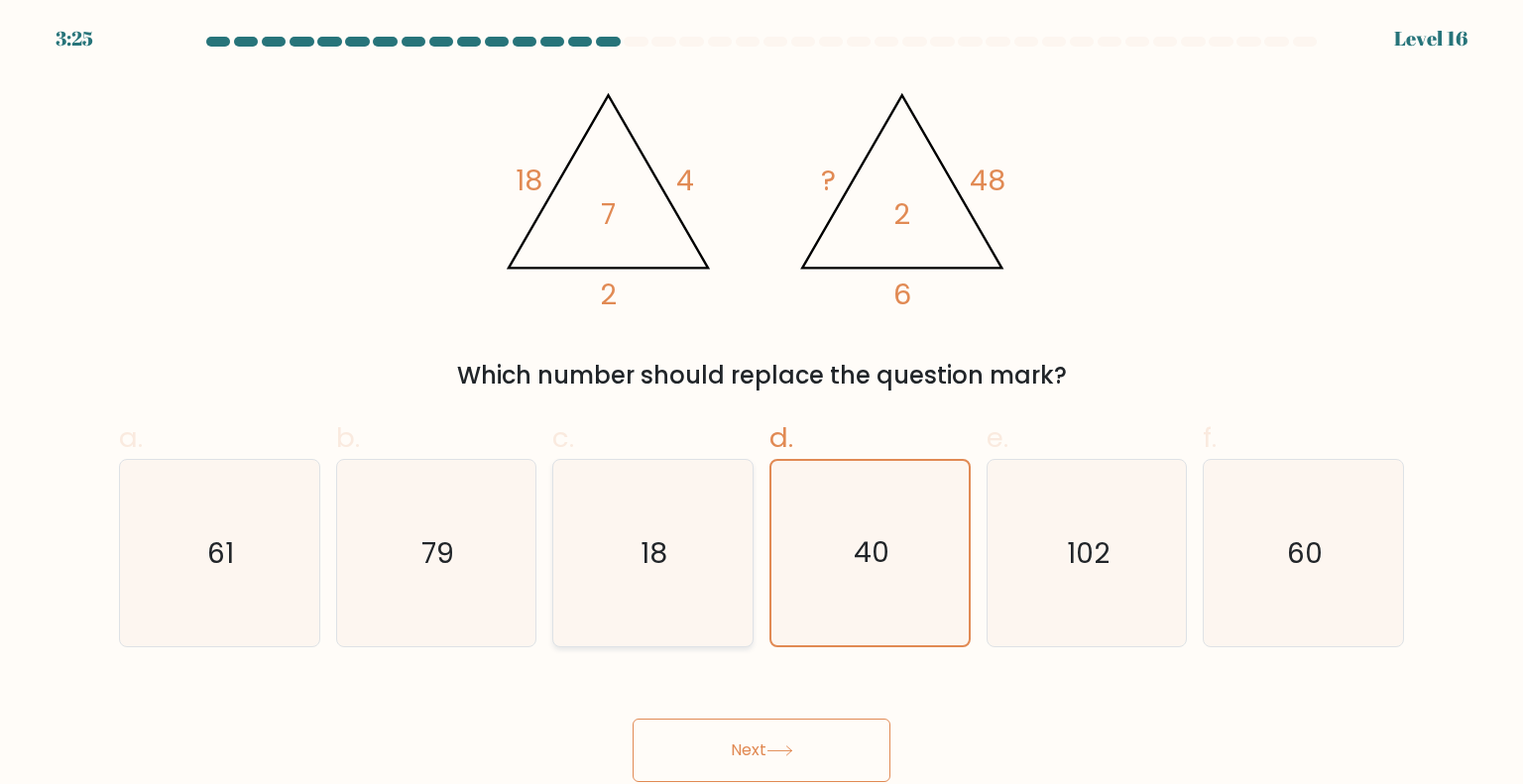 click on "18" at bounding box center [652, 553] 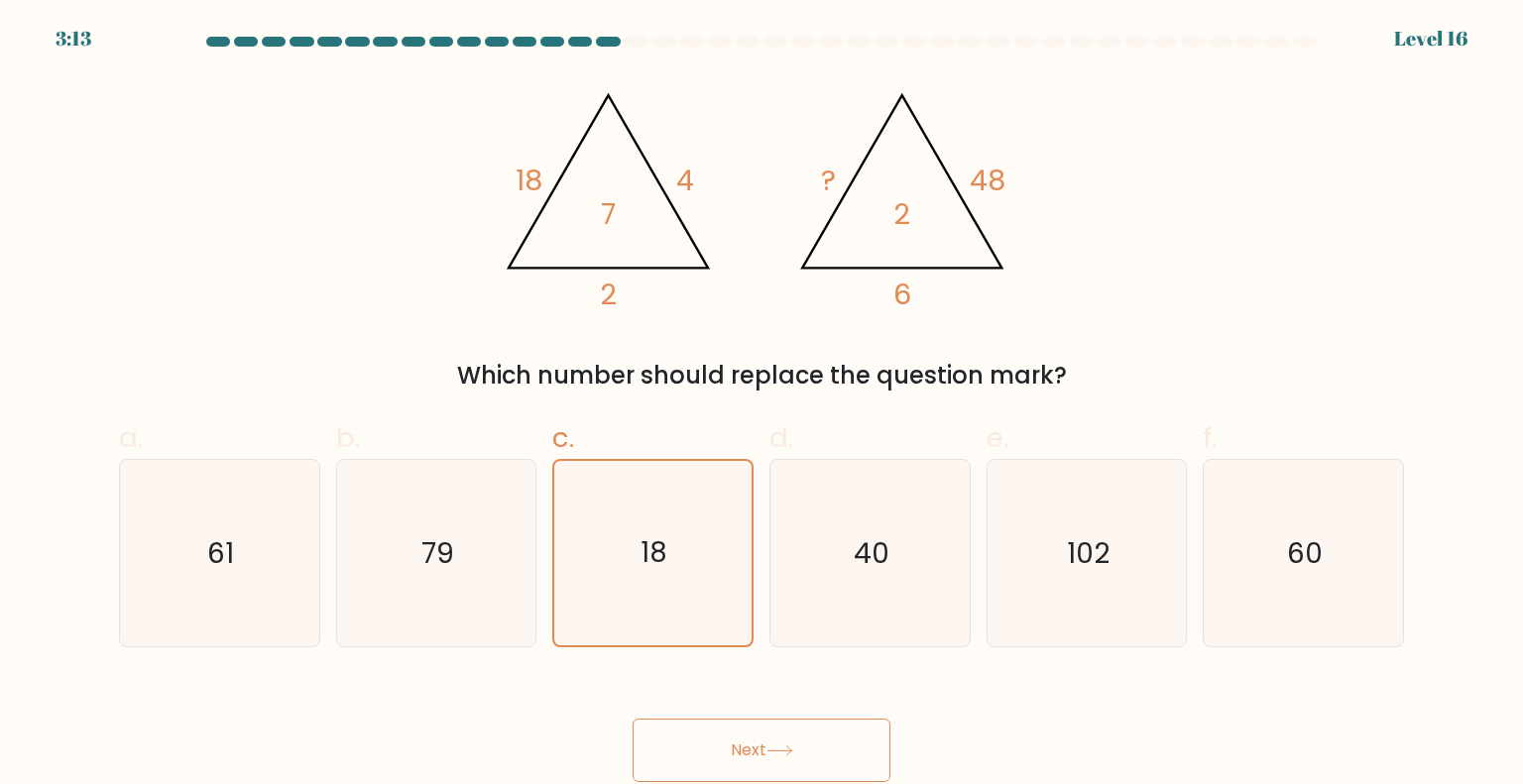 click on "Next" at bounding box center (762, 750) 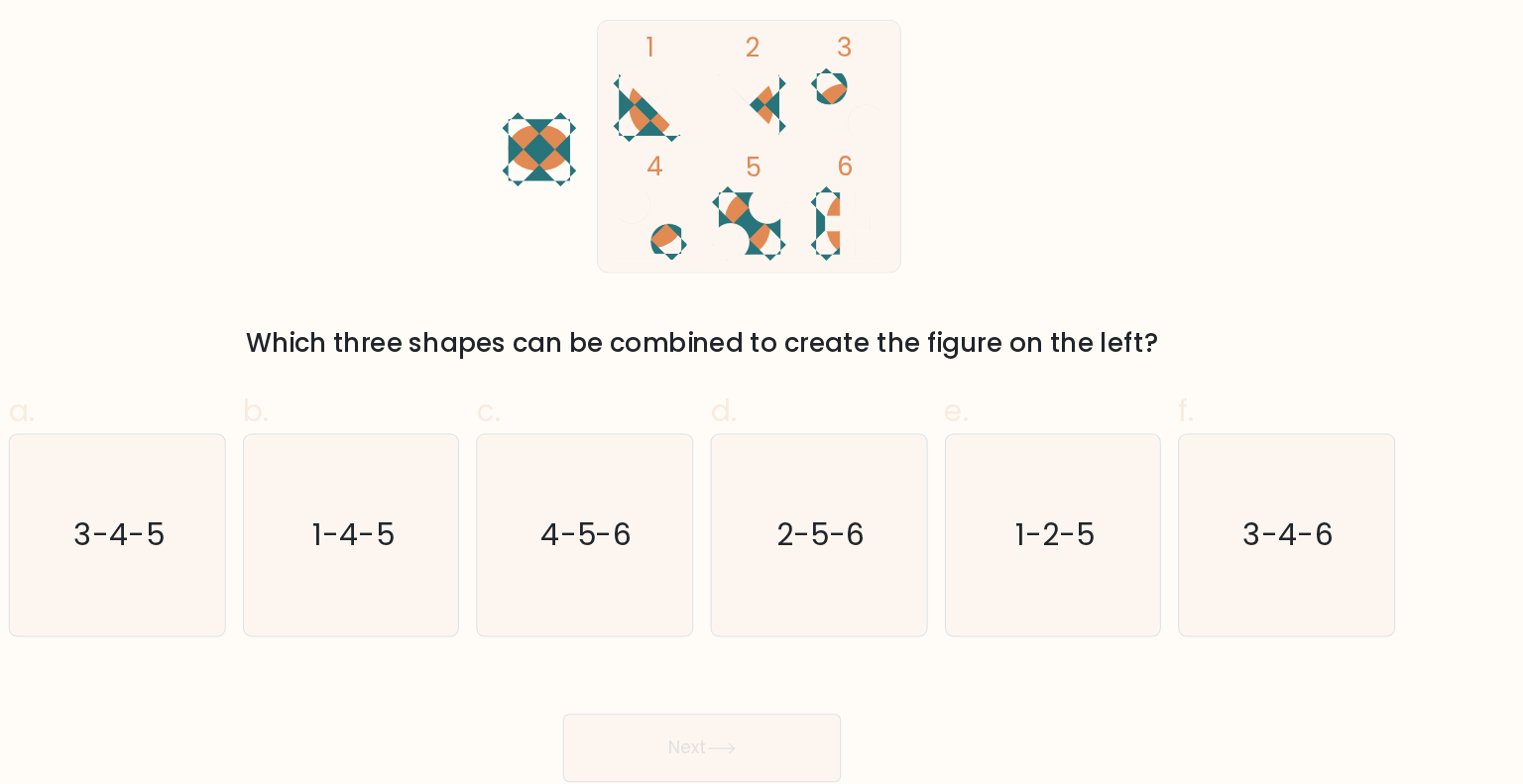 scroll, scrollTop: 0, scrollLeft: 0, axis: both 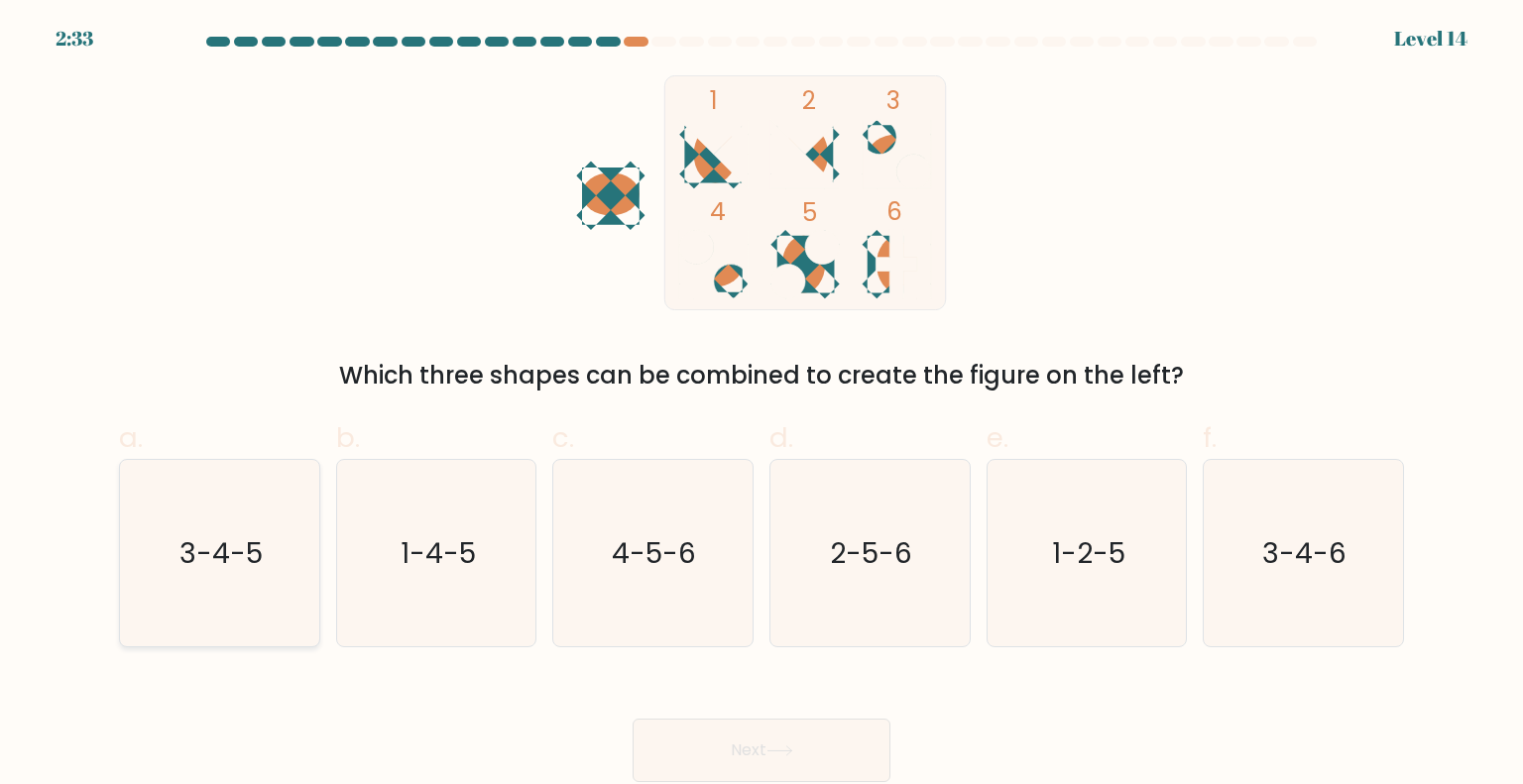 click on "3-4-5" at bounding box center (221, 552) 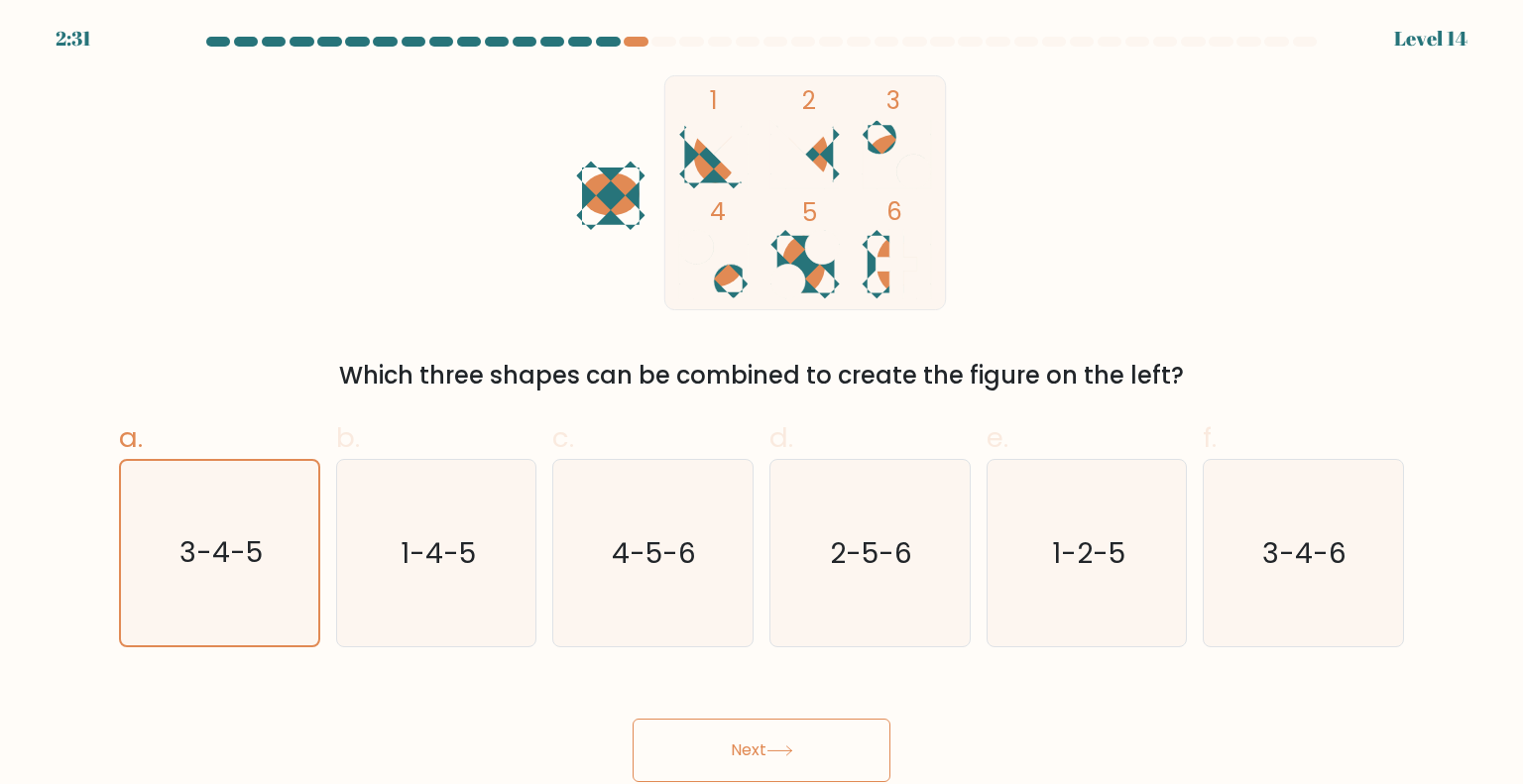 click on "Next" at bounding box center [762, 750] 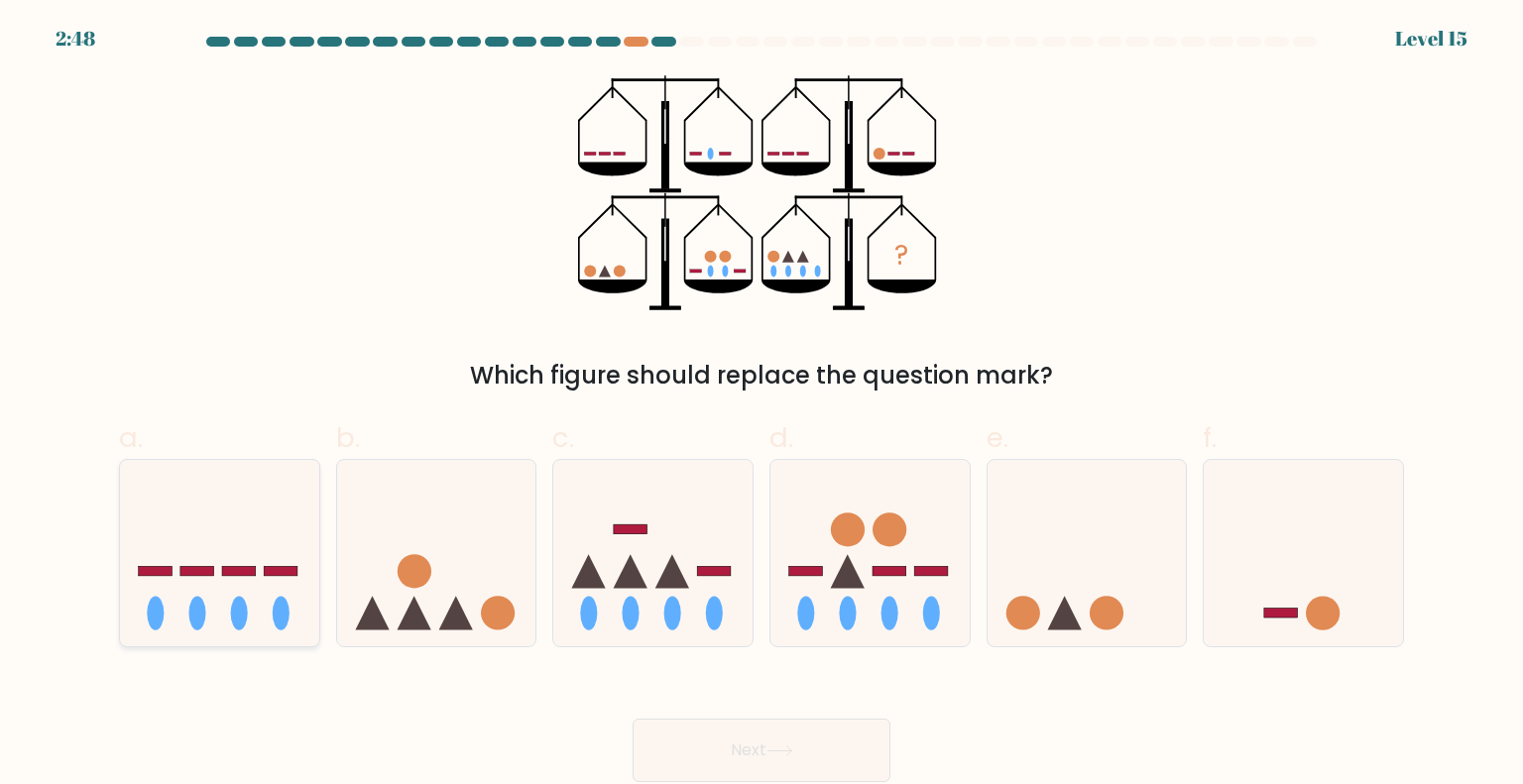 click at bounding box center [197, 613] 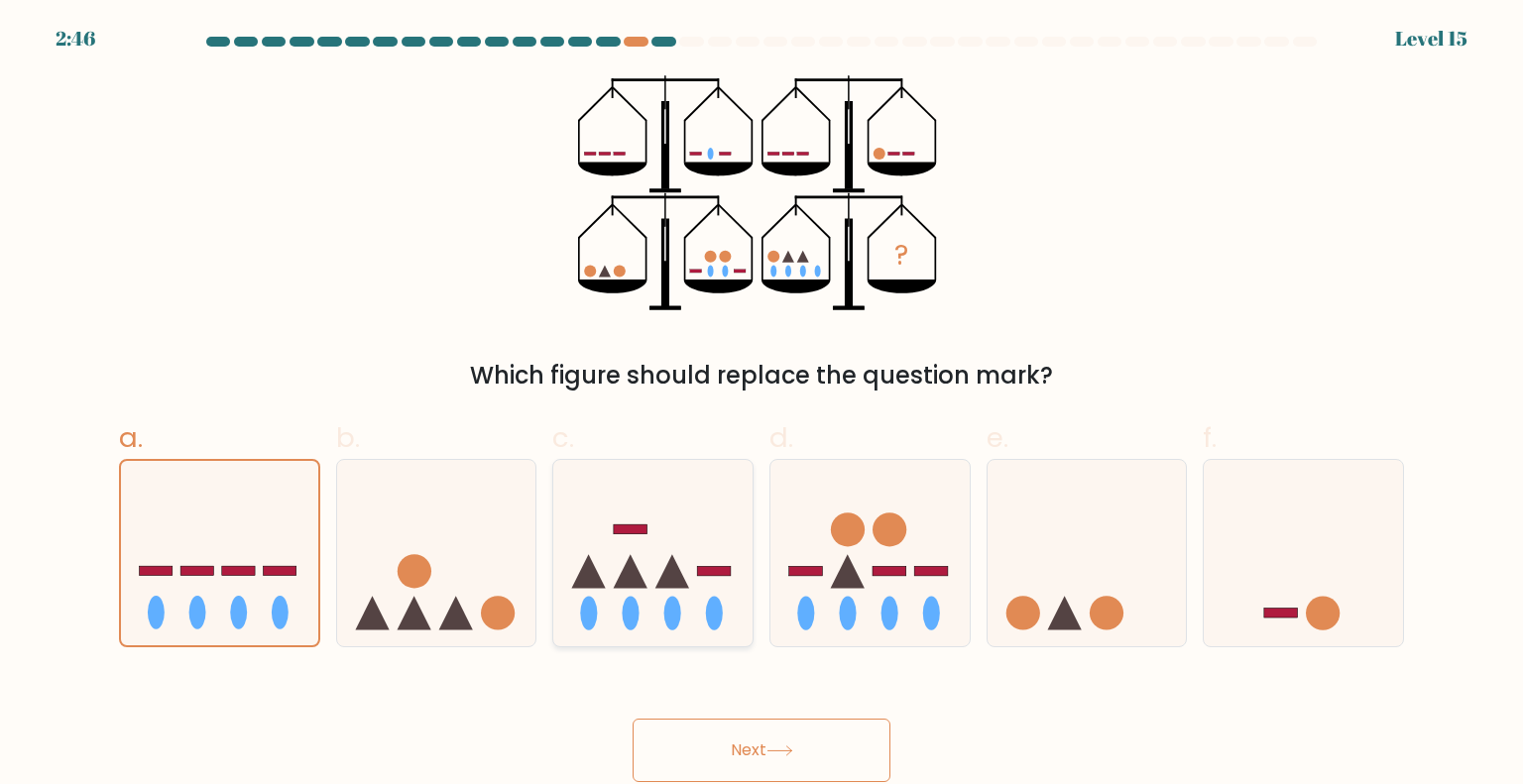 click at bounding box center (631, 613) 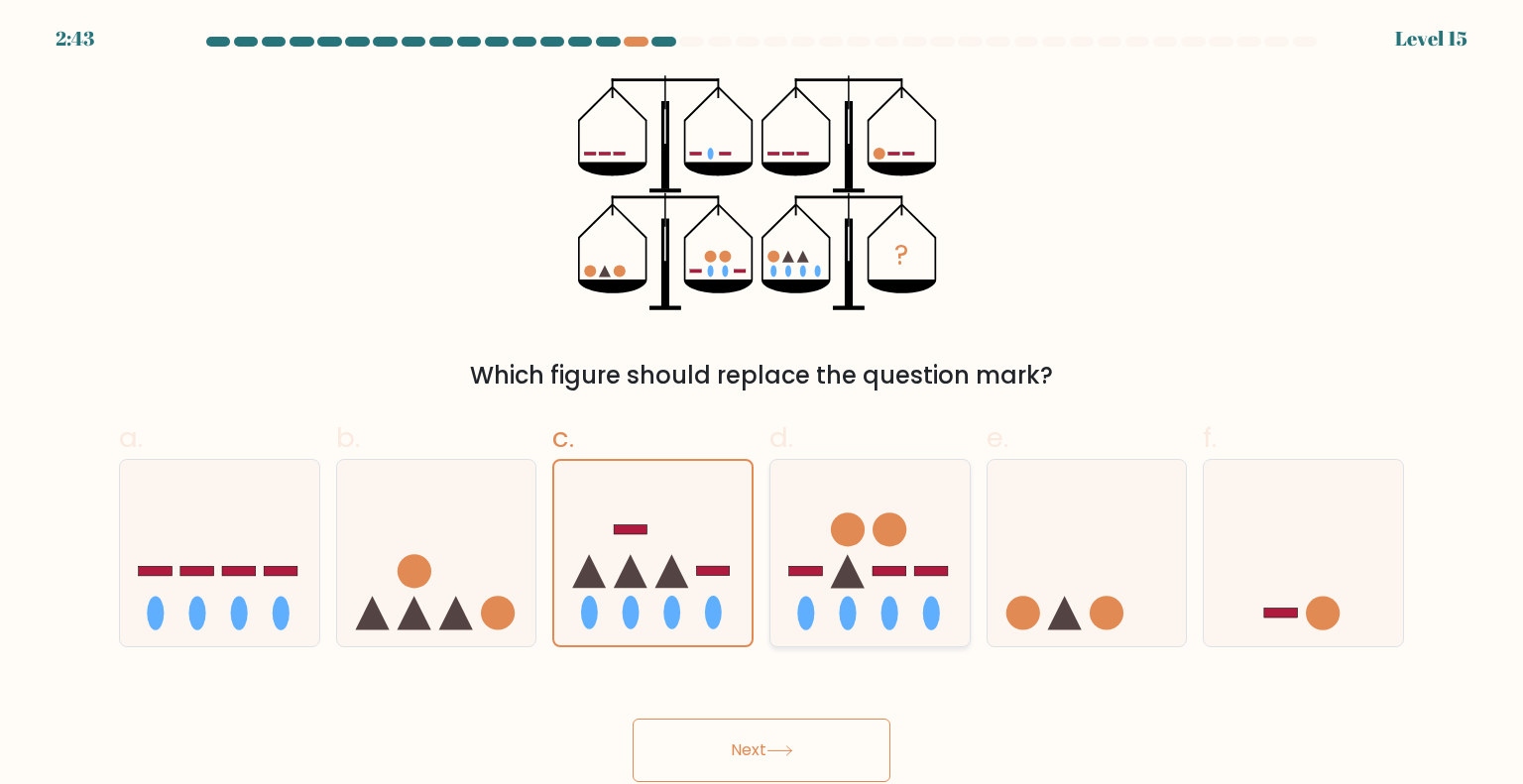 click at bounding box center [870, 553] 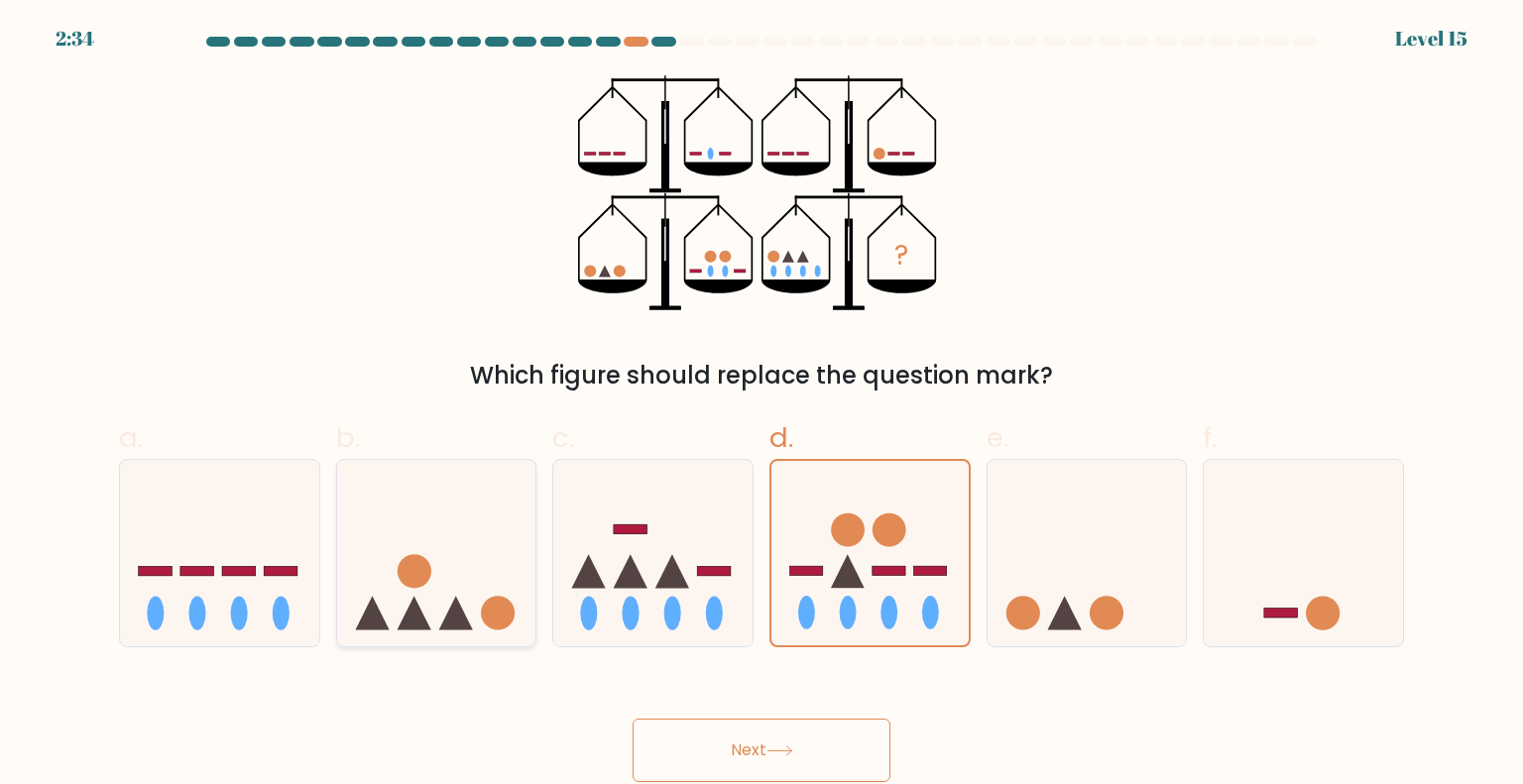 click at bounding box center (436, 553) 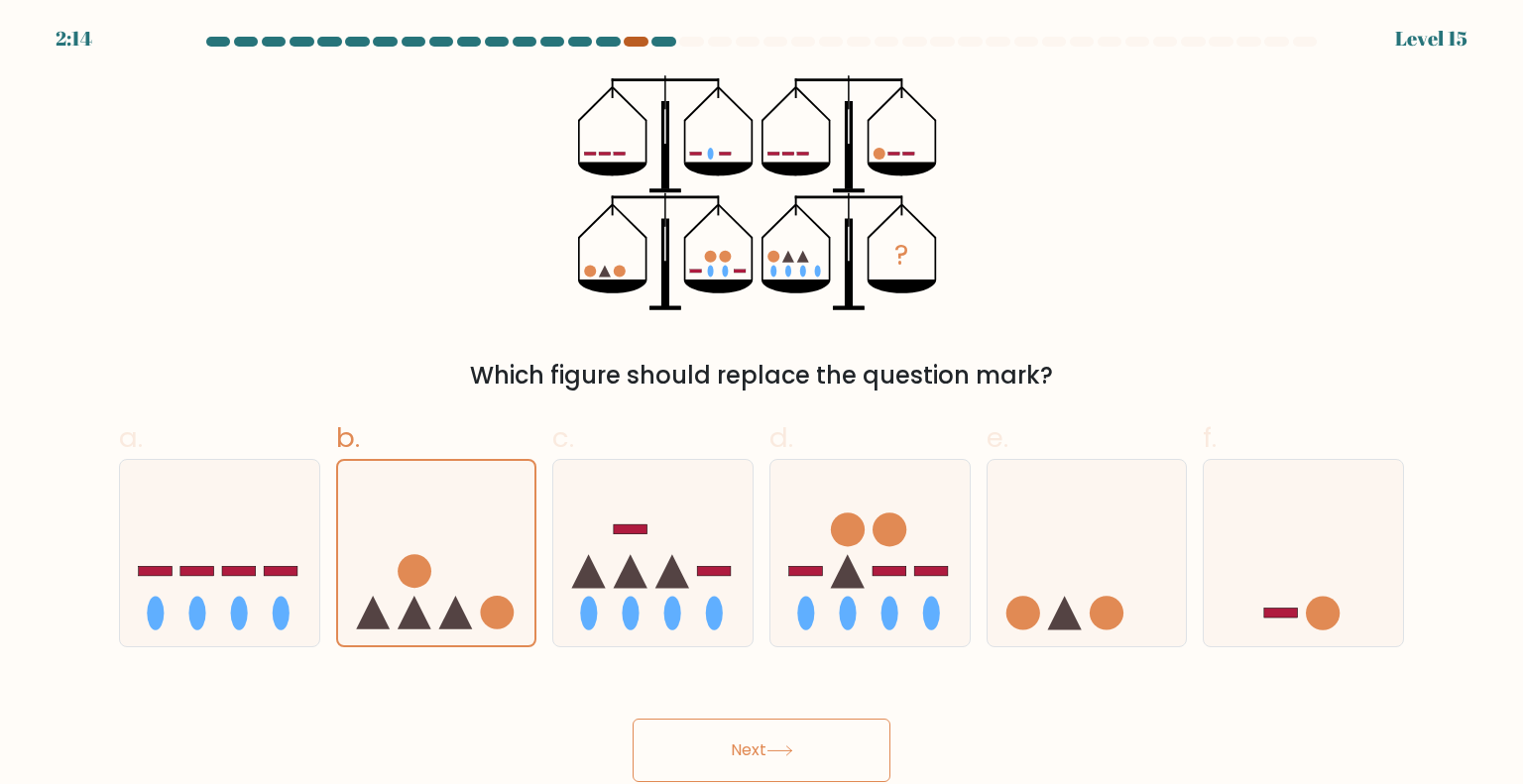 click at bounding box center (636, 42) 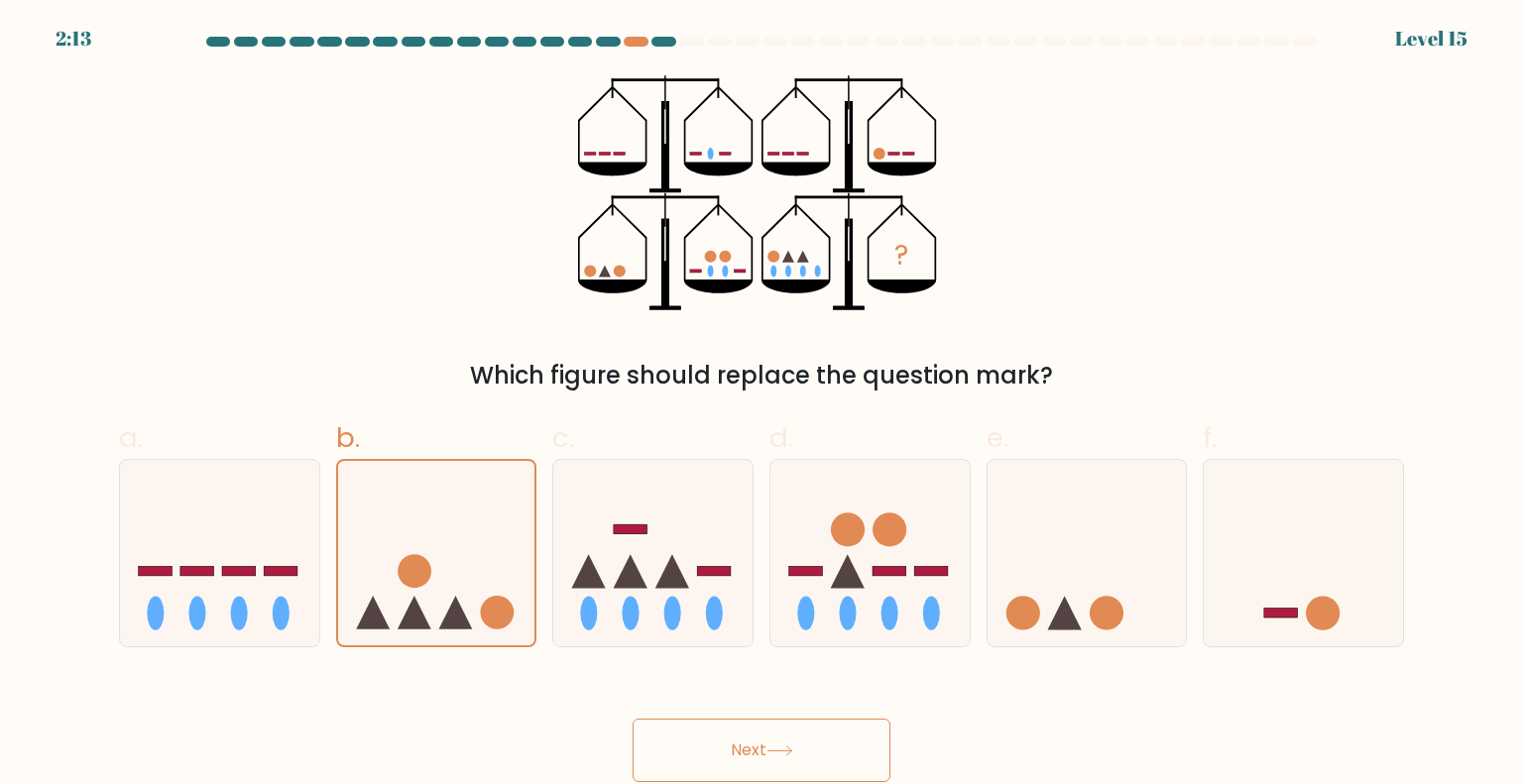 click at bounding box center [663, 42] 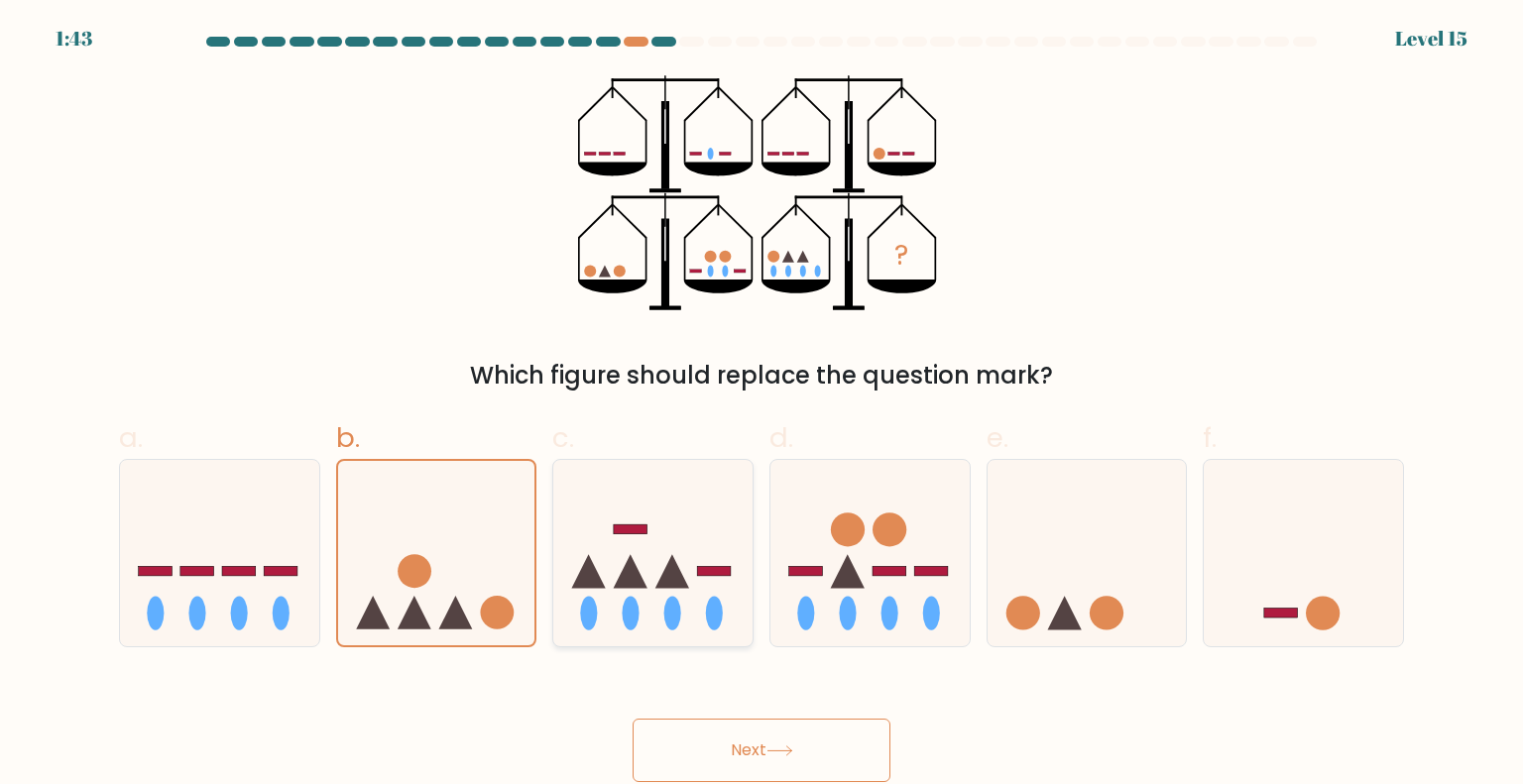 click at bounding box center (652, 553) 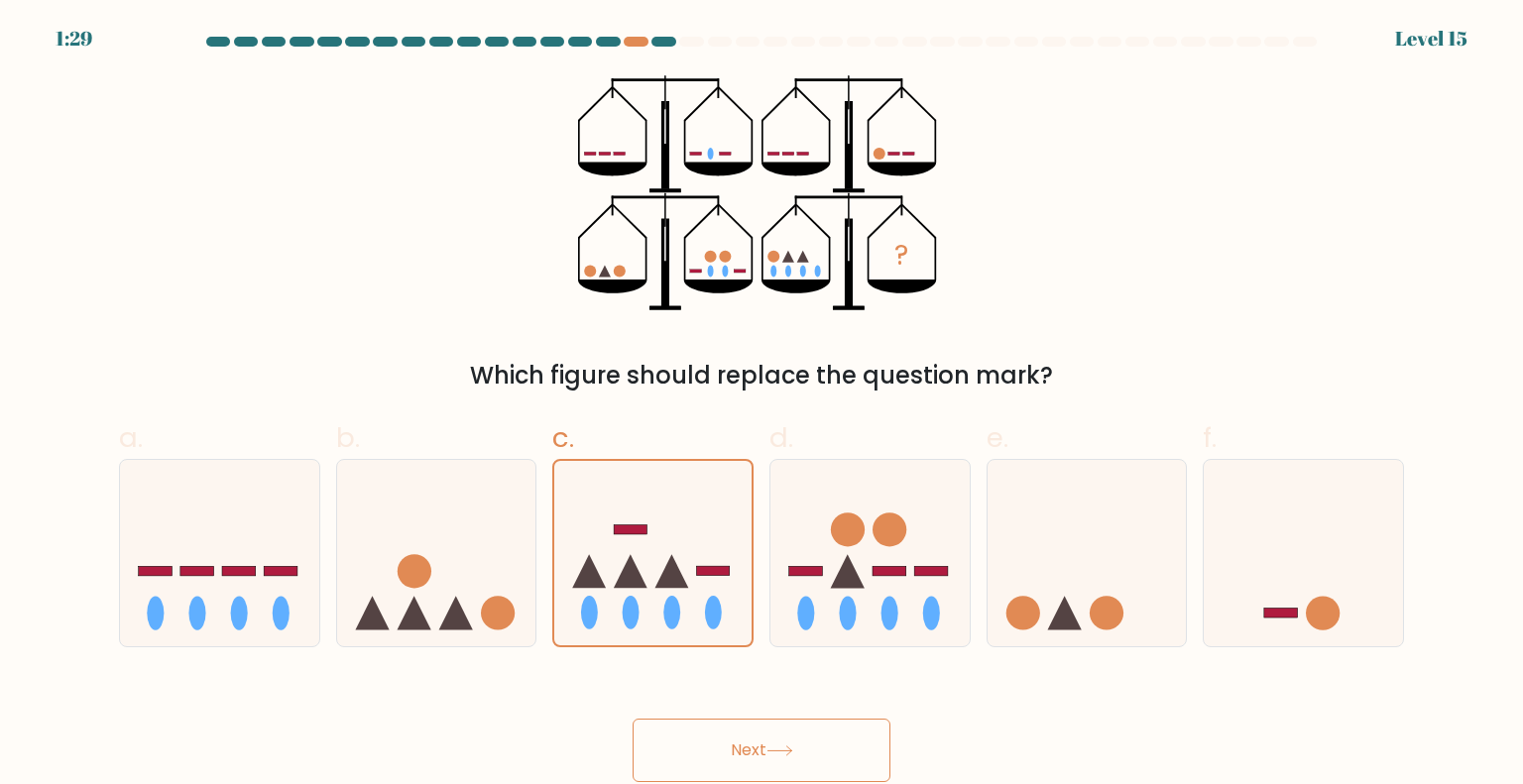 click on "Next" at bounding box center [762, 750] 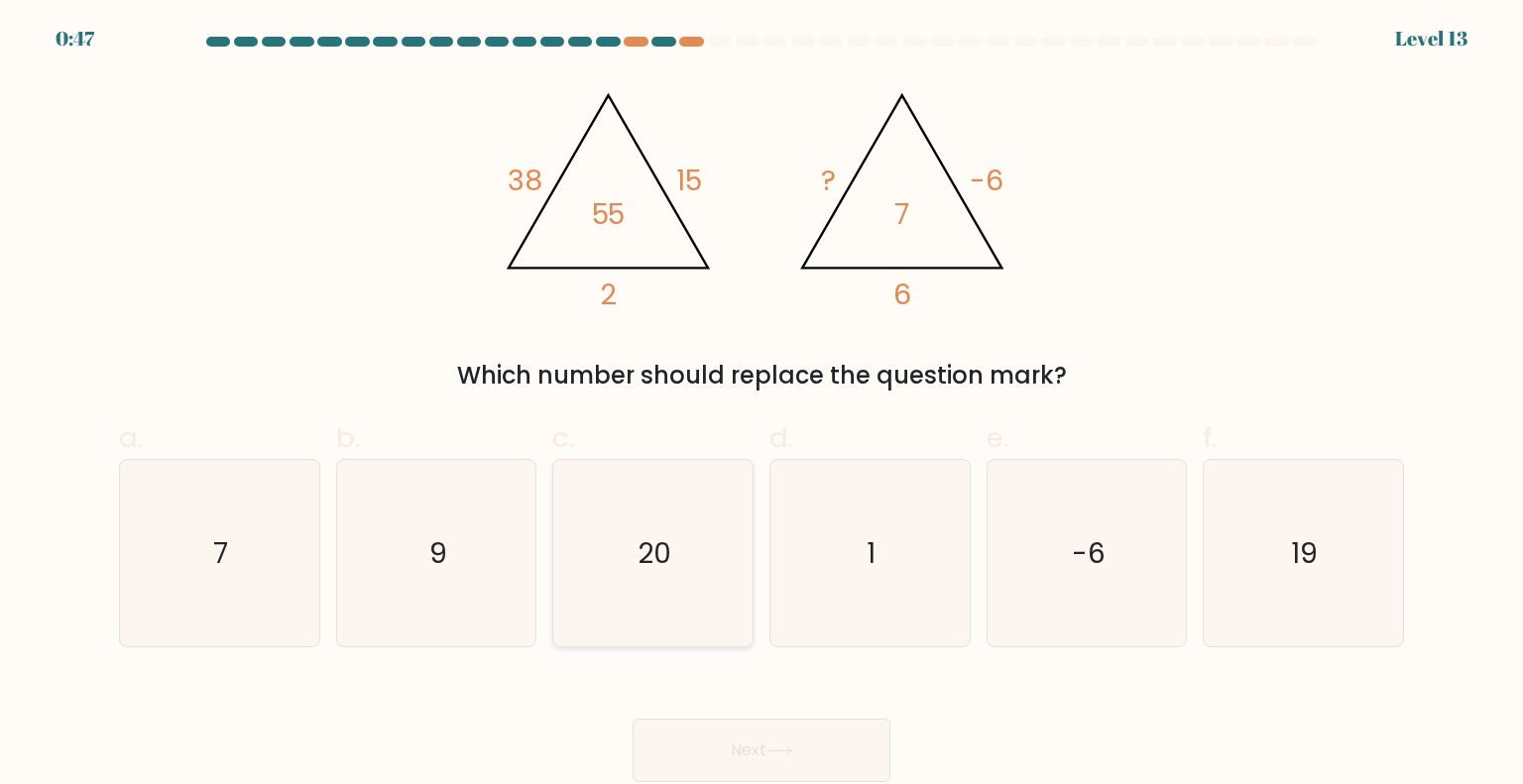 click on "20" at bounding box center (652, 553) 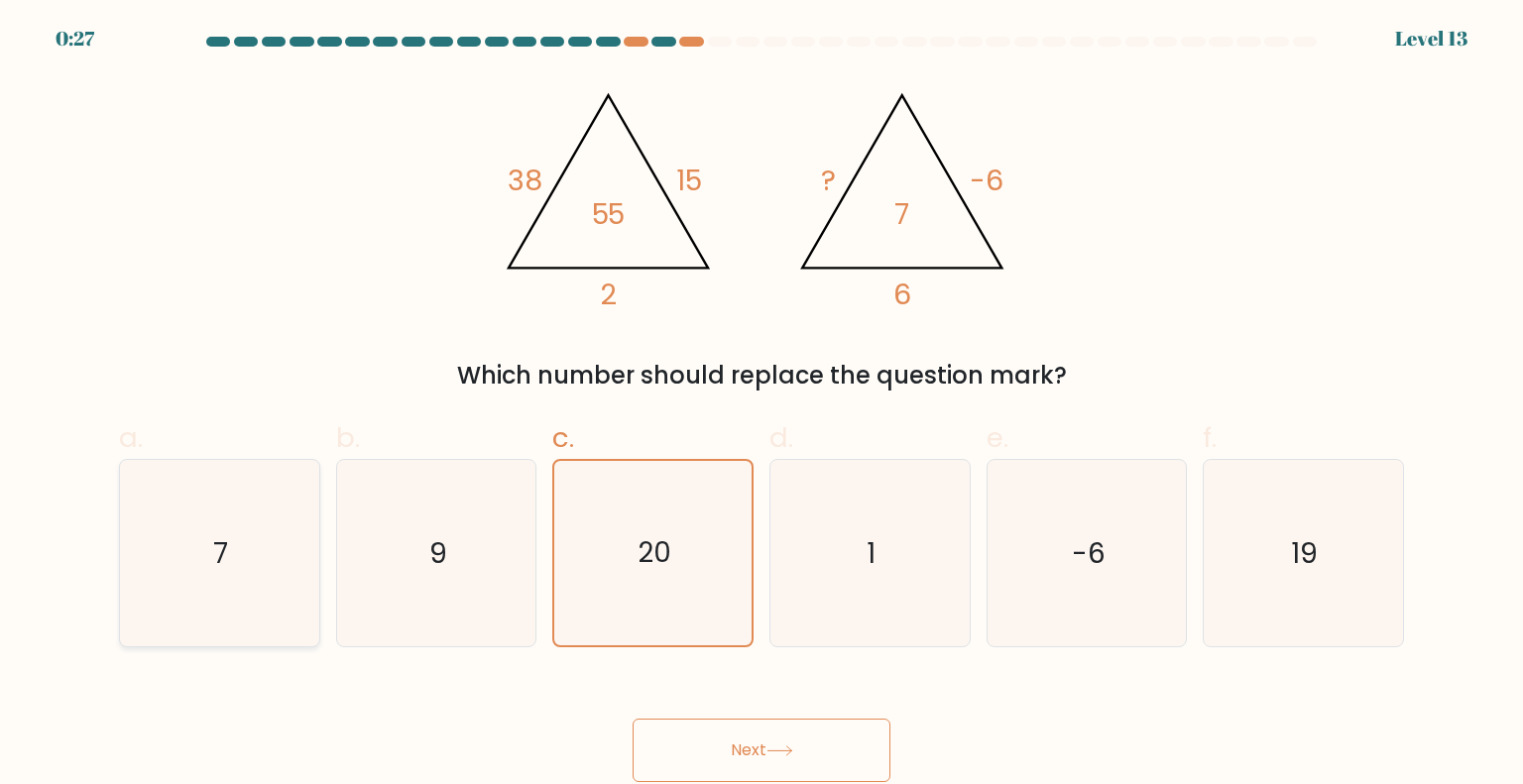 click on "7" at bounding box center (219, 553) 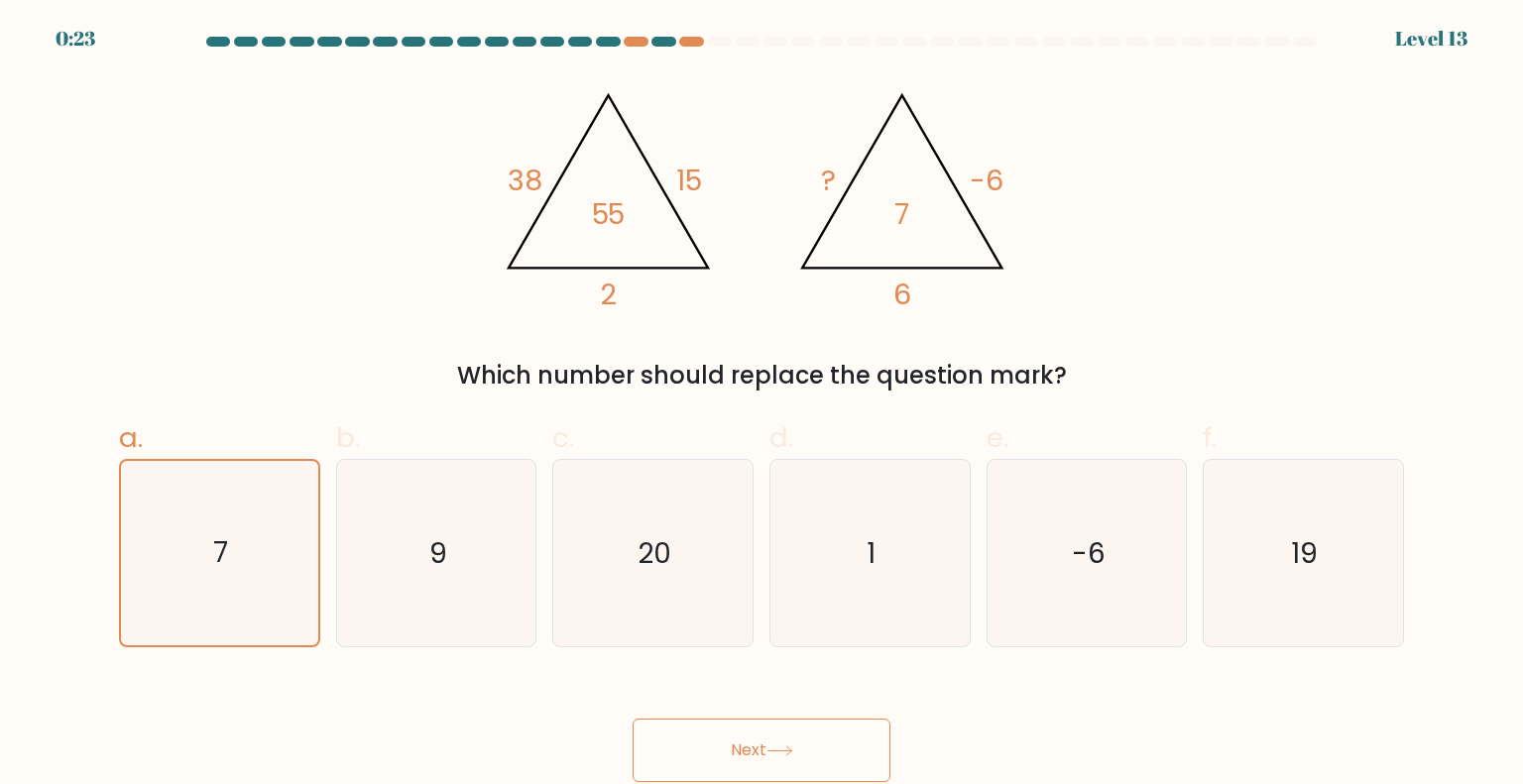 click on "Next" at bounding box center [762, 750] 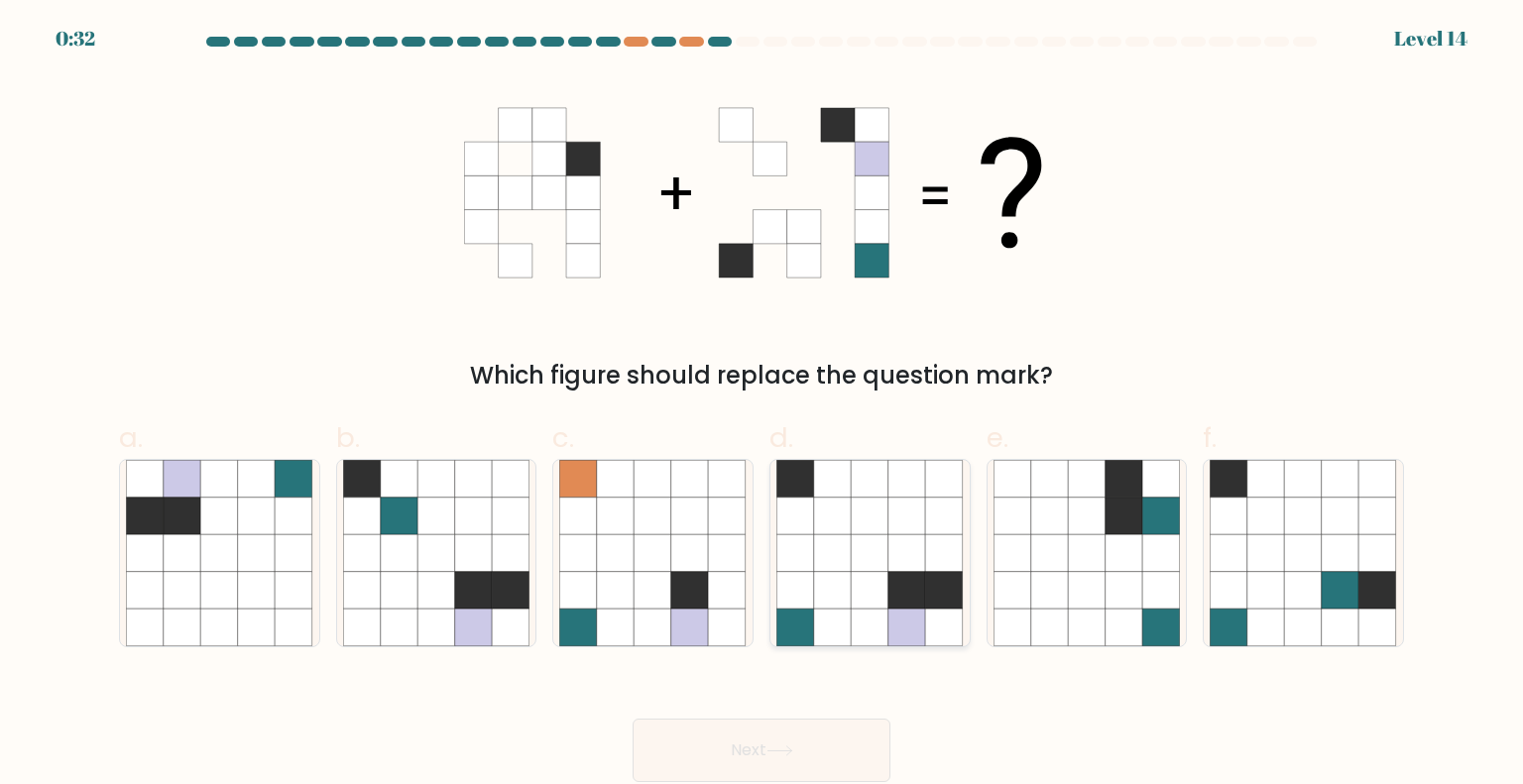 click at bounding box center (945, 627) 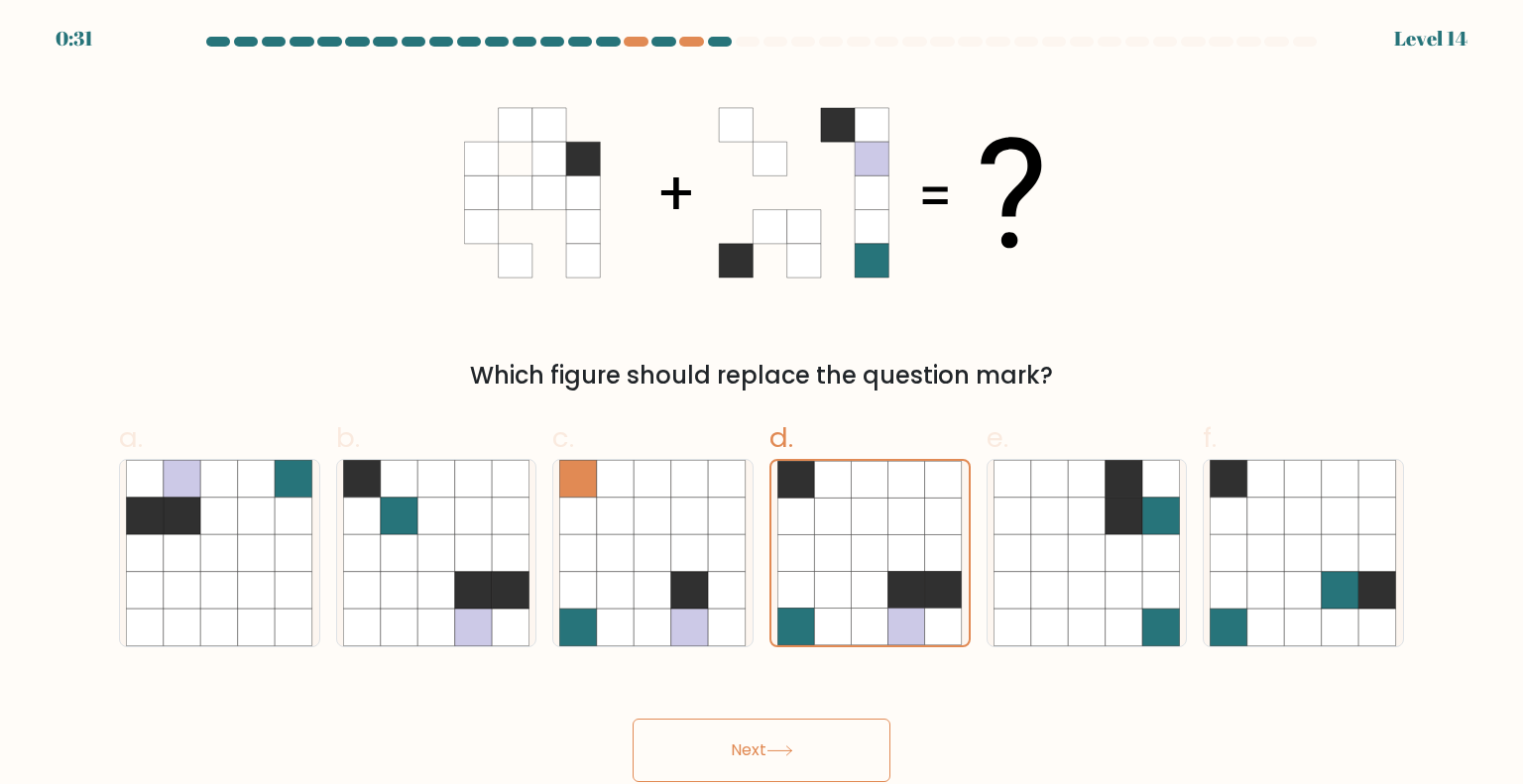 click on "Next" at bounding box center [762, 750] 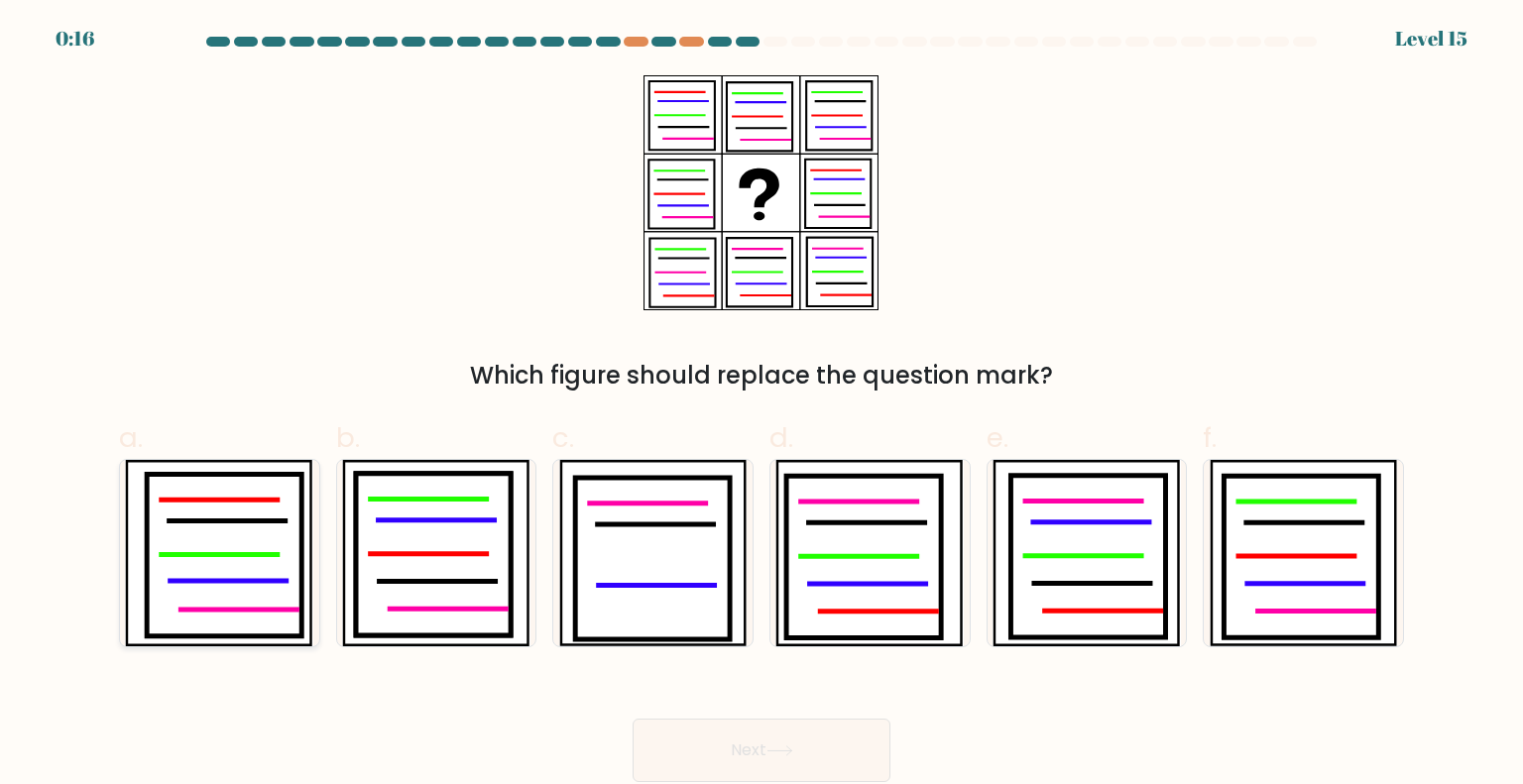 click at bounding box center (225, 555) 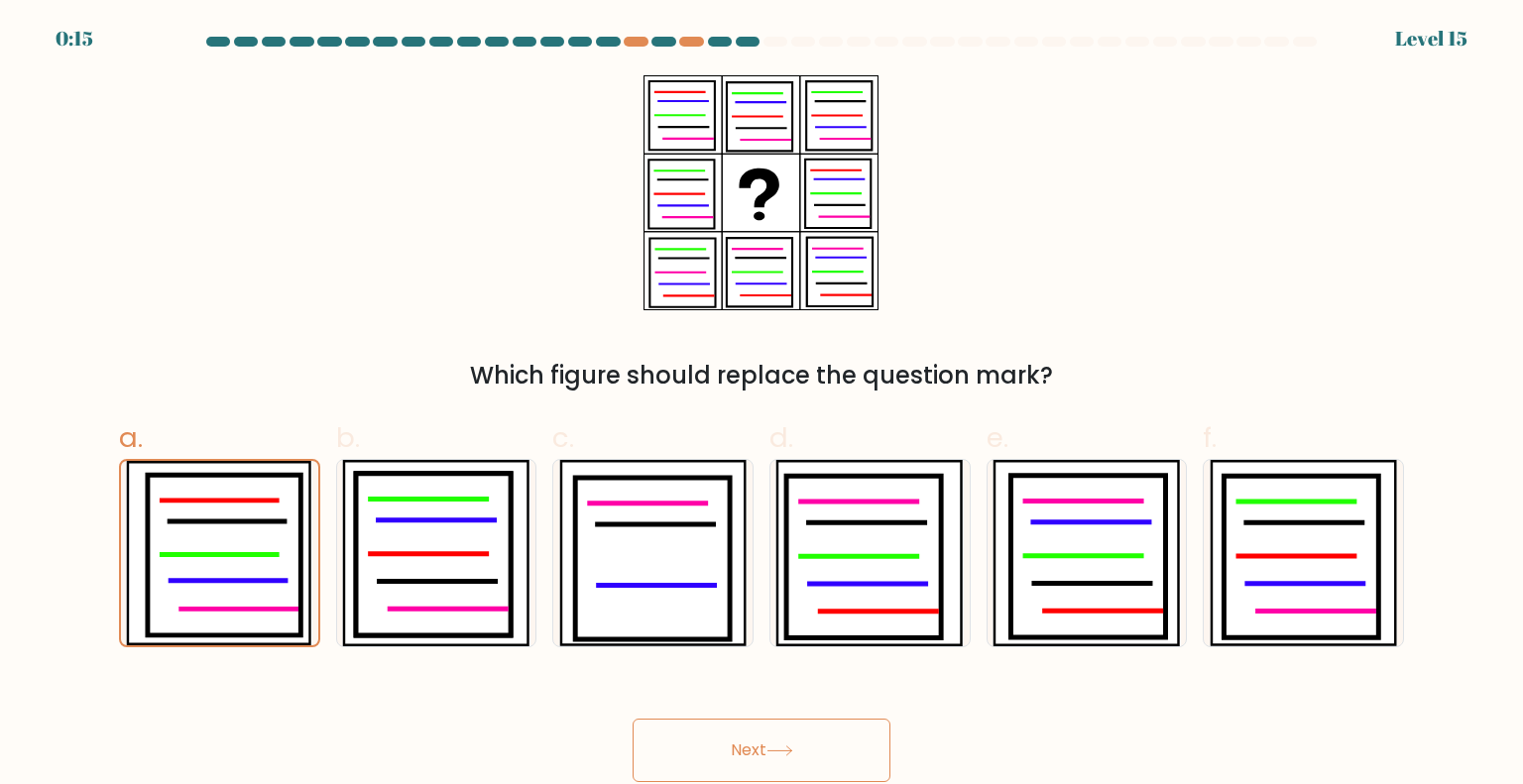 click on "Next" at bounding box center [762, 750] 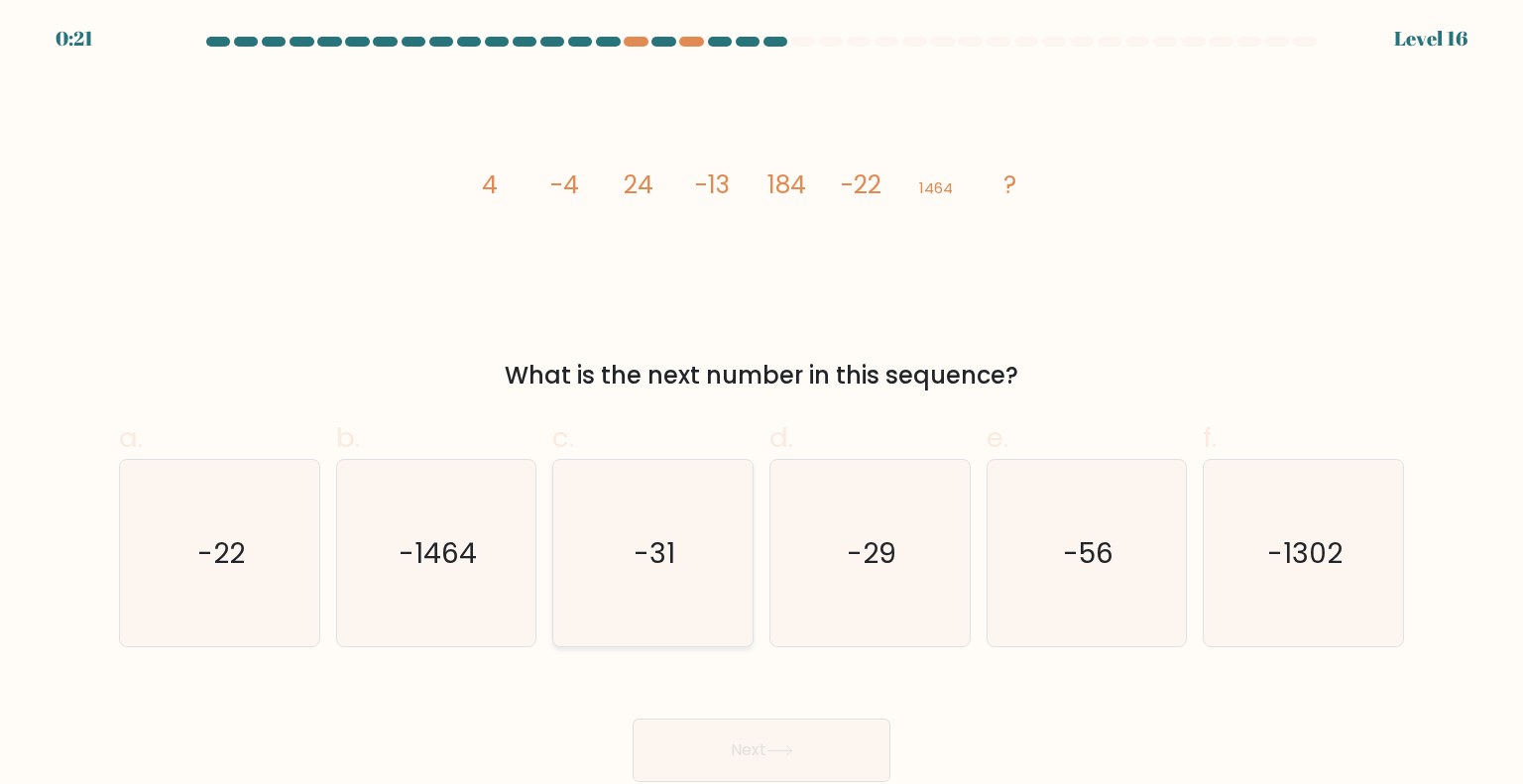 drag, startPoint x: 662, startPoint y: 545, endPoint x: 668, endPoint y: 569, distance: 24.738634 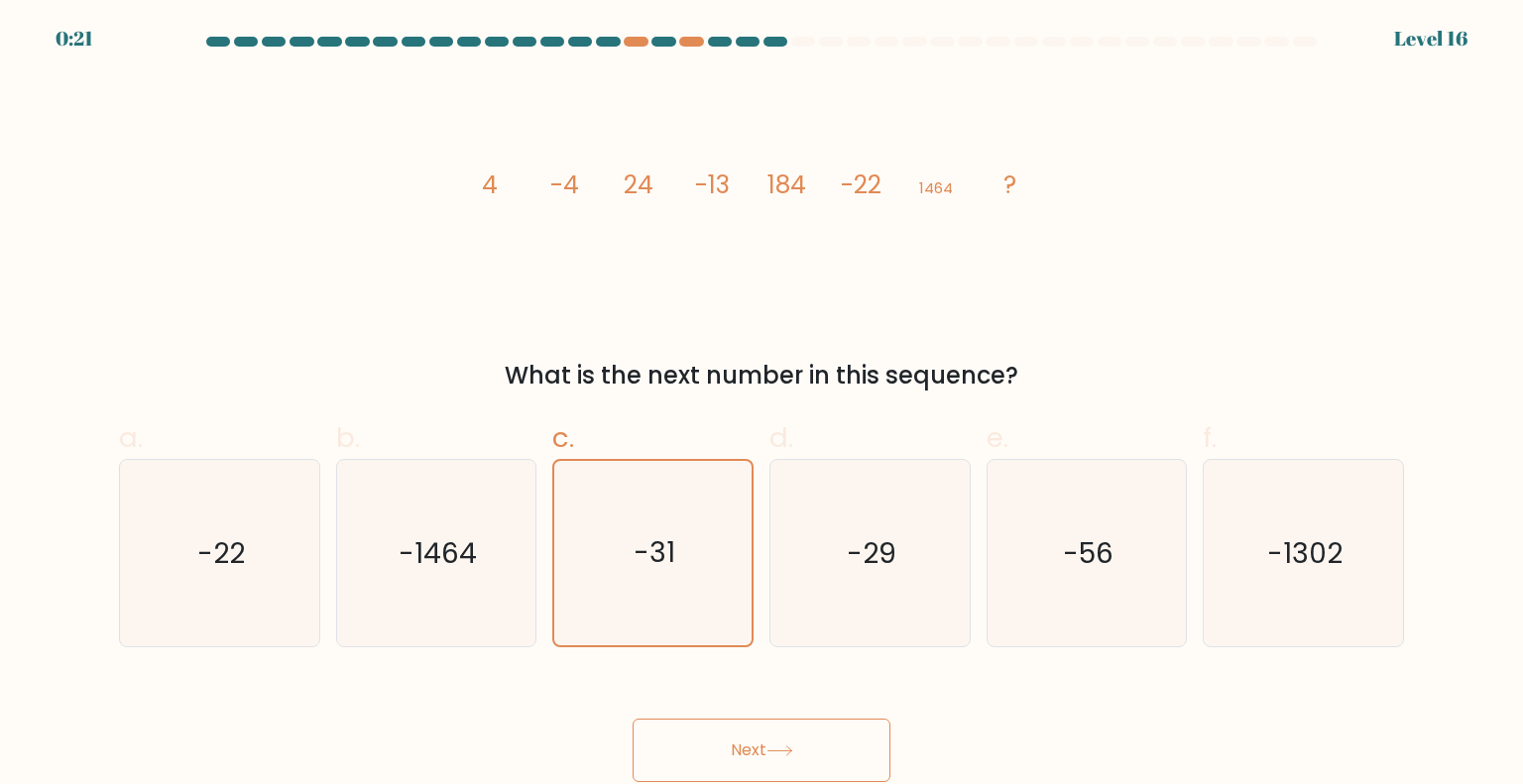 click on "Next" at bounding box center (762, 750) 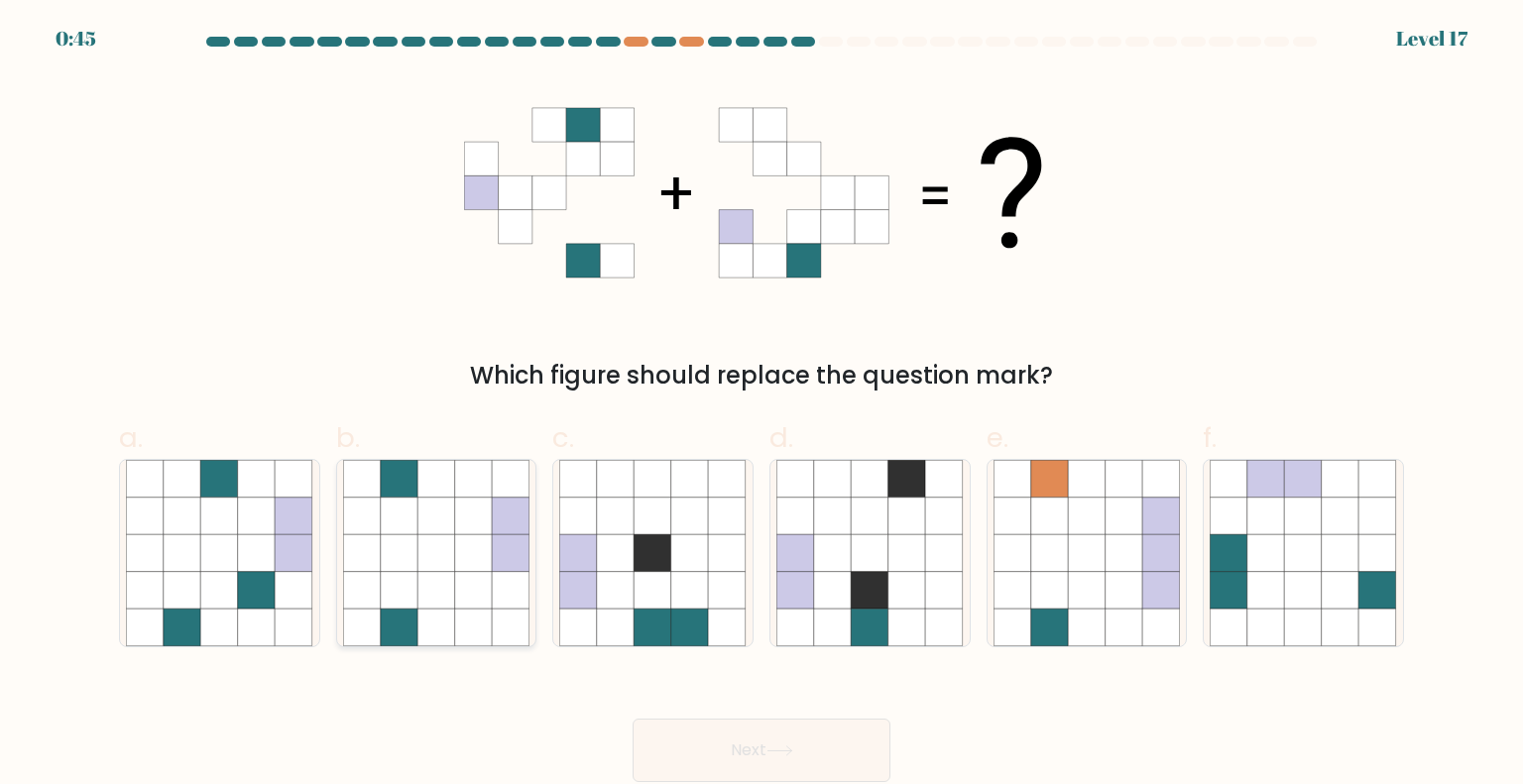 click at bounding box center [511, 553] 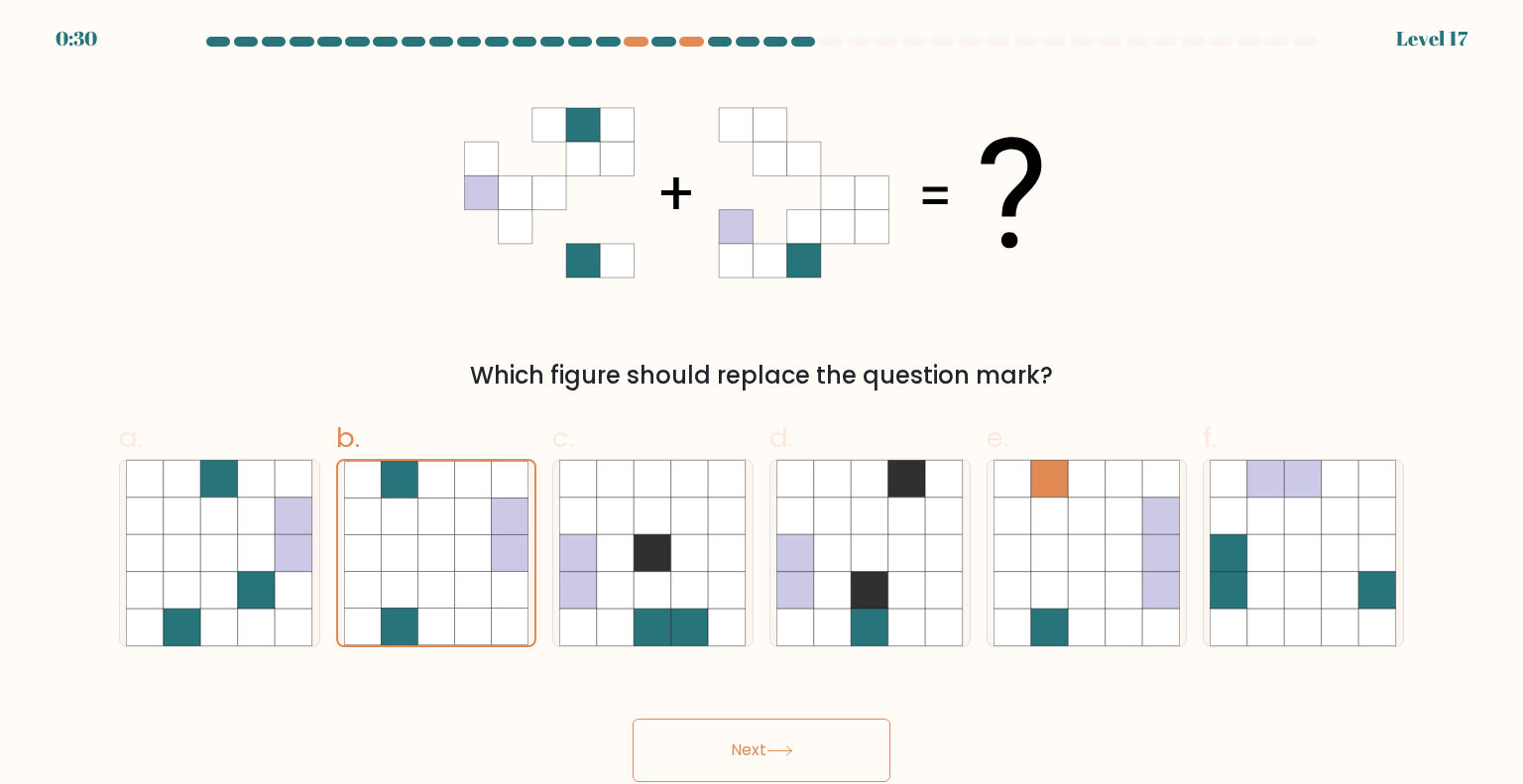 click on "Next" at bounding box center (762, 750) 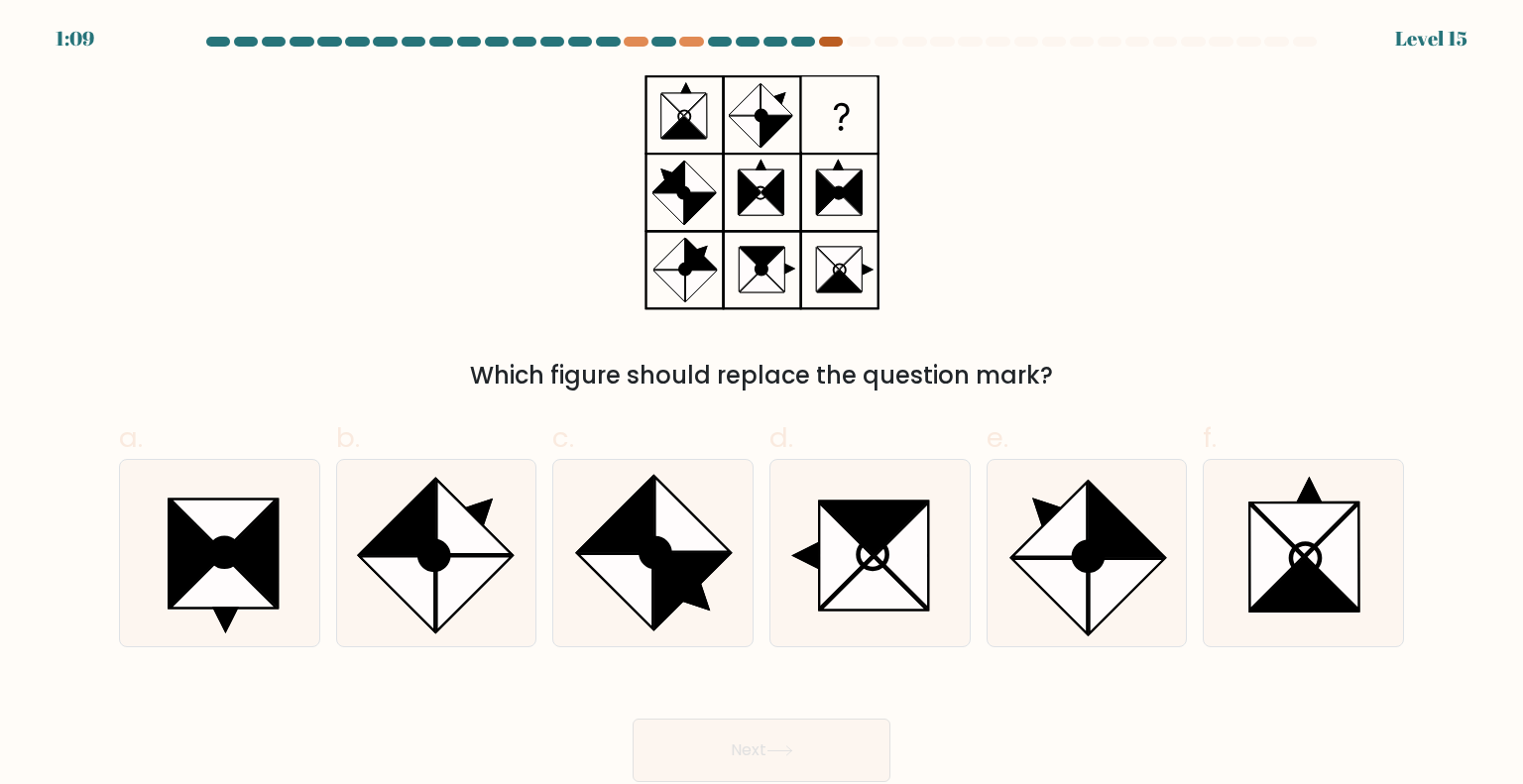 click at bounding box center [831, 42] 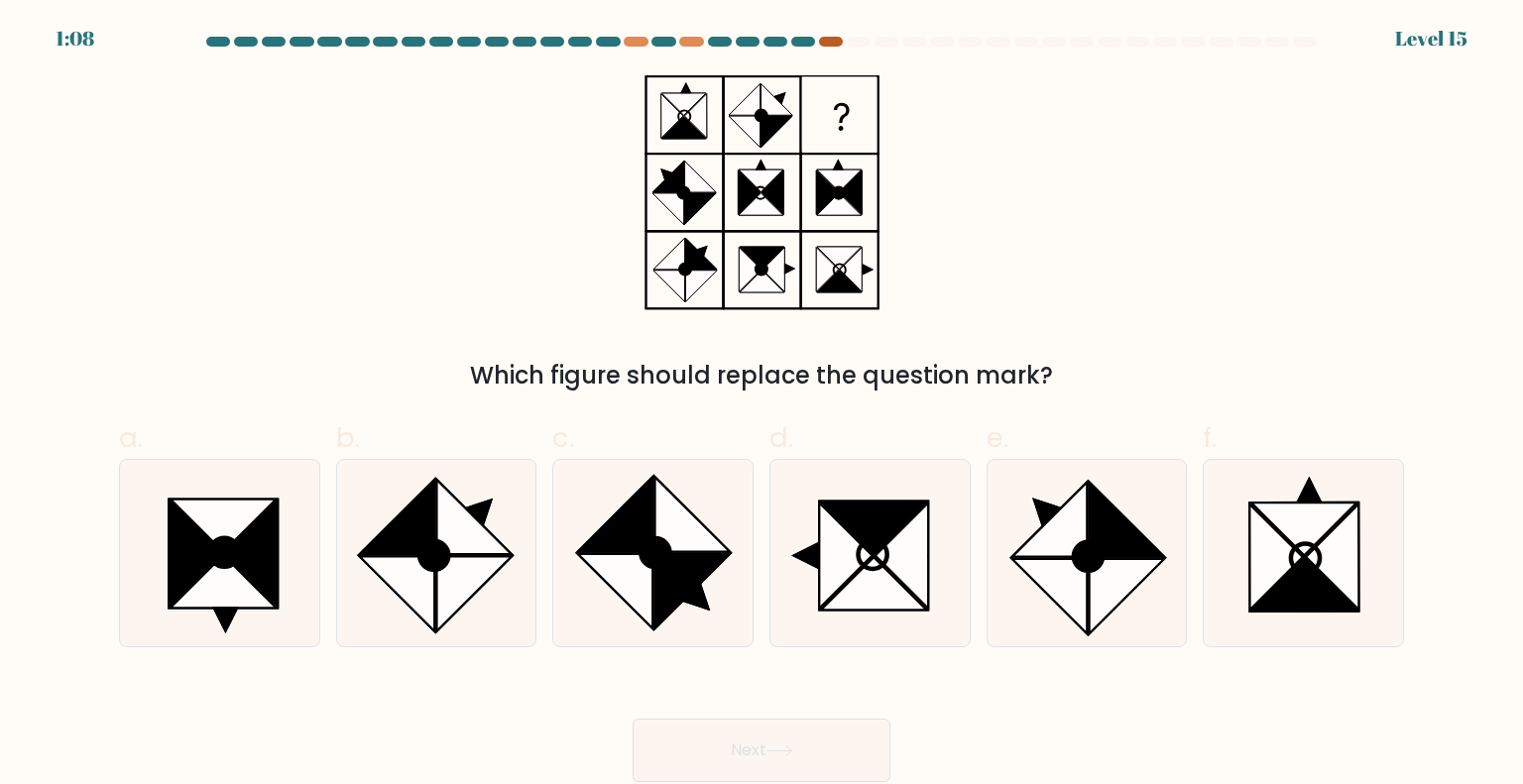 click at bounding box center [831, 42] 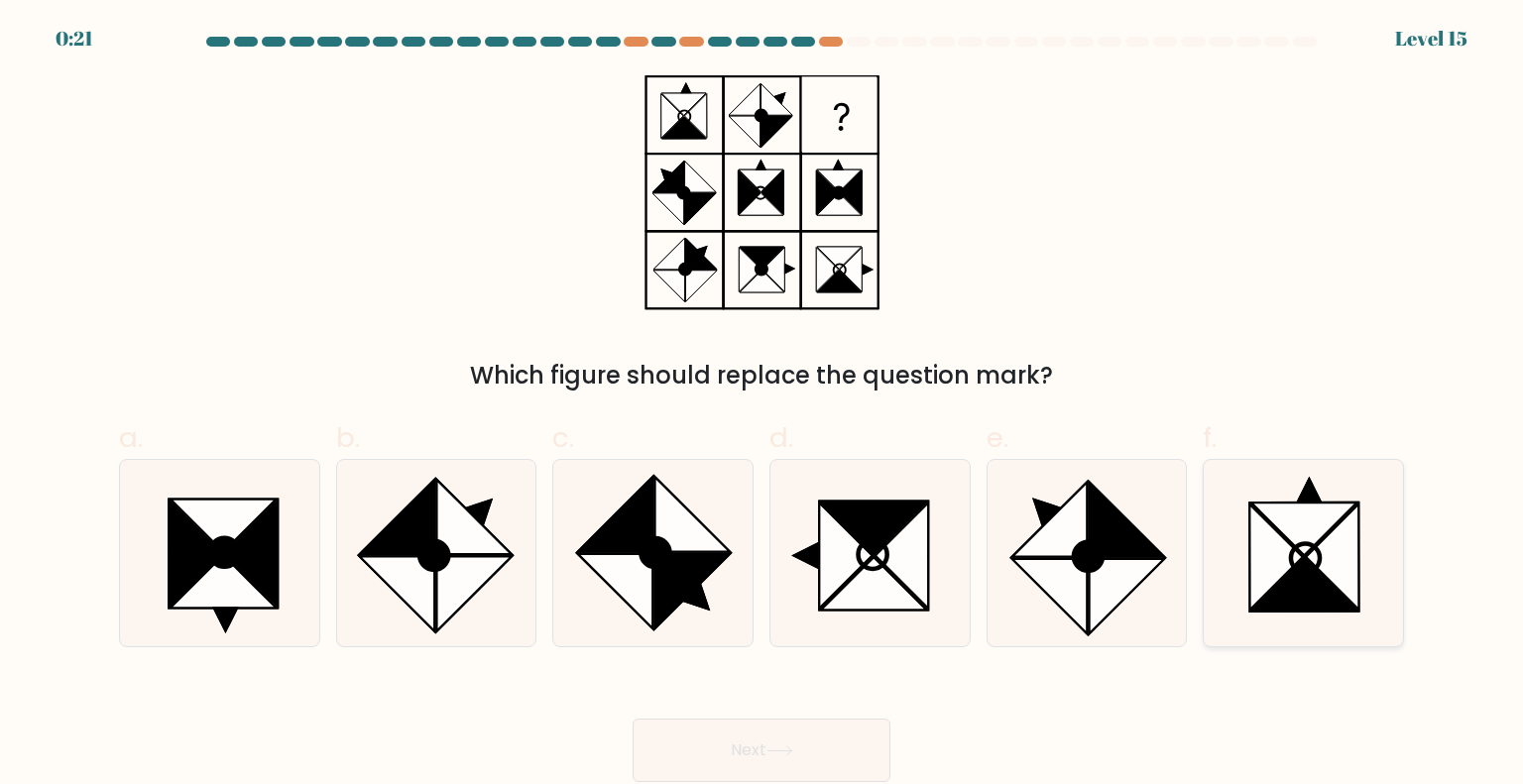 click at bounding box center [1305, 585] 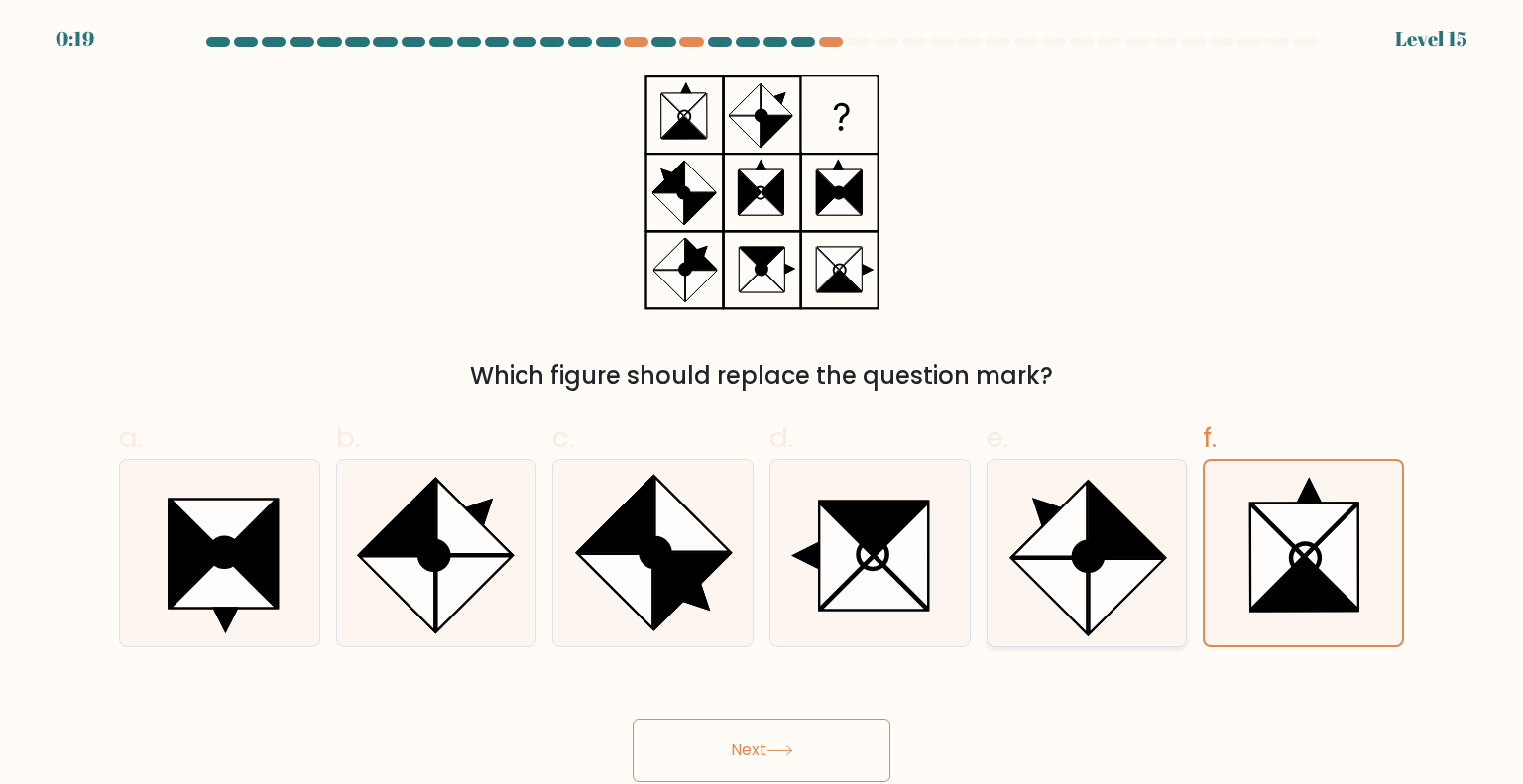 click at bounding box center (1087, 553) 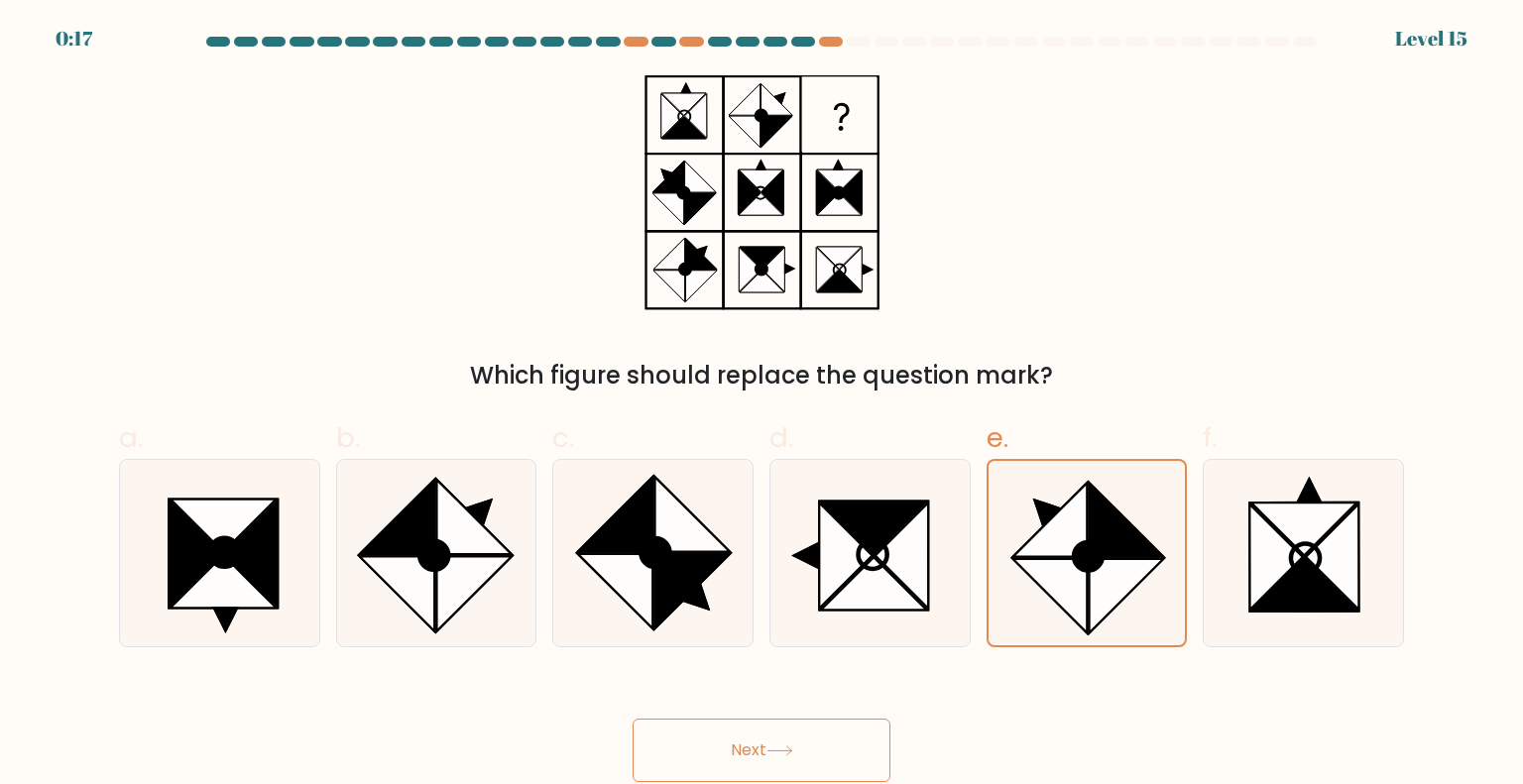 click on "Next" at bounding box center (762, 750) 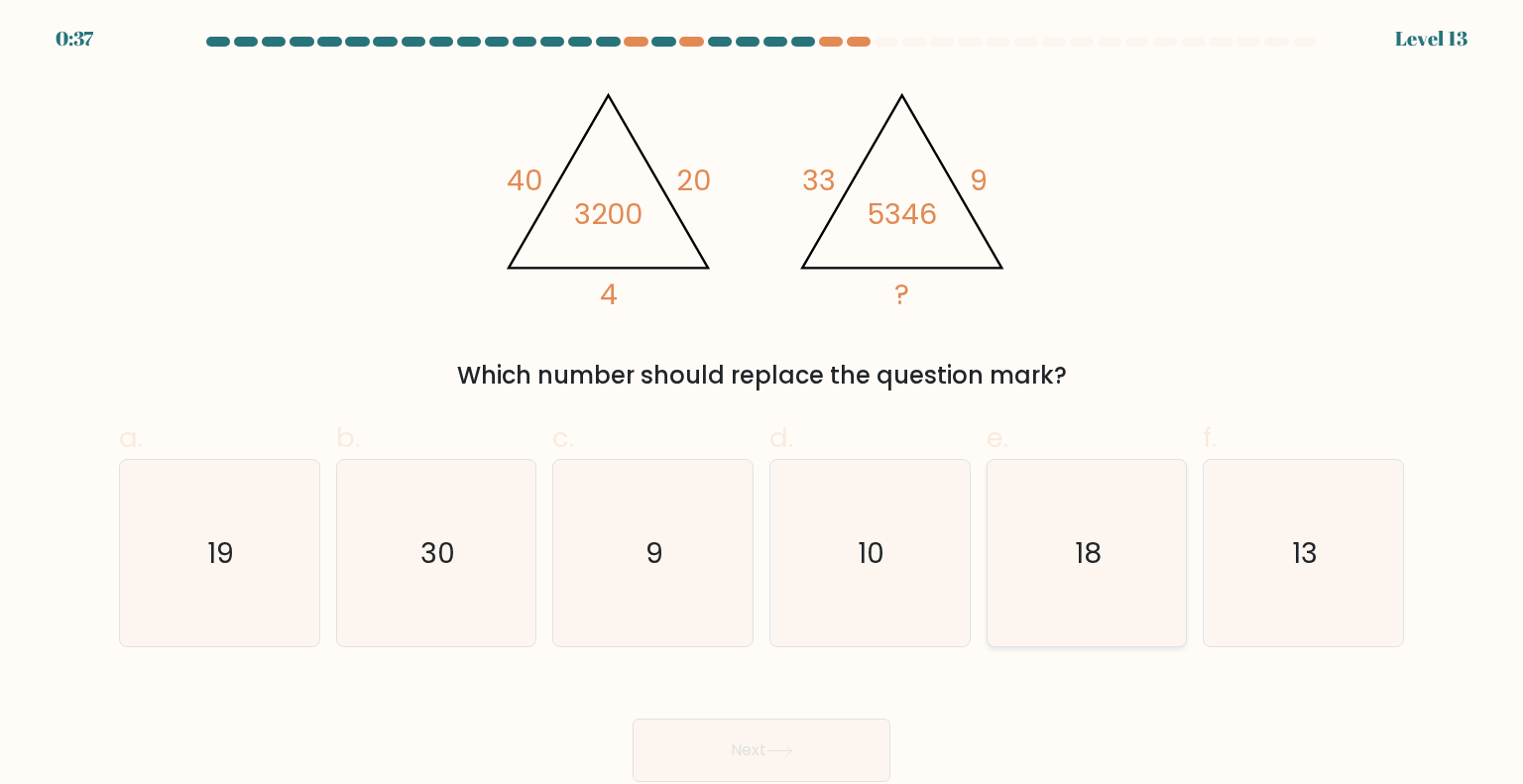 click on "18" at bounding box center (1087, 553) 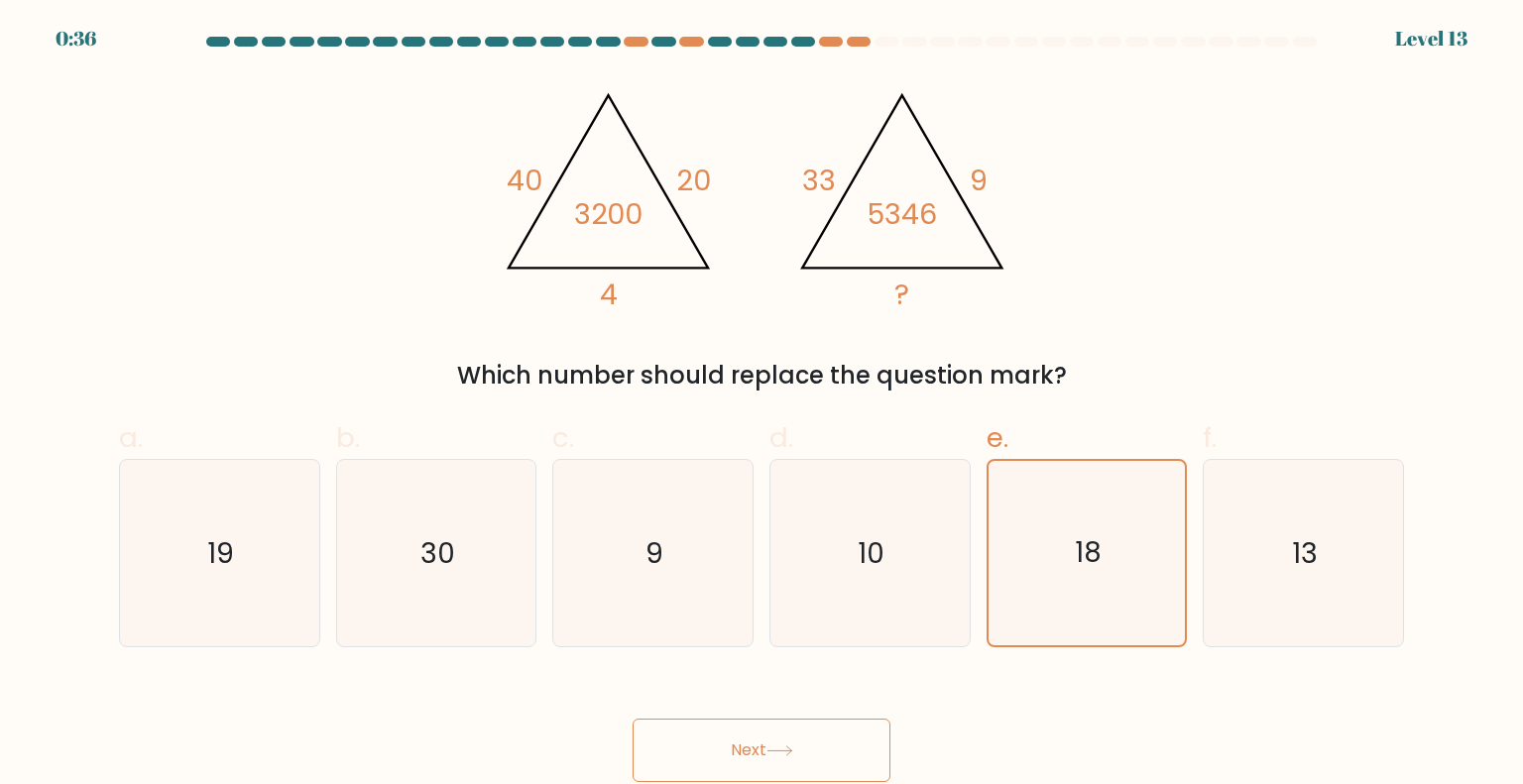 click at bounding box center (779, 750) 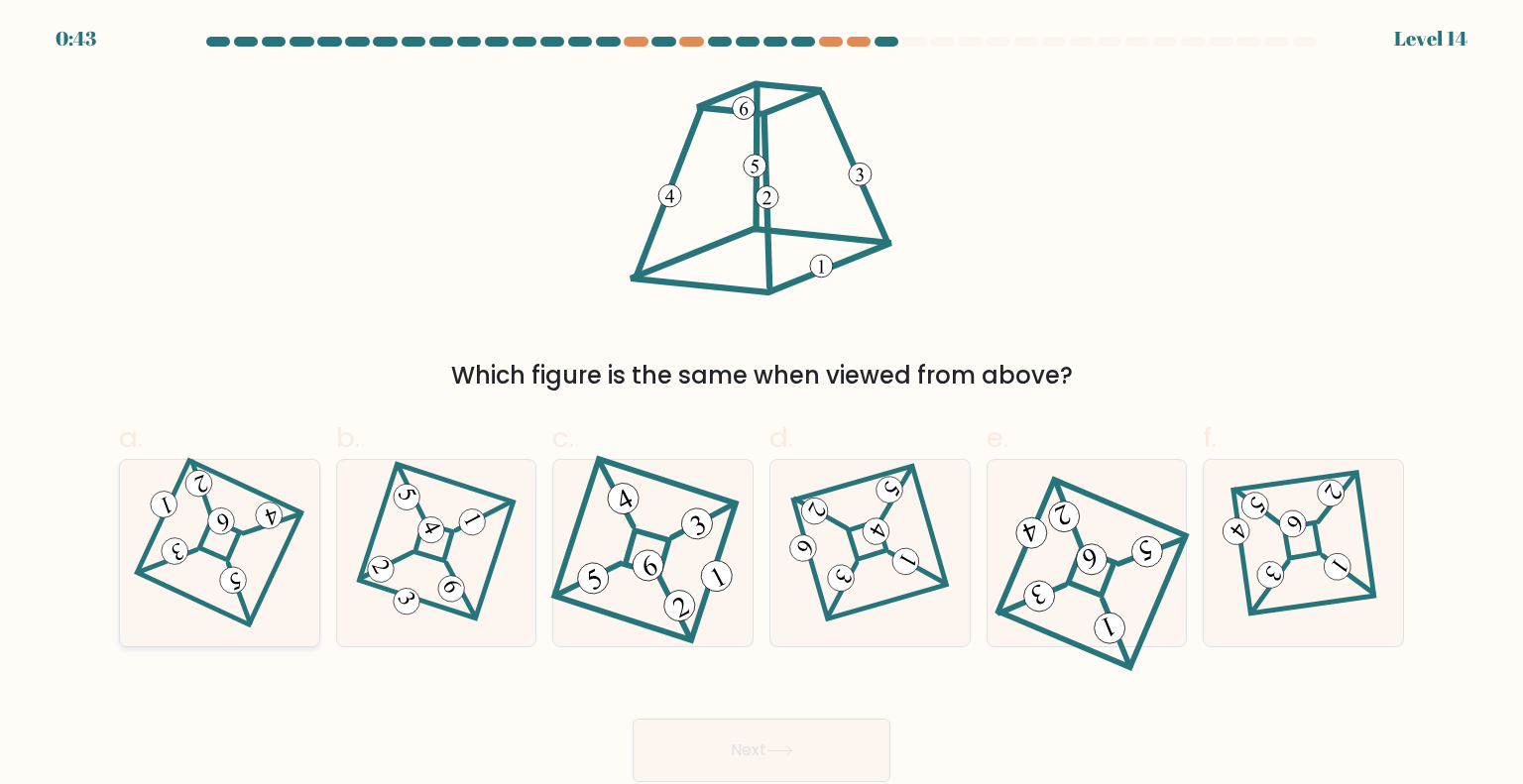click at bounding box center (219, 552) 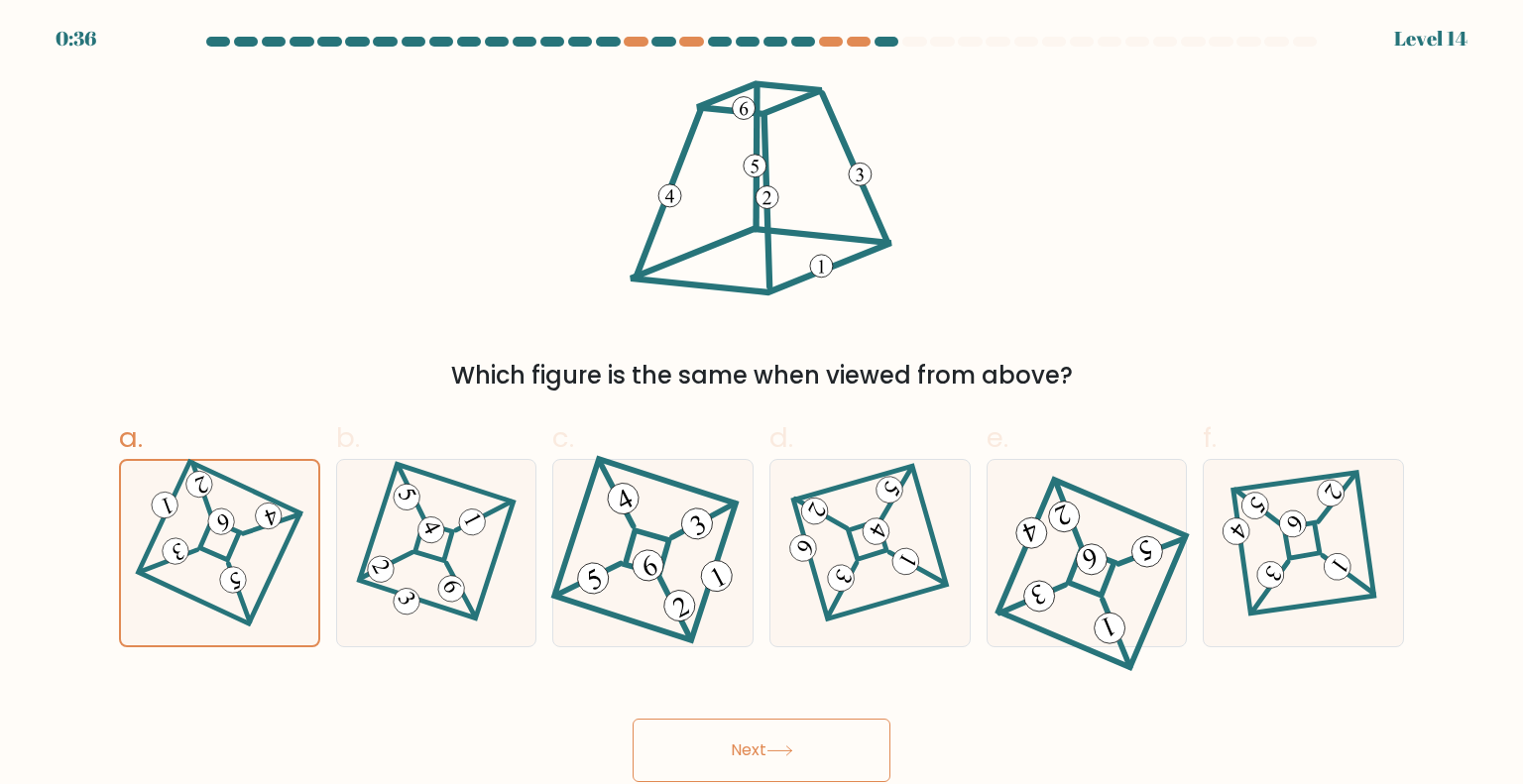 click on "Next" at bounding box center [762, 750] 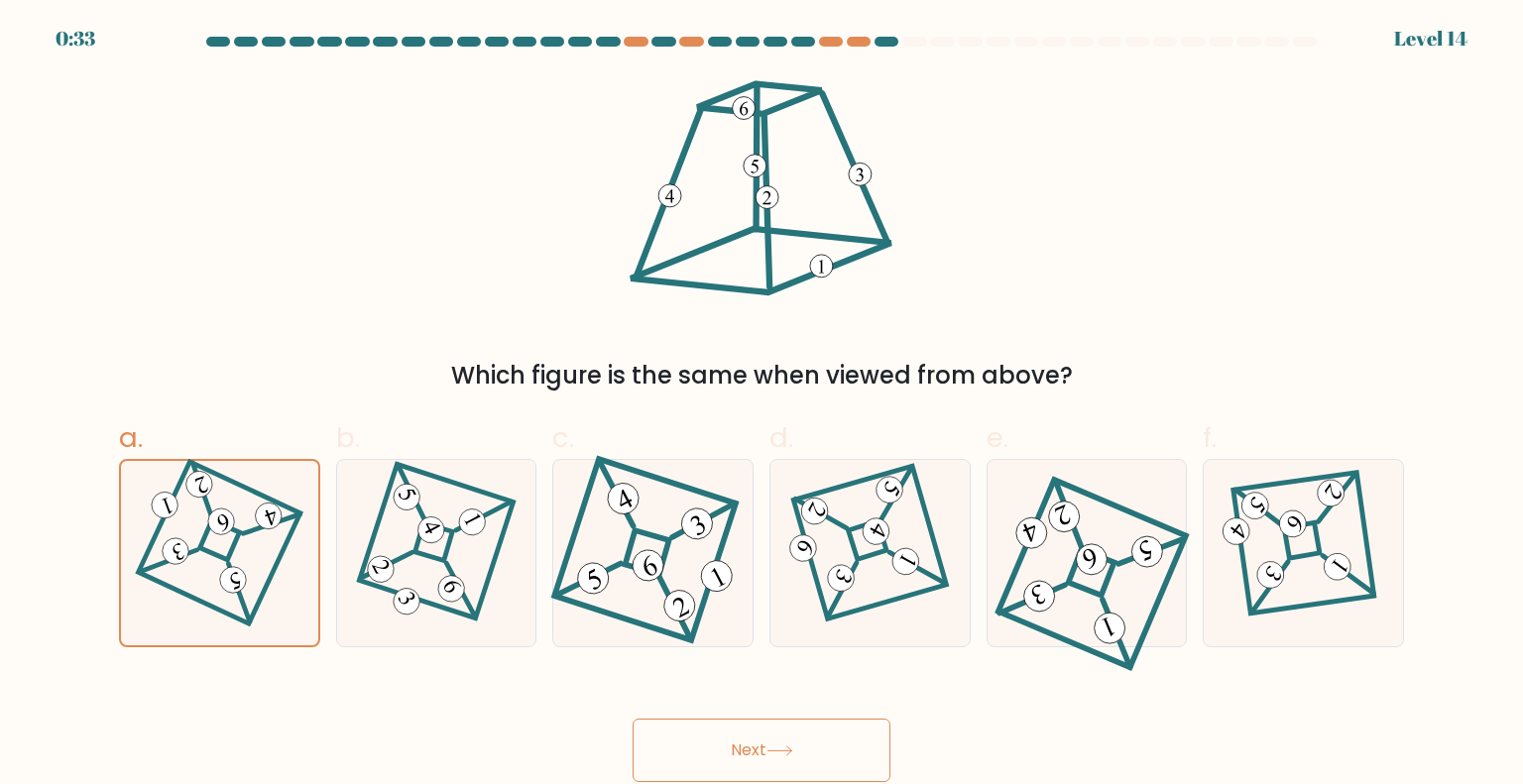 click at bounding box center [779, 750] 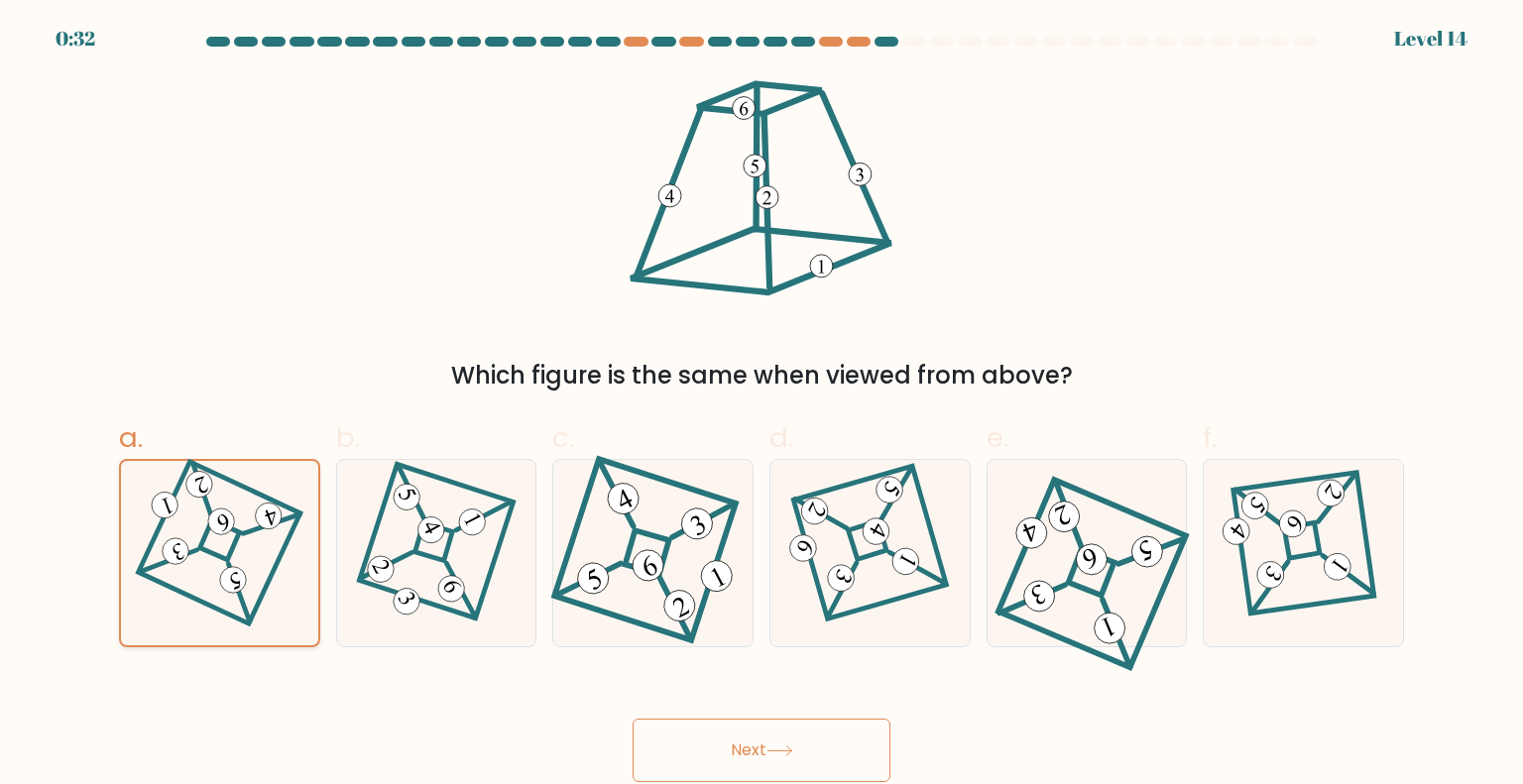 click at bounding box center (219, 552) 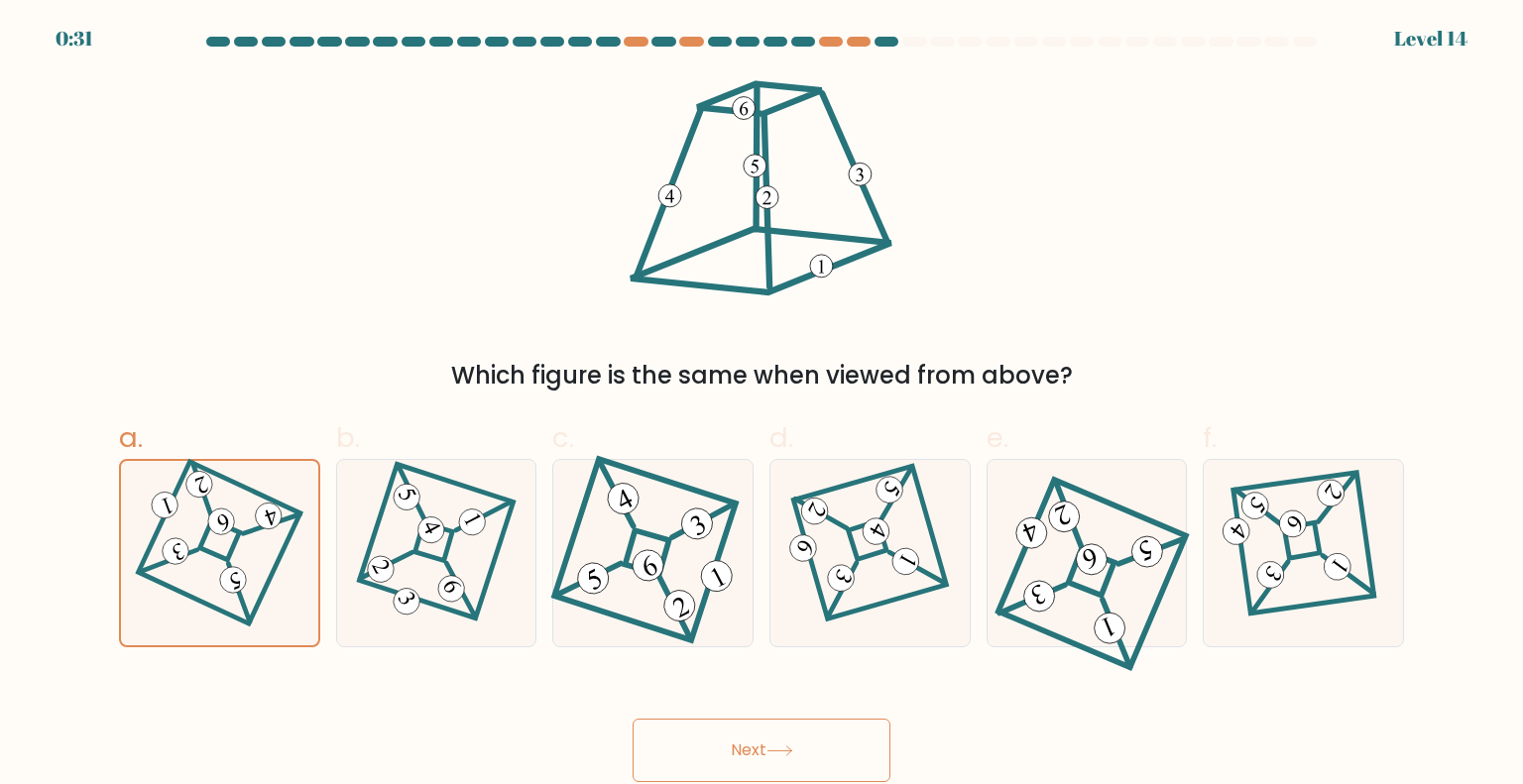 click on "Next" at bounding box center (762, 750) 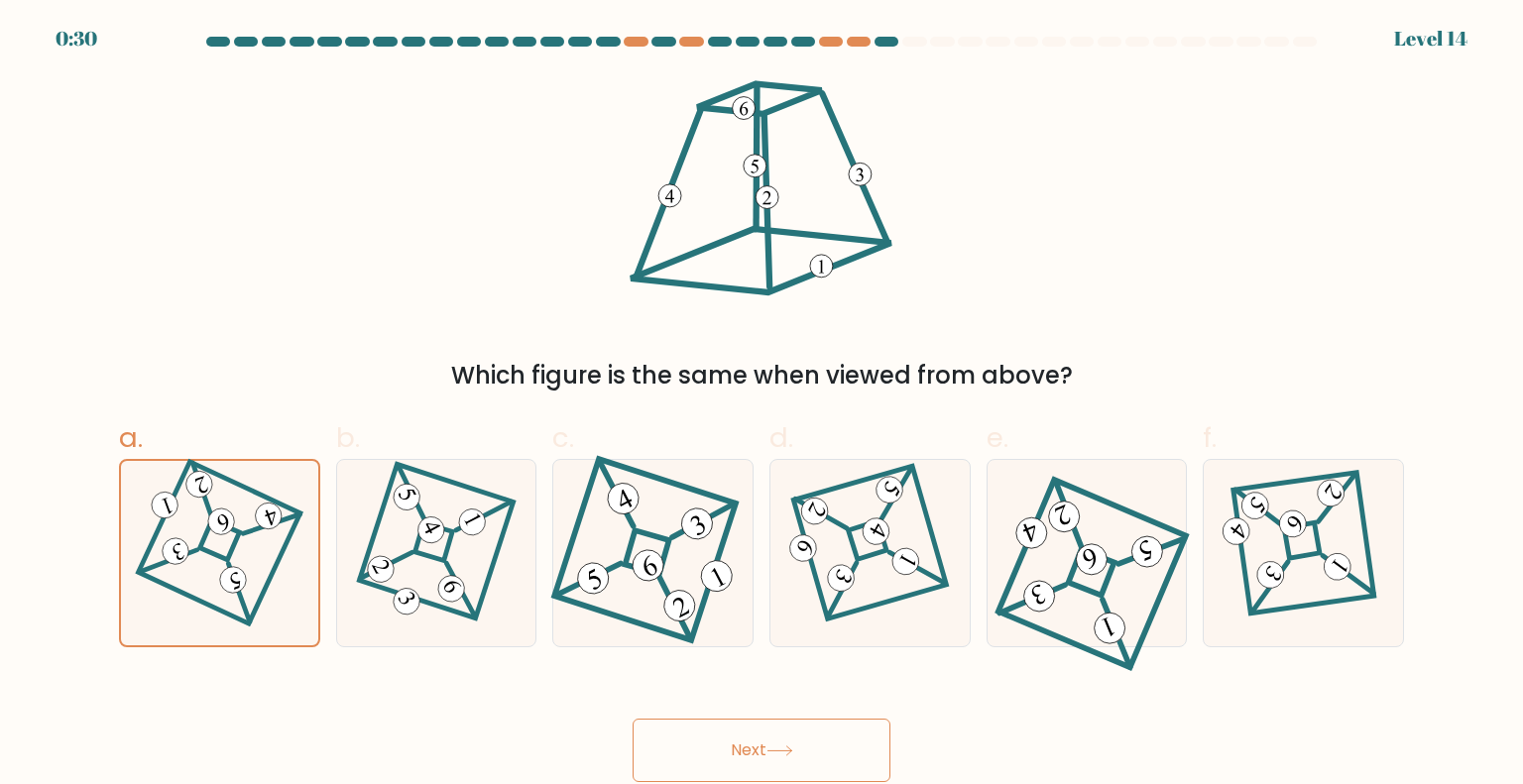 click on "Next" at bounding box center [762, 750] 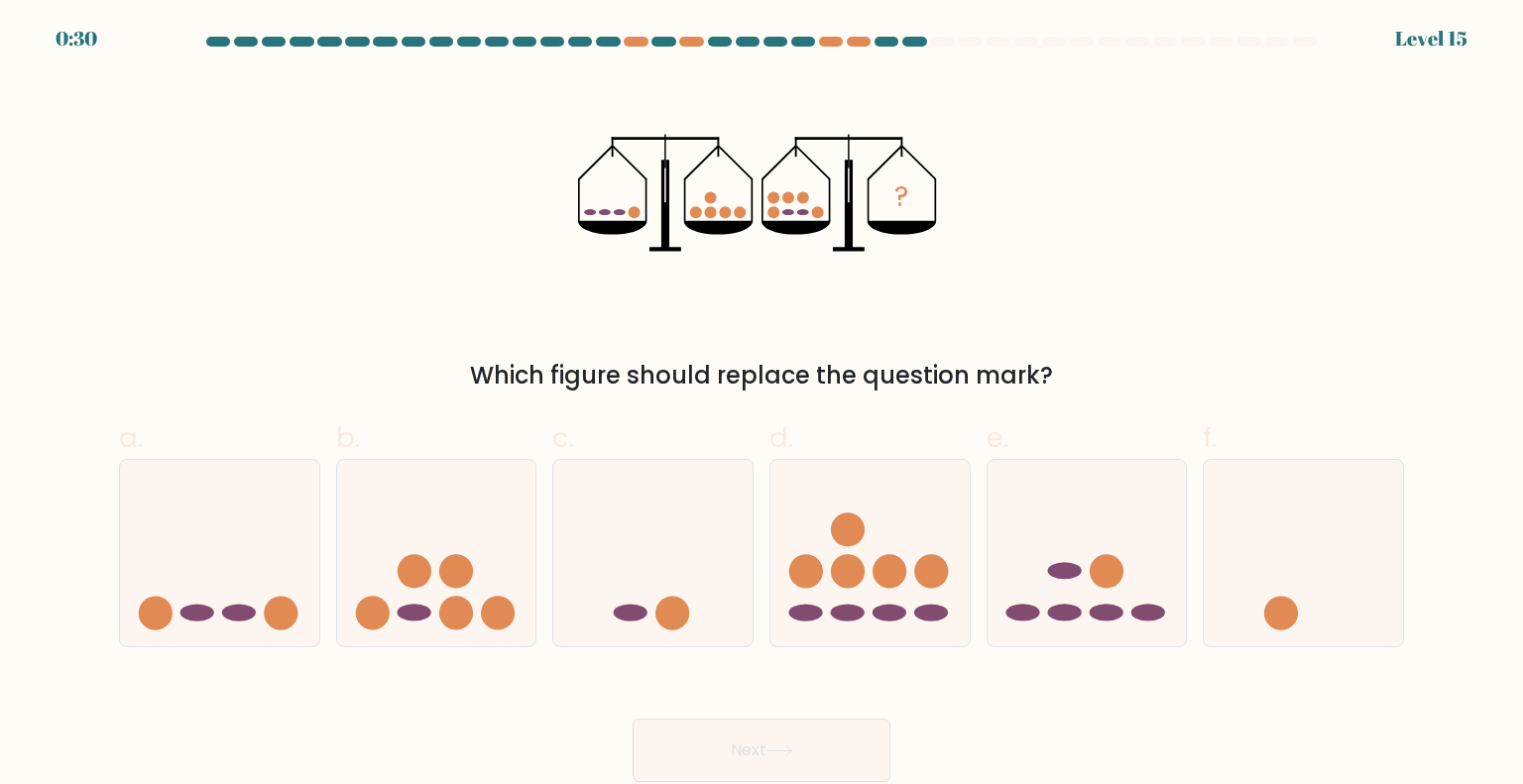 click on "Next" at bounding box center [762, 750] 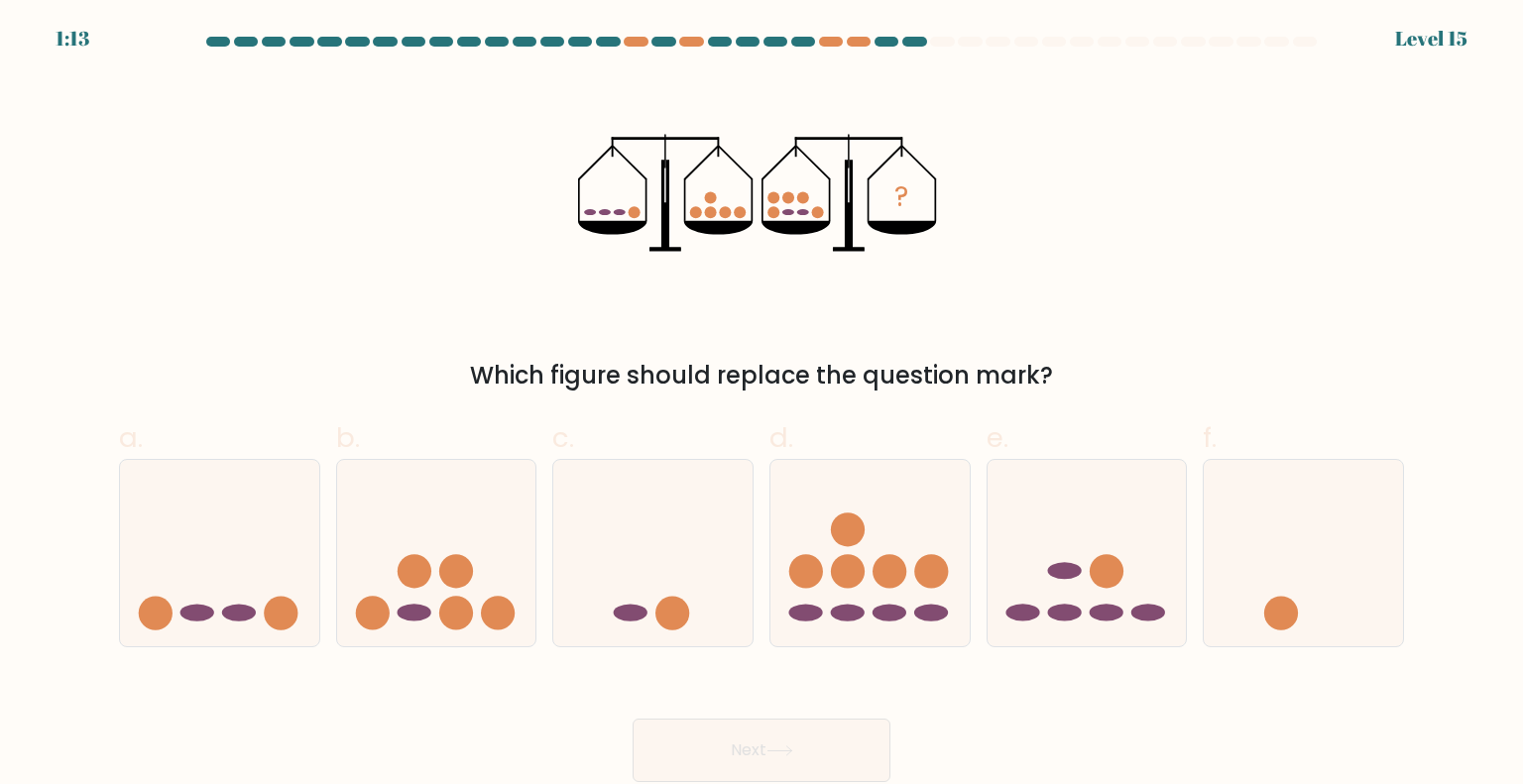 click on "Next" at bounding box center (762, 727) 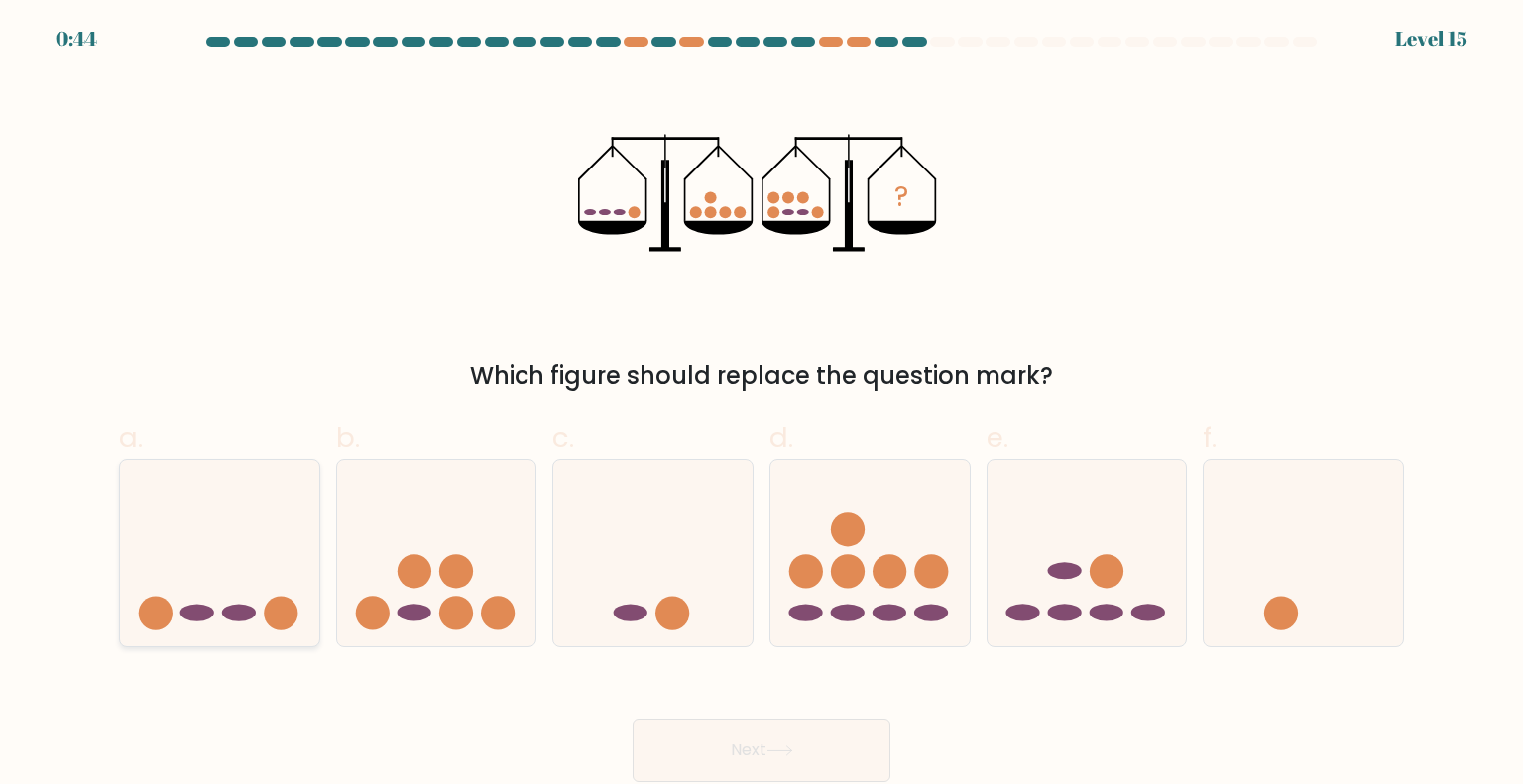 click at bounding box center (219, 553) 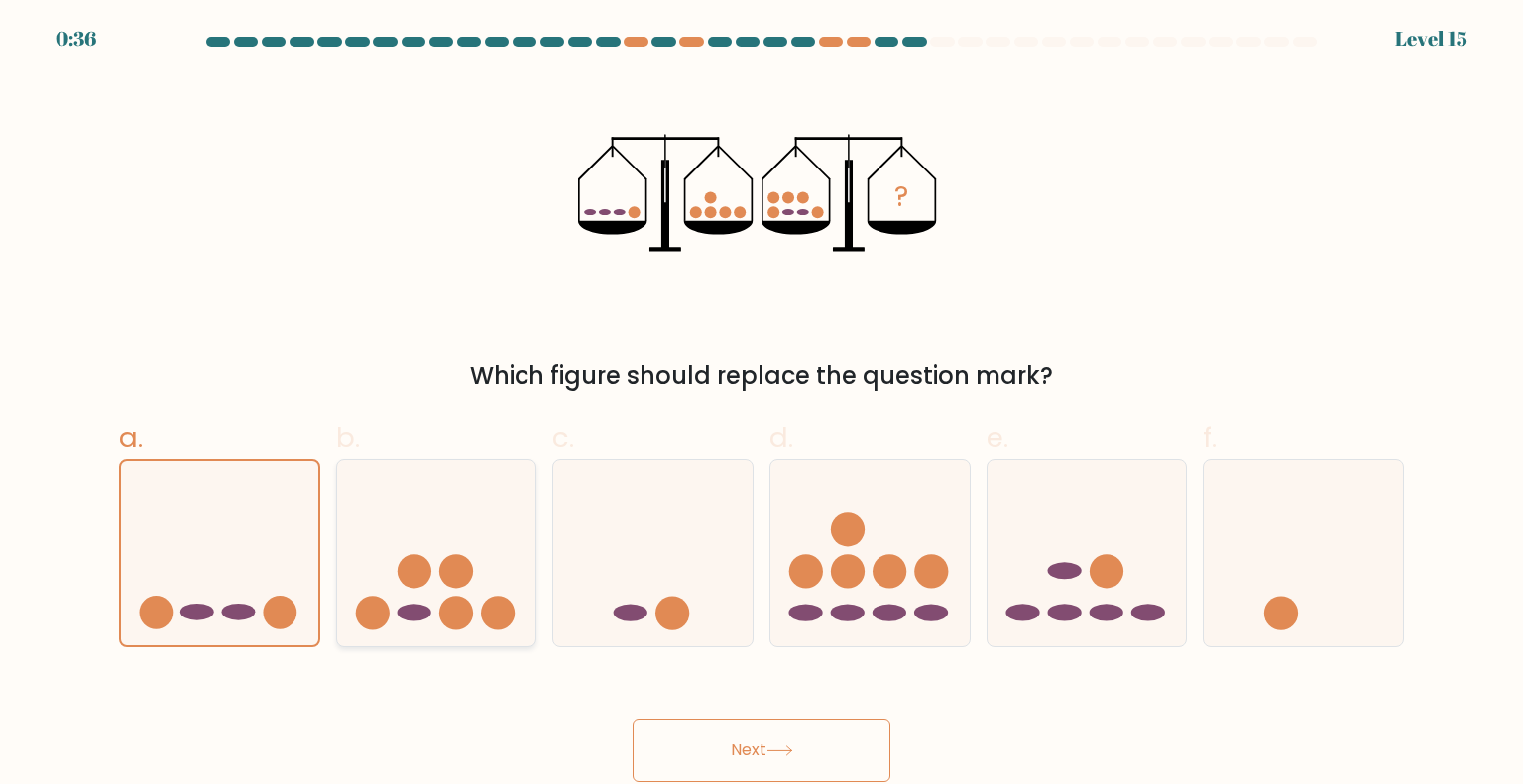 click at bounding box center [436, 553] 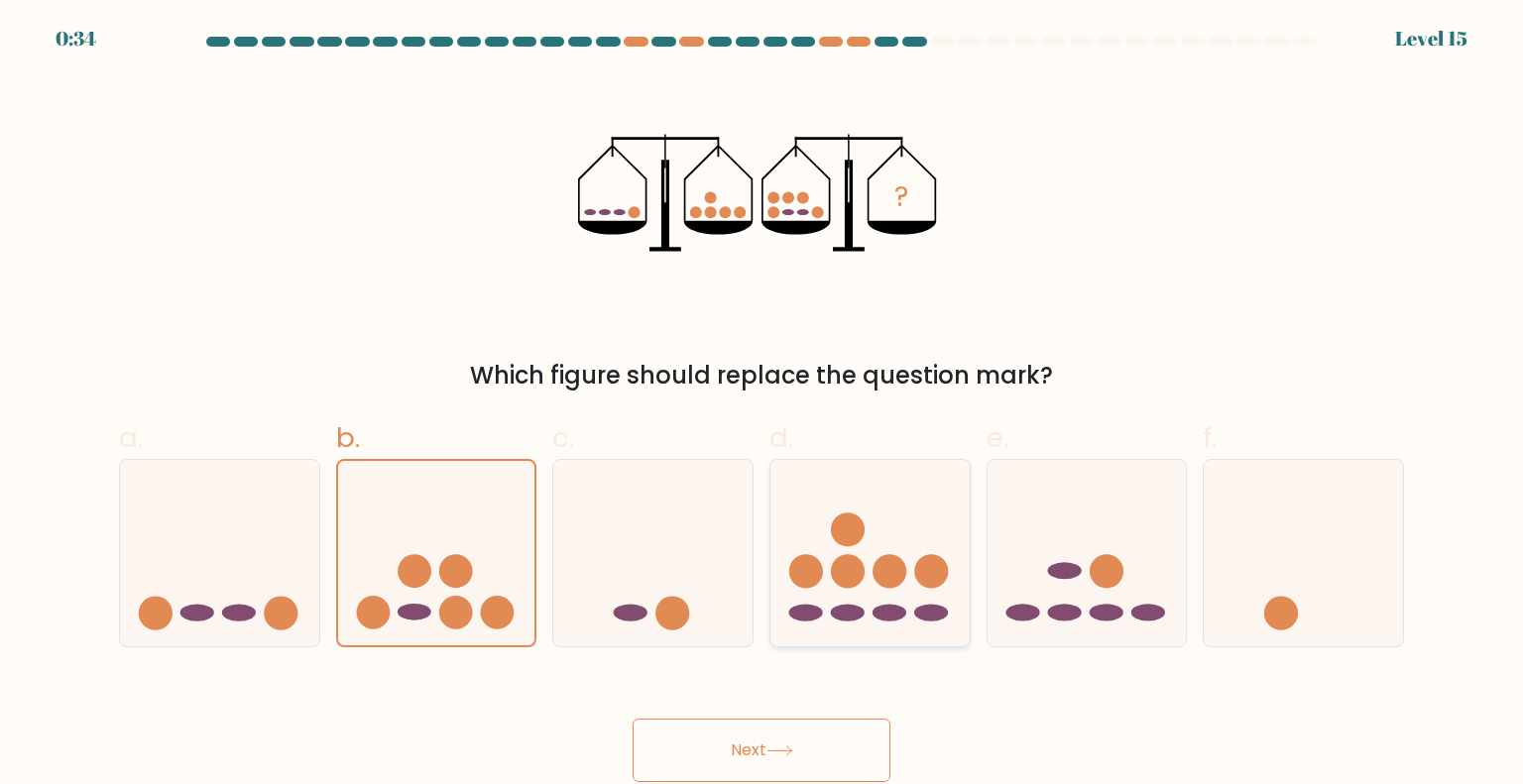 click at bounding box center [870, 553] 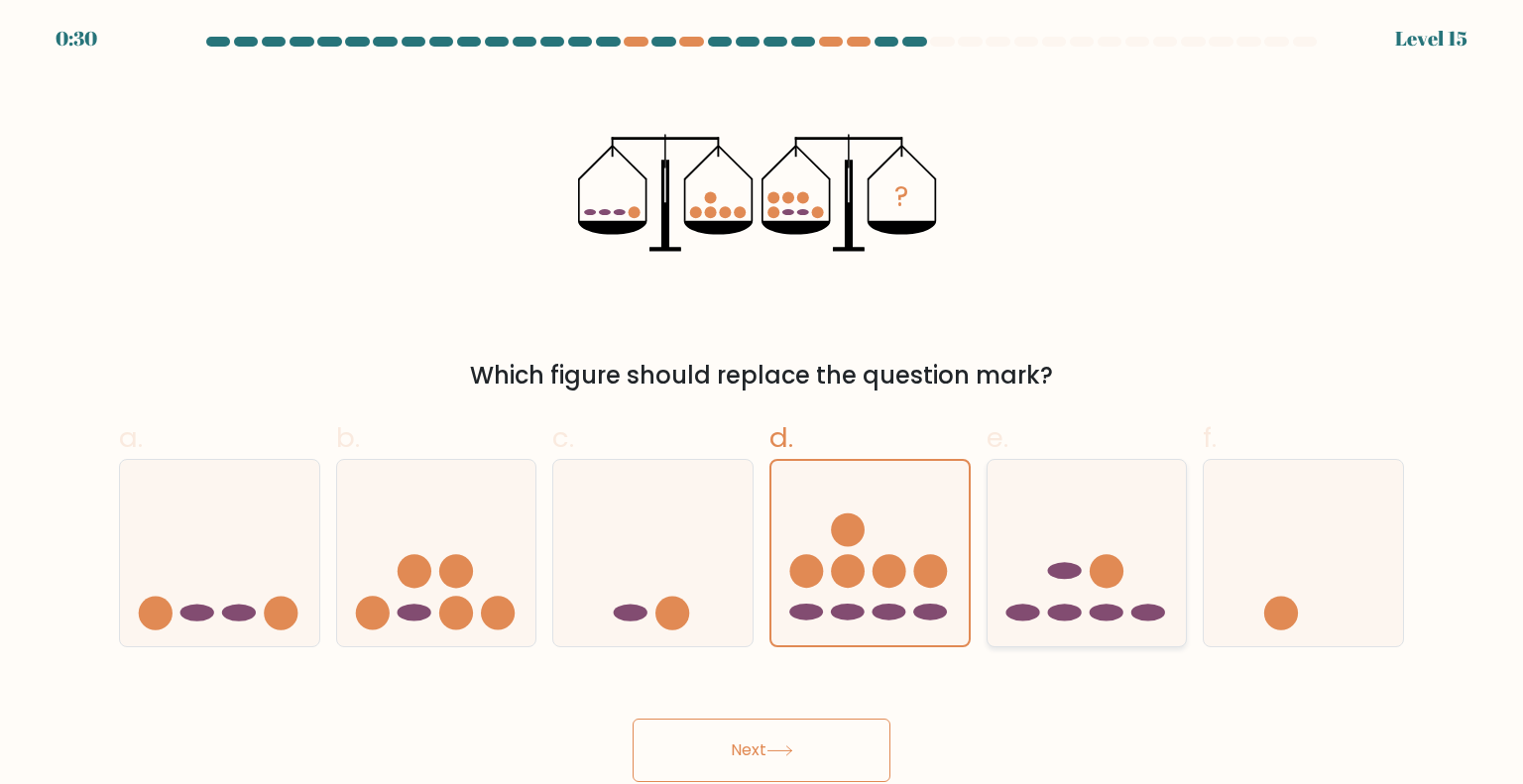 click at bounding box center [1087, 553] 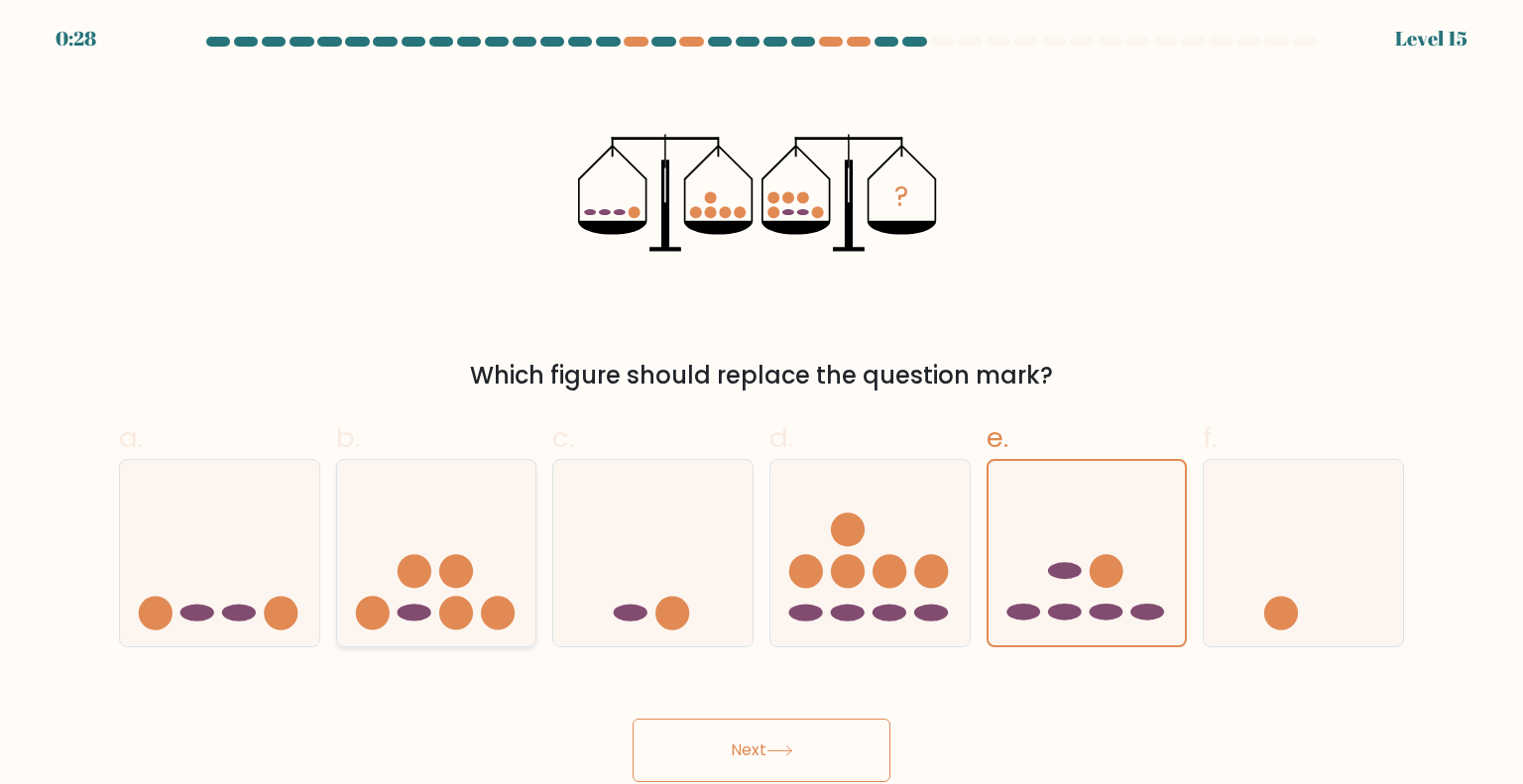 click at bounding box center [436, 553] 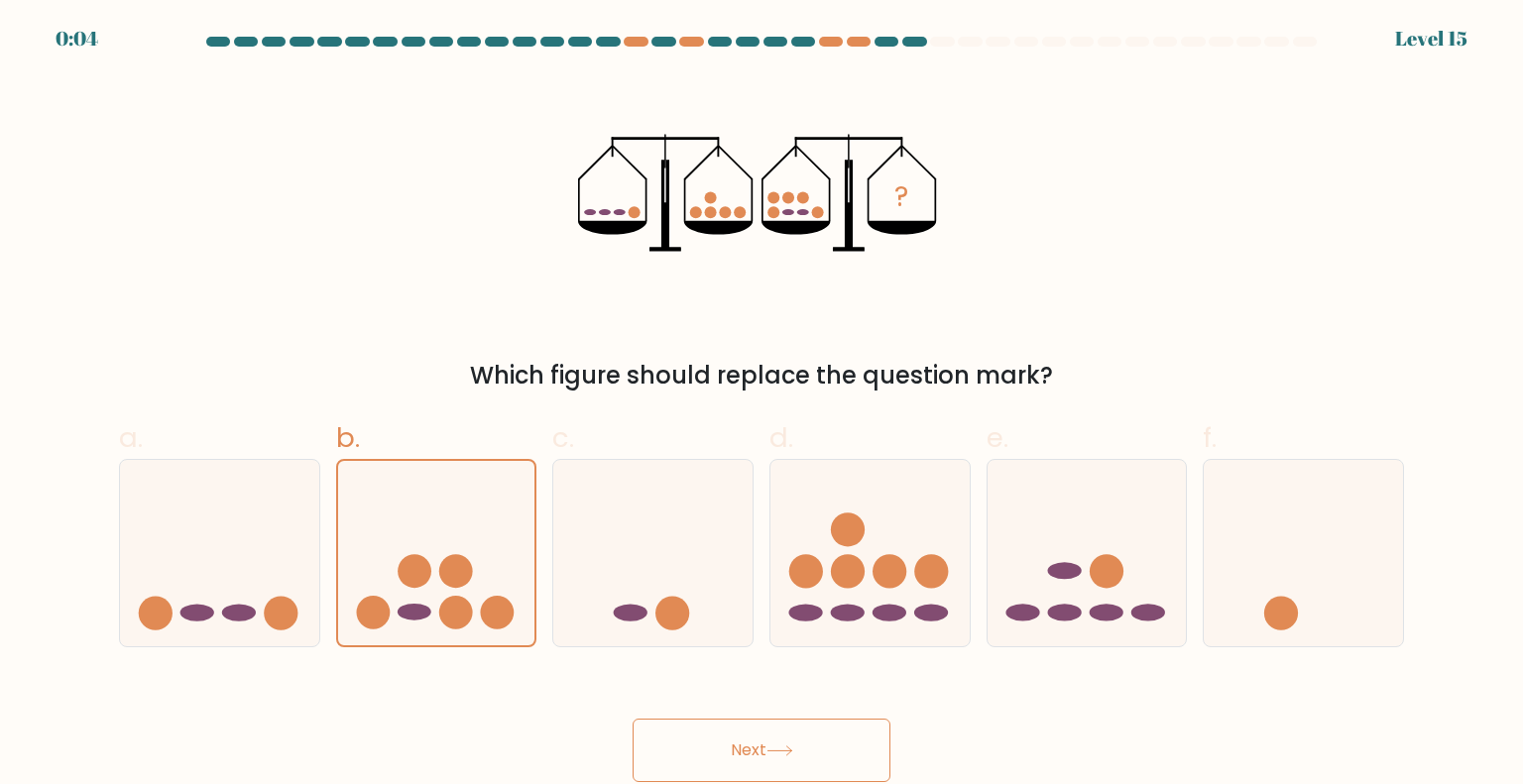 click on "Next" at bounding box center [762, 750] 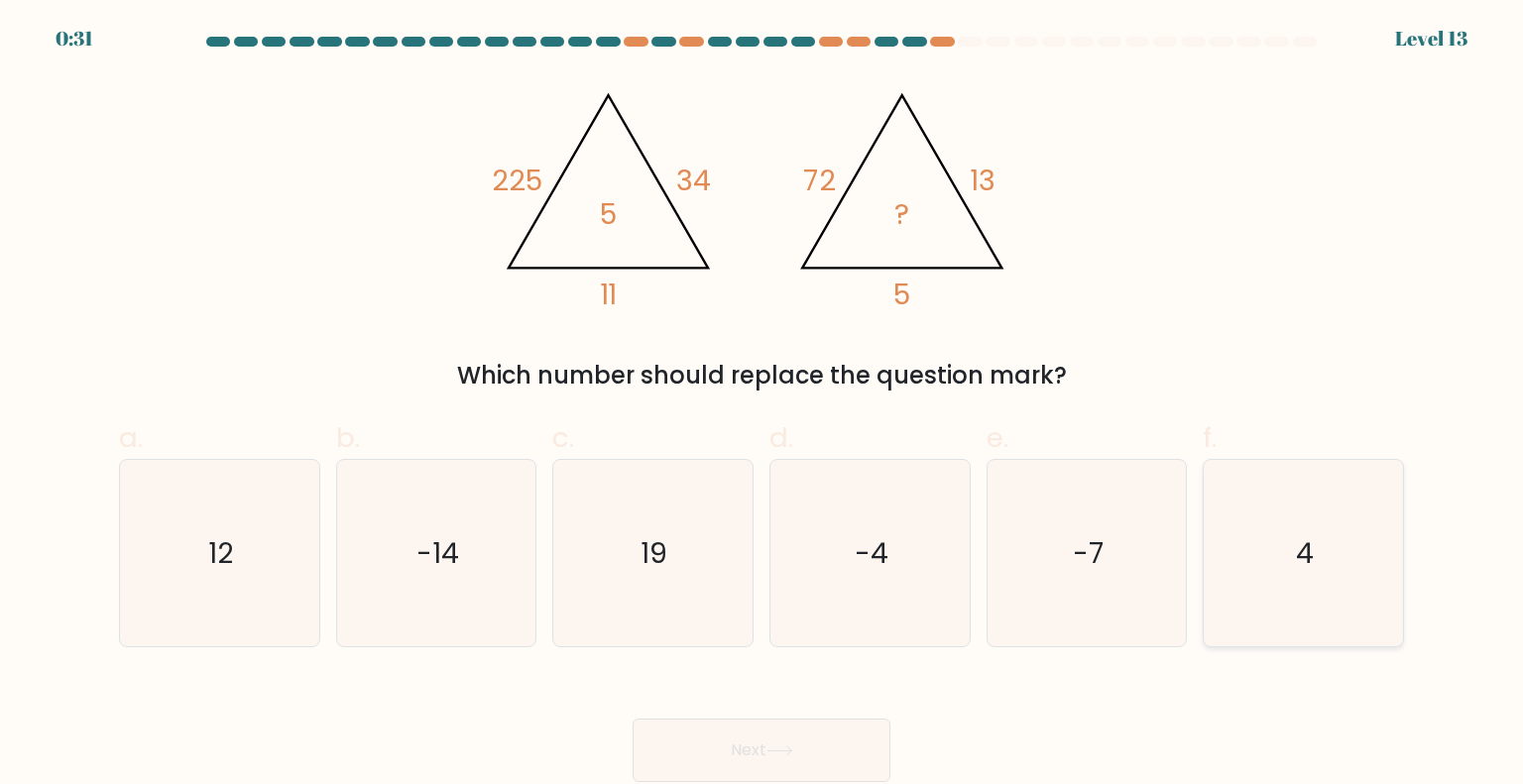 click on "4" at bounding box center (1303, 553) 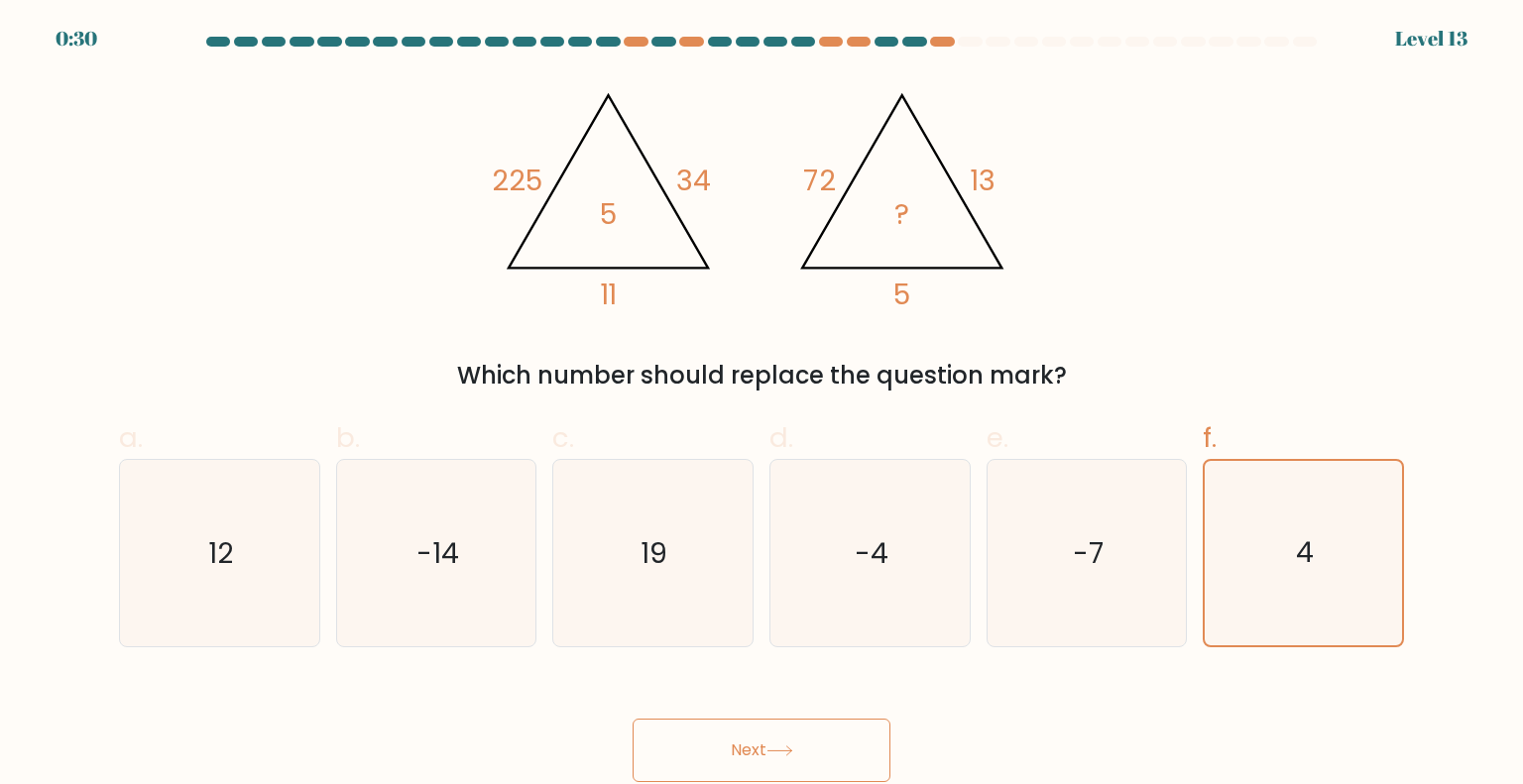 click at bounding box center (779, 750) 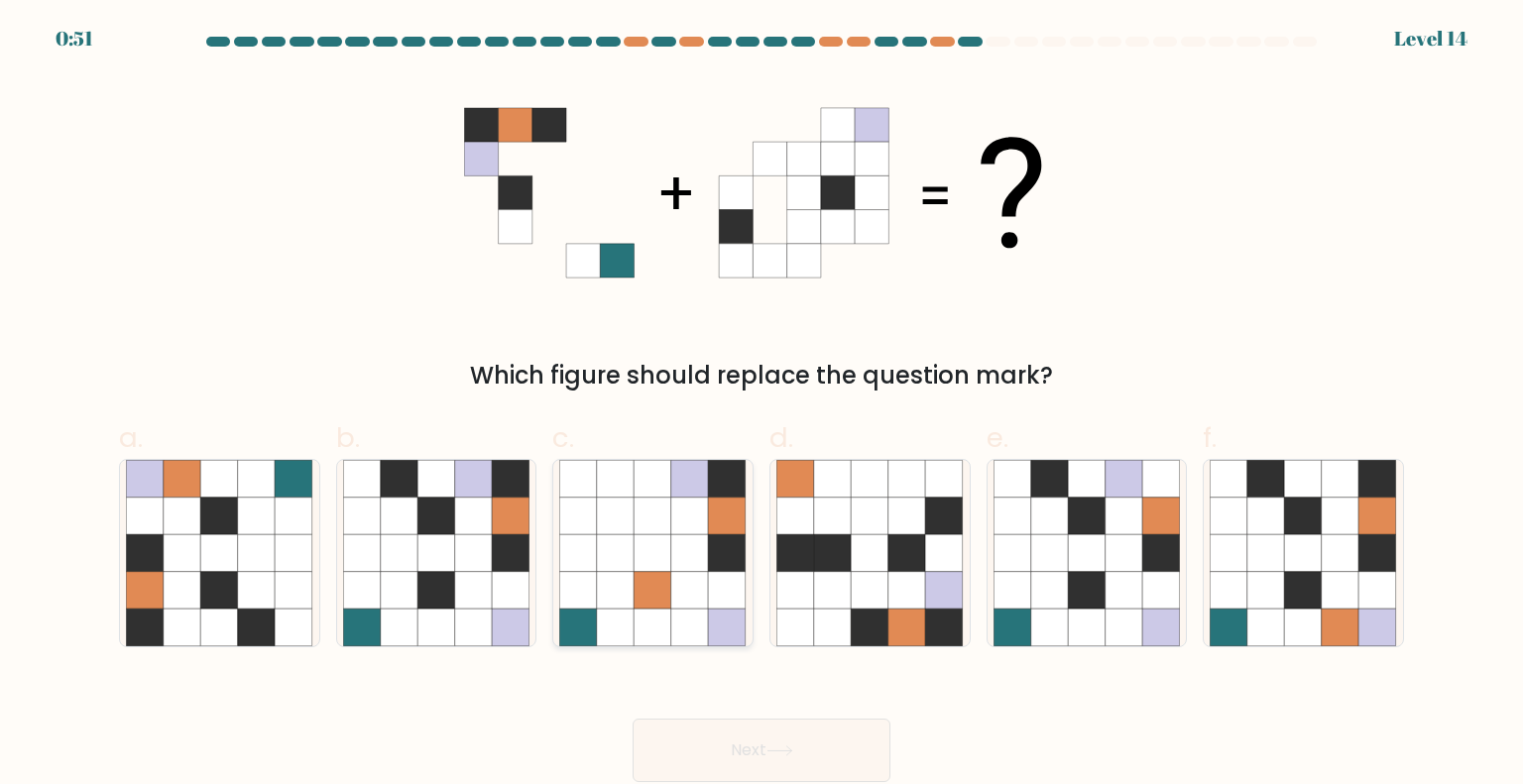 click at bounding box center (690, 553) 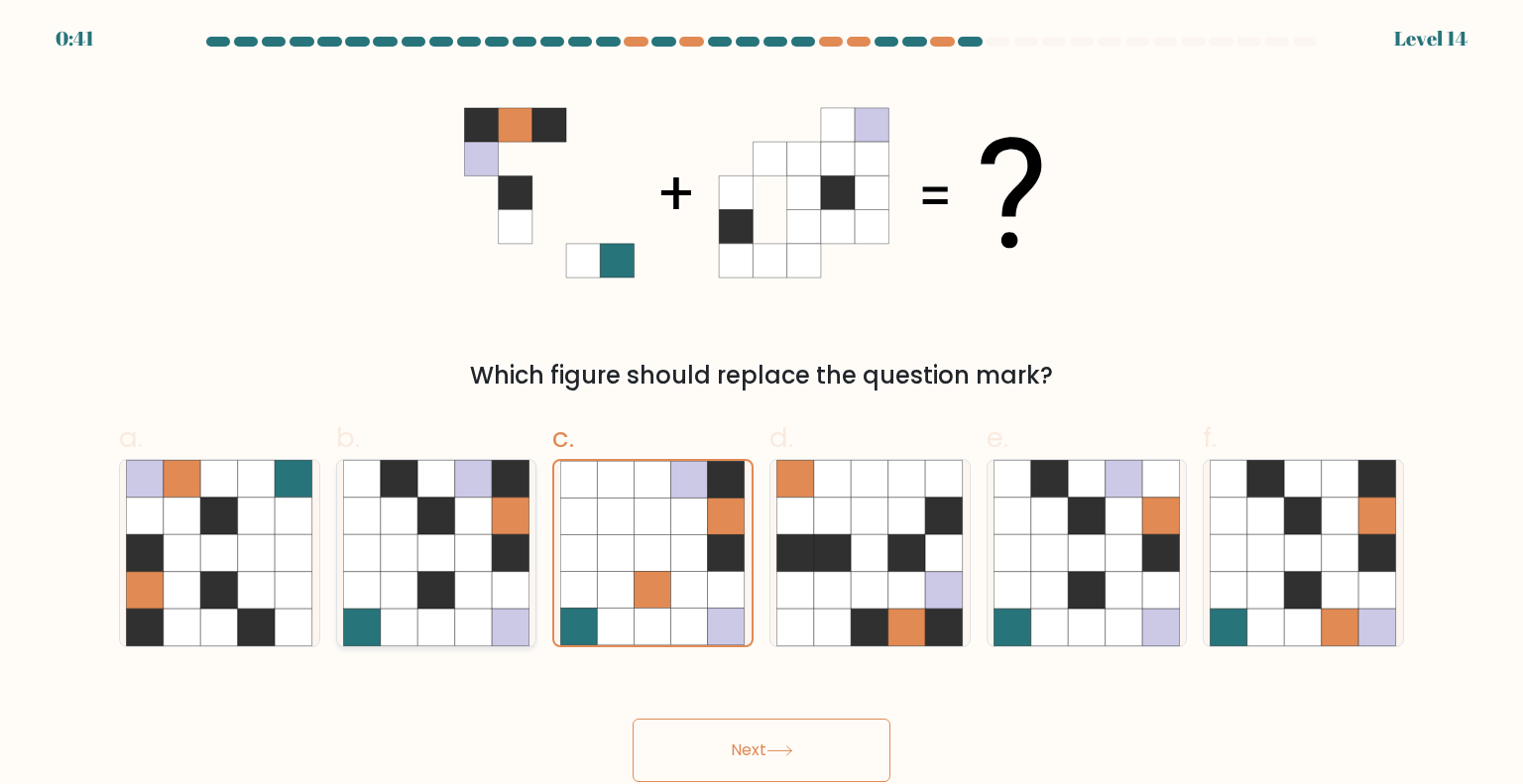 click at bounding box center [474, 591] 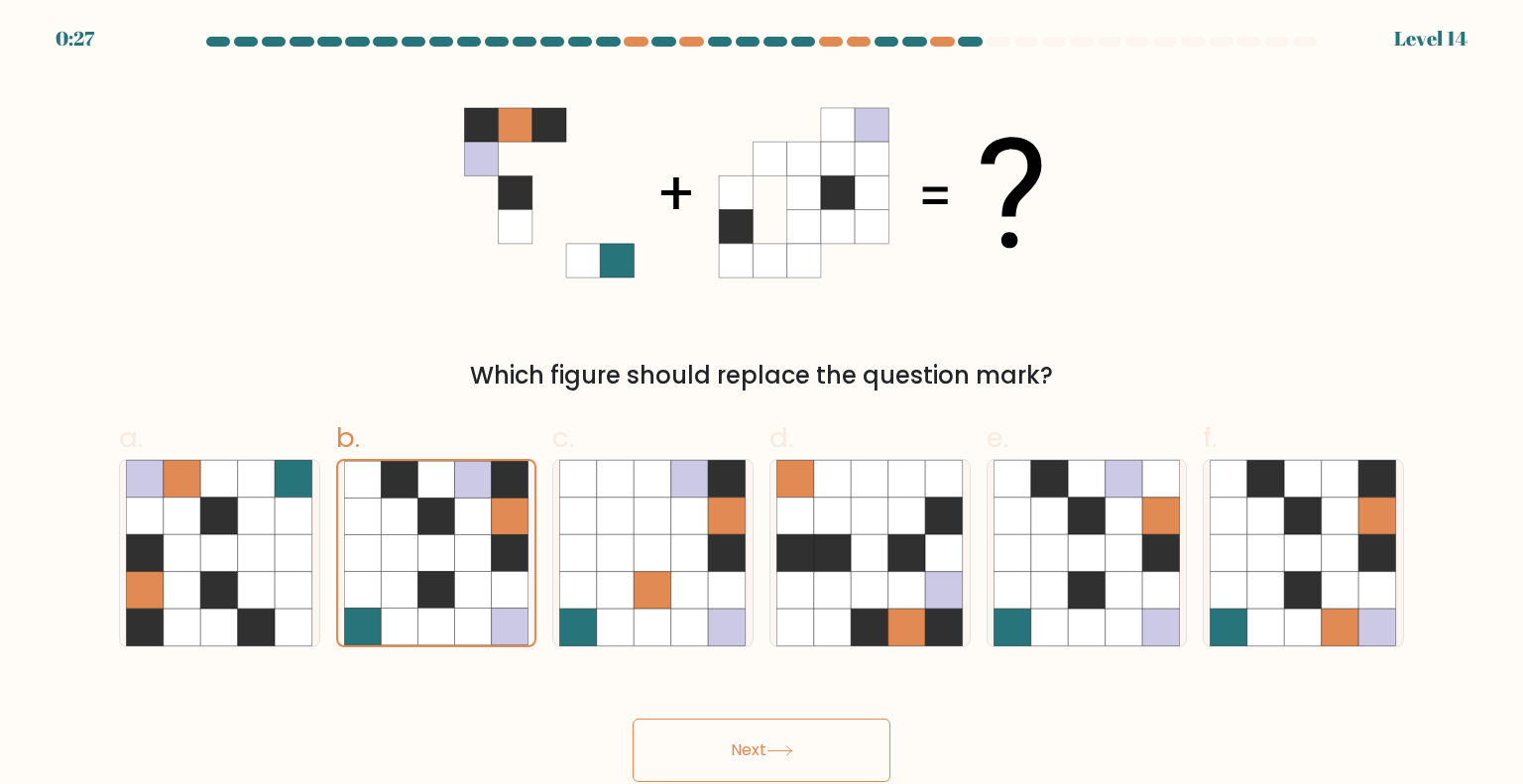 click on "Next" at bounding box center [762, 750] 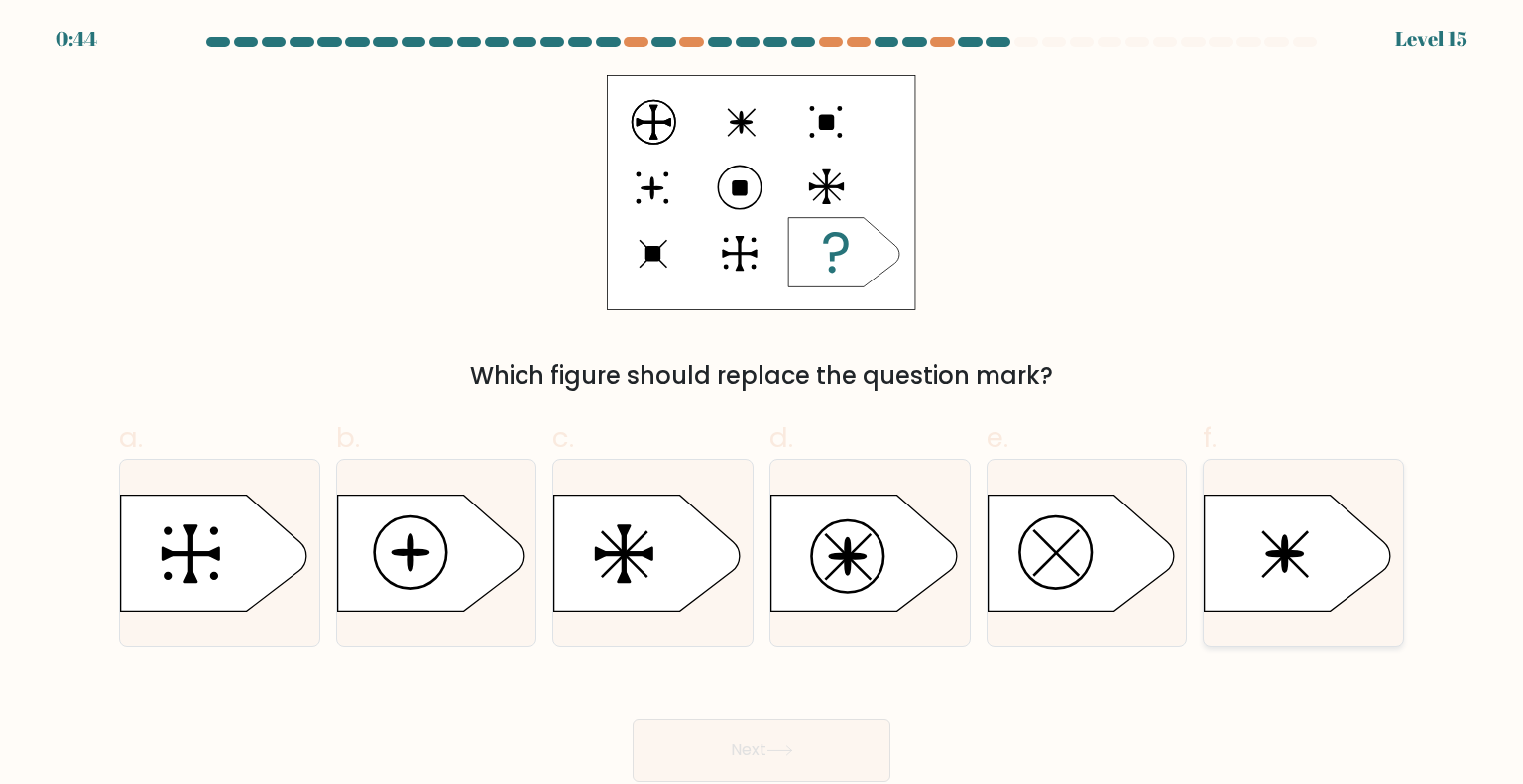 click at bounding box center [1298, 552] 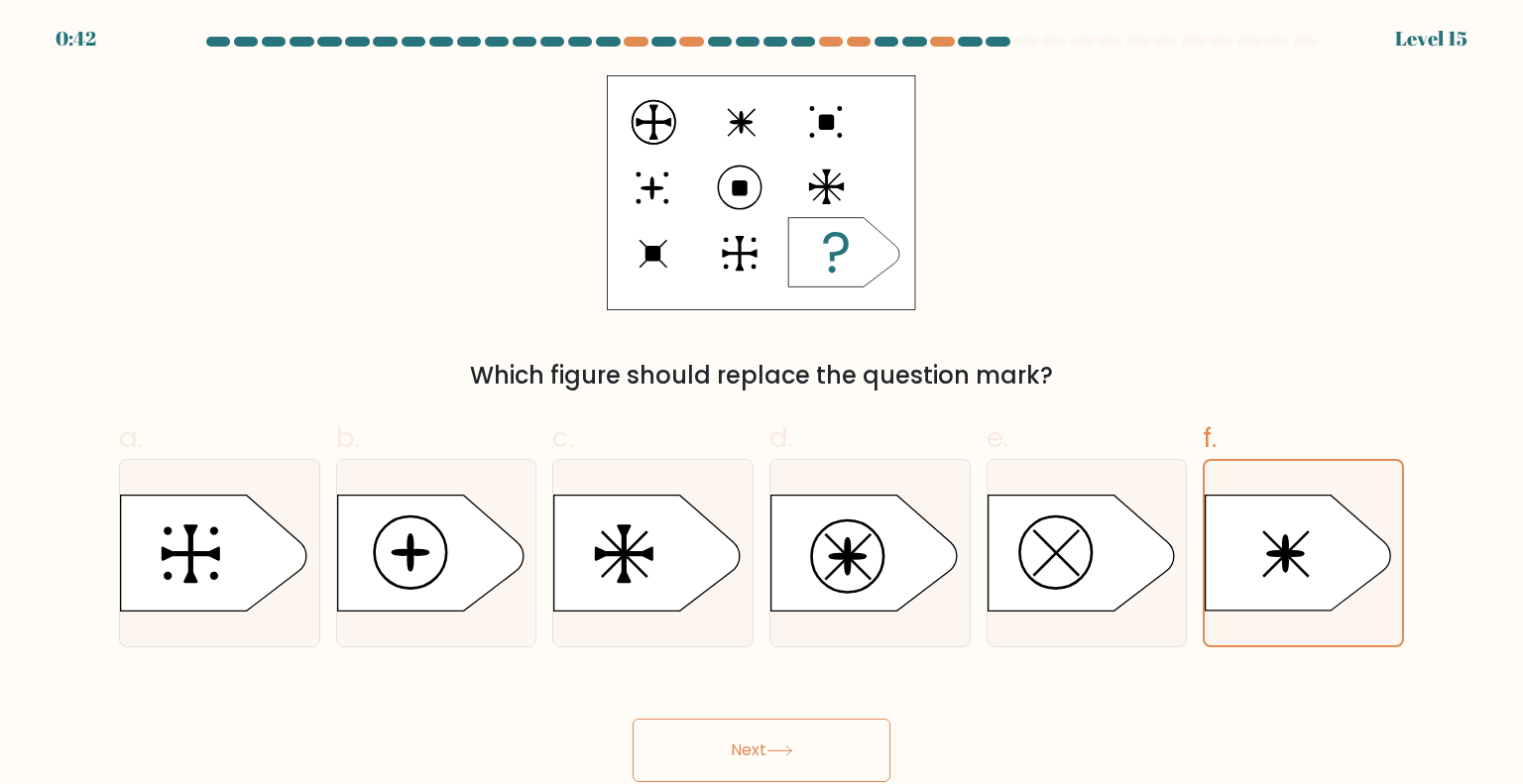 click on "Next" at bounding box center [762, 750] 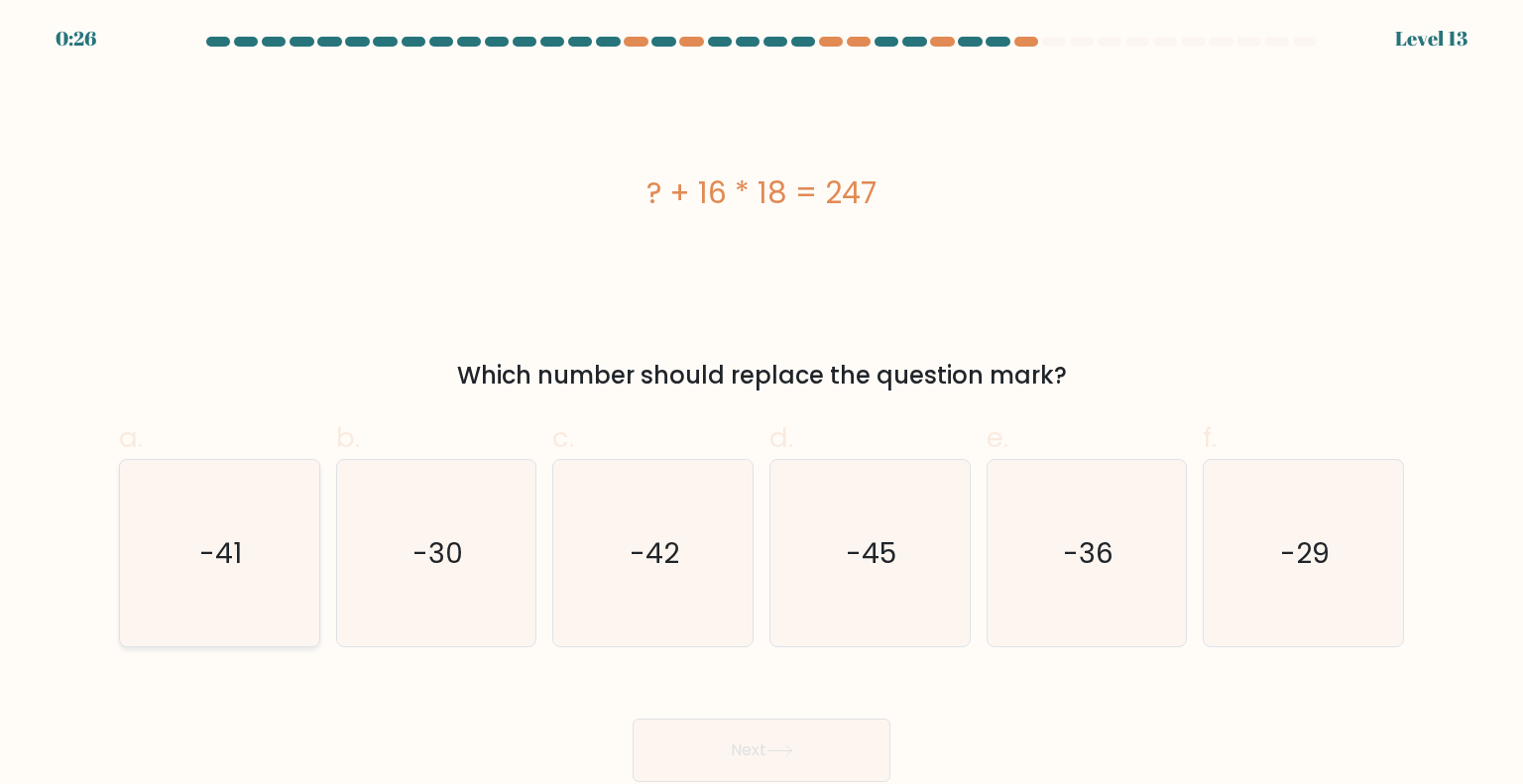 click on "-41" at bounding box center (219, 553) 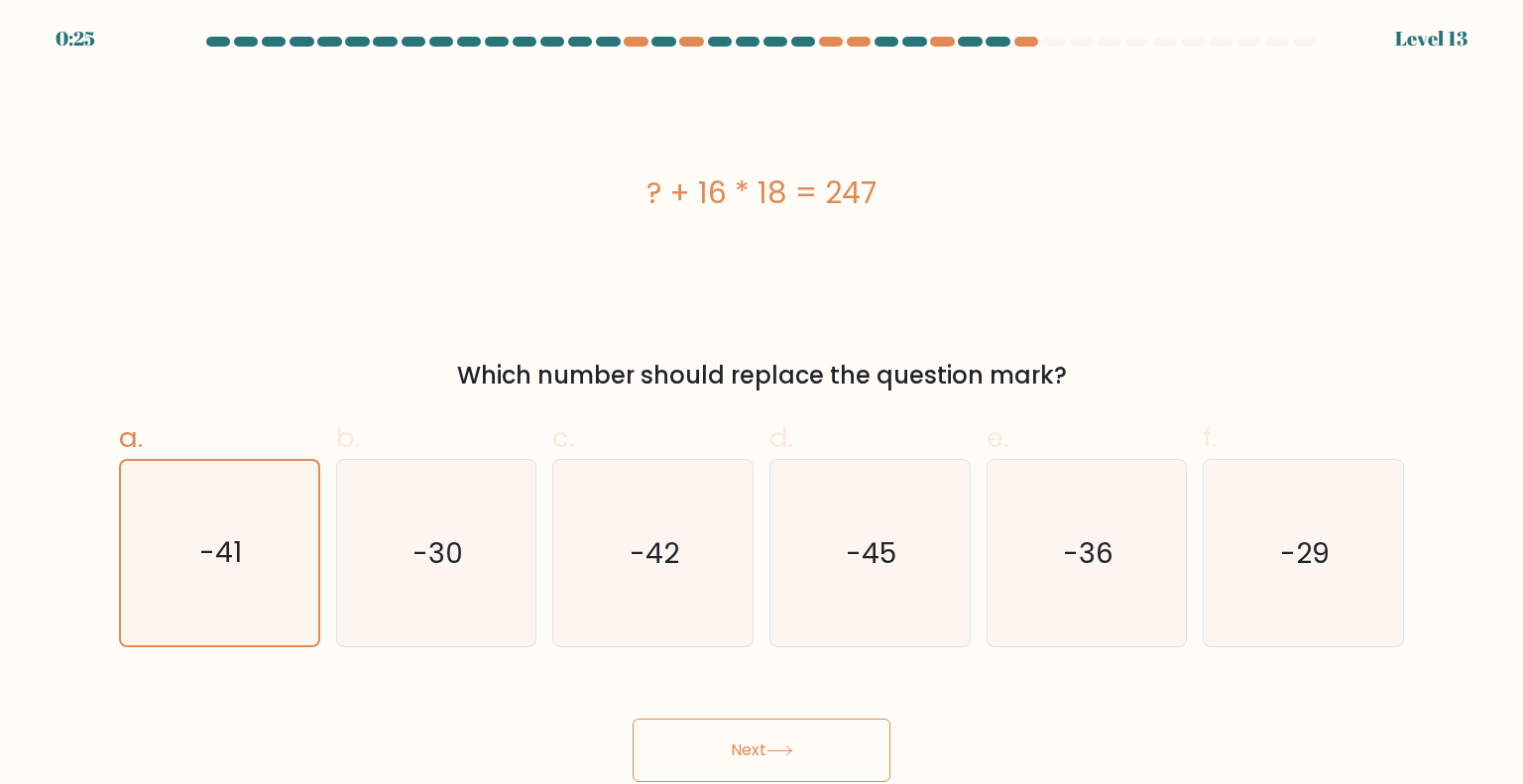 click on "Next" at bounding box center [762, 750] 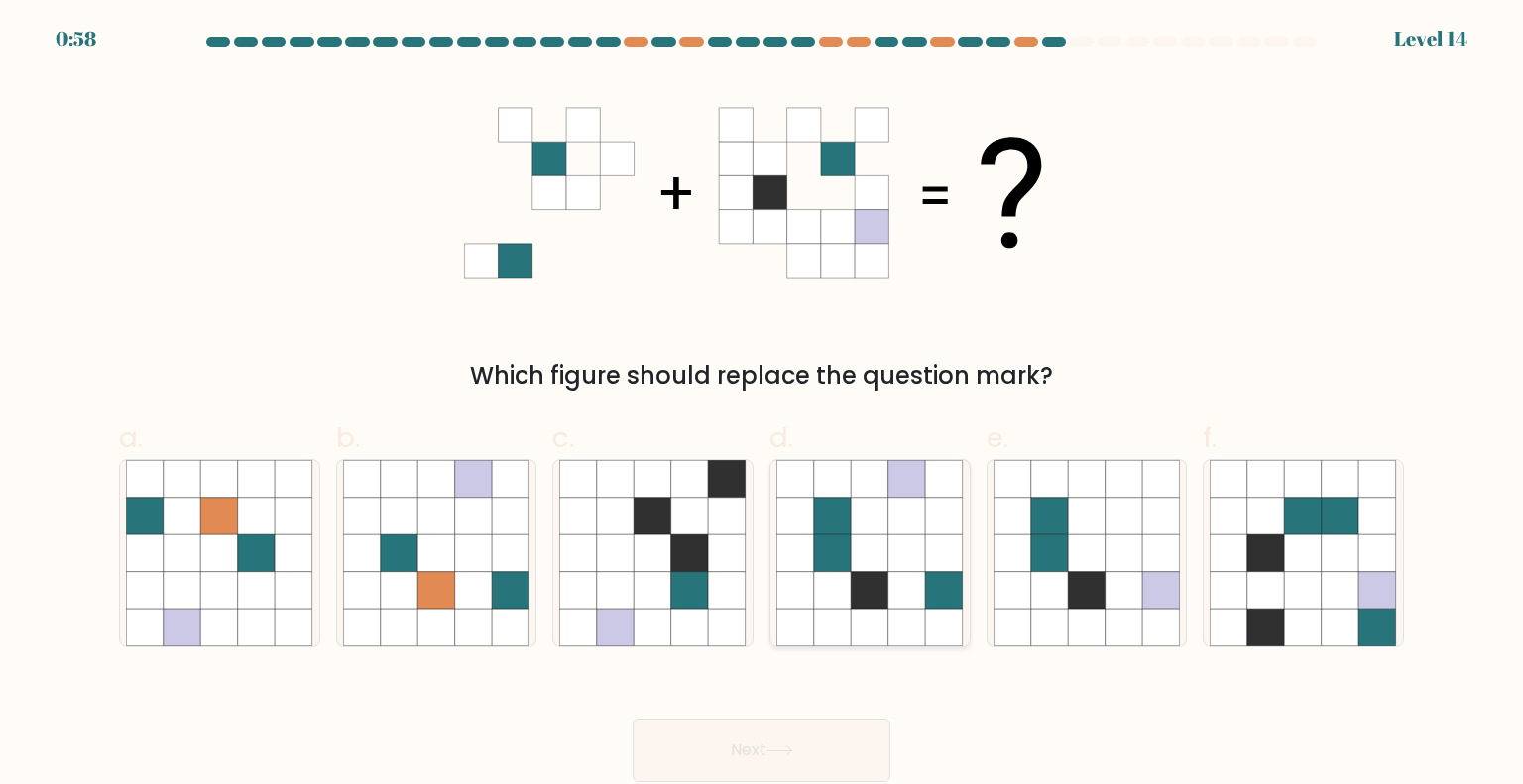 click at bounding box center [871, 591] 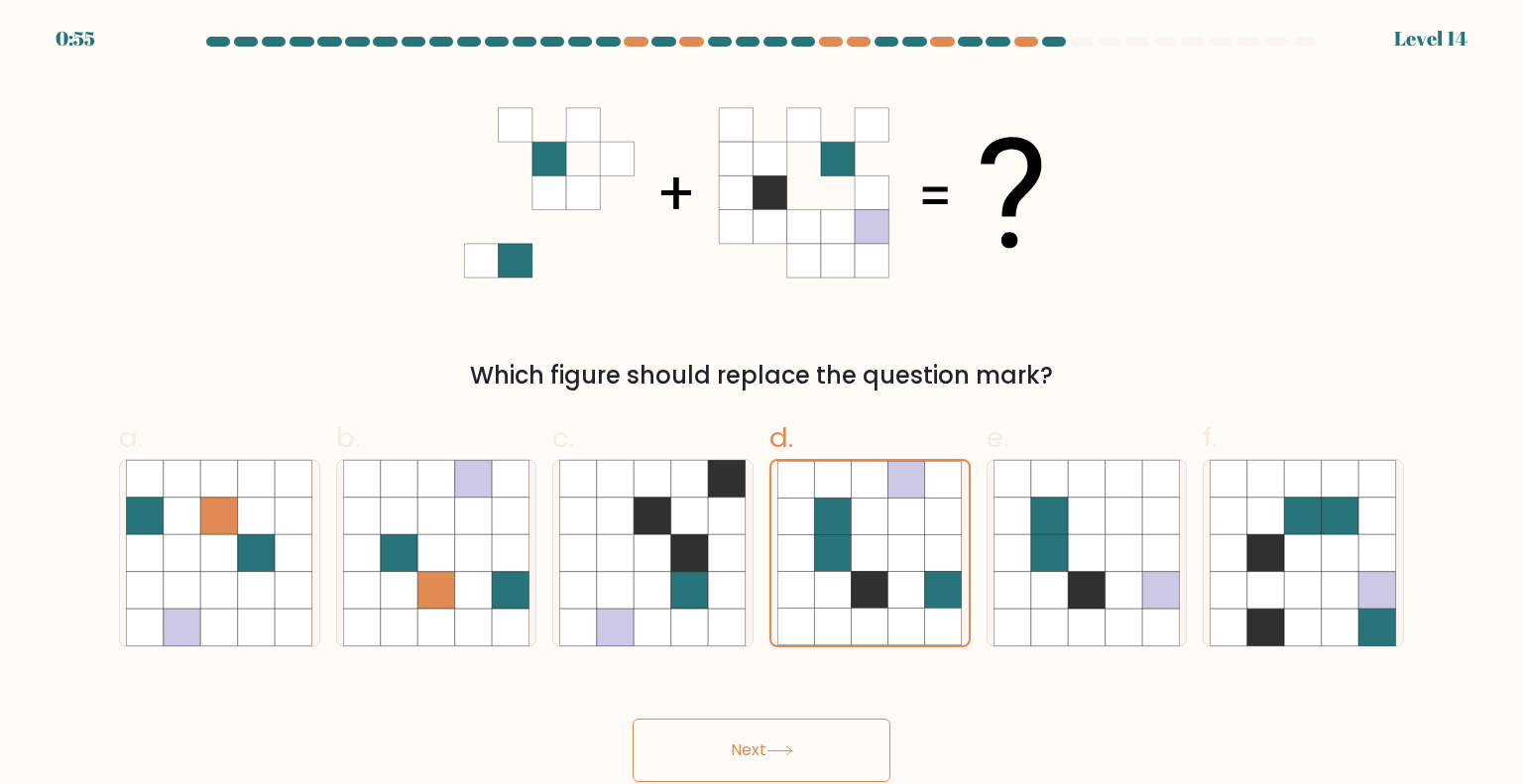 click on "Next" at bounding box center [762, 750] 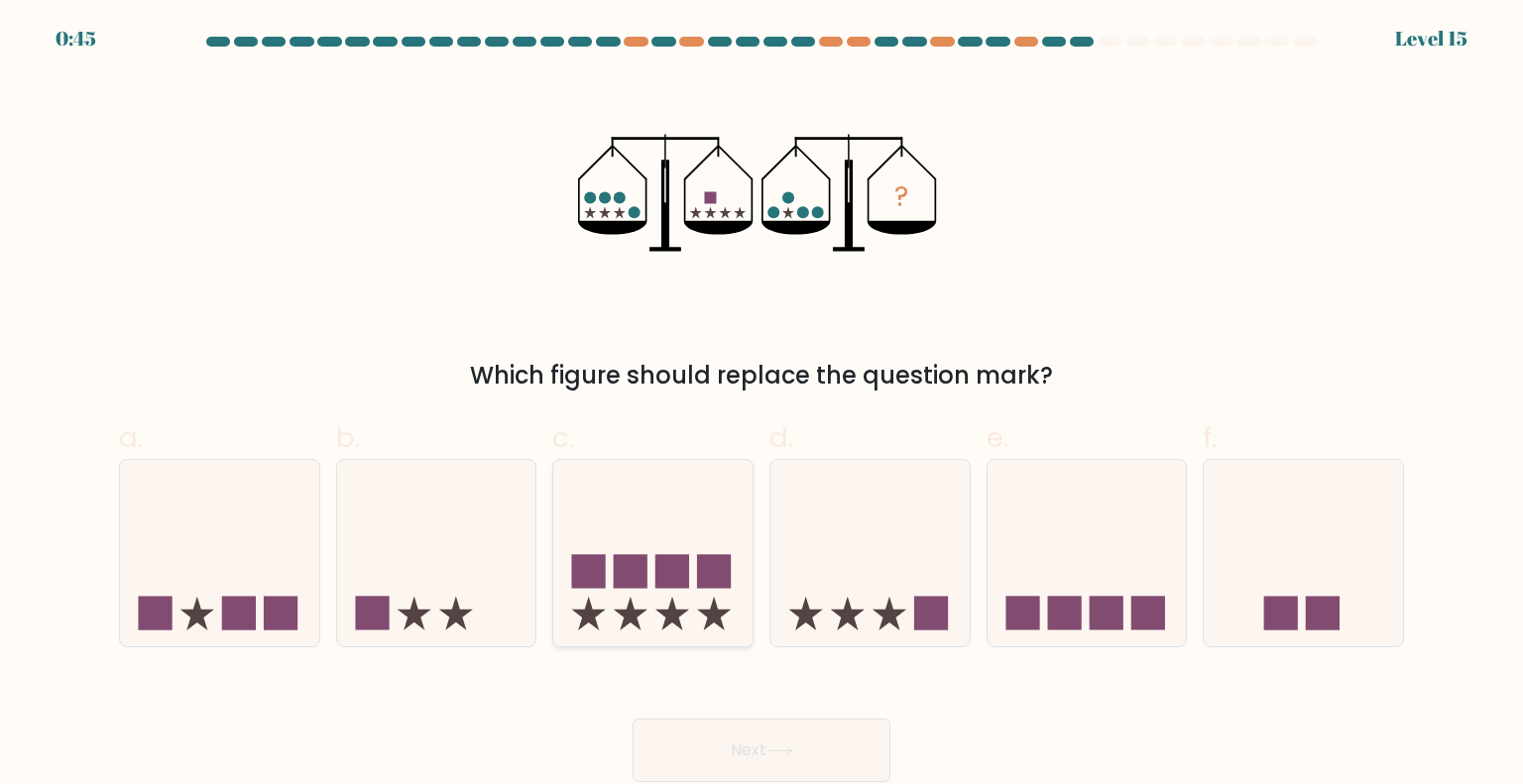 click at bounding box center (652, 553) 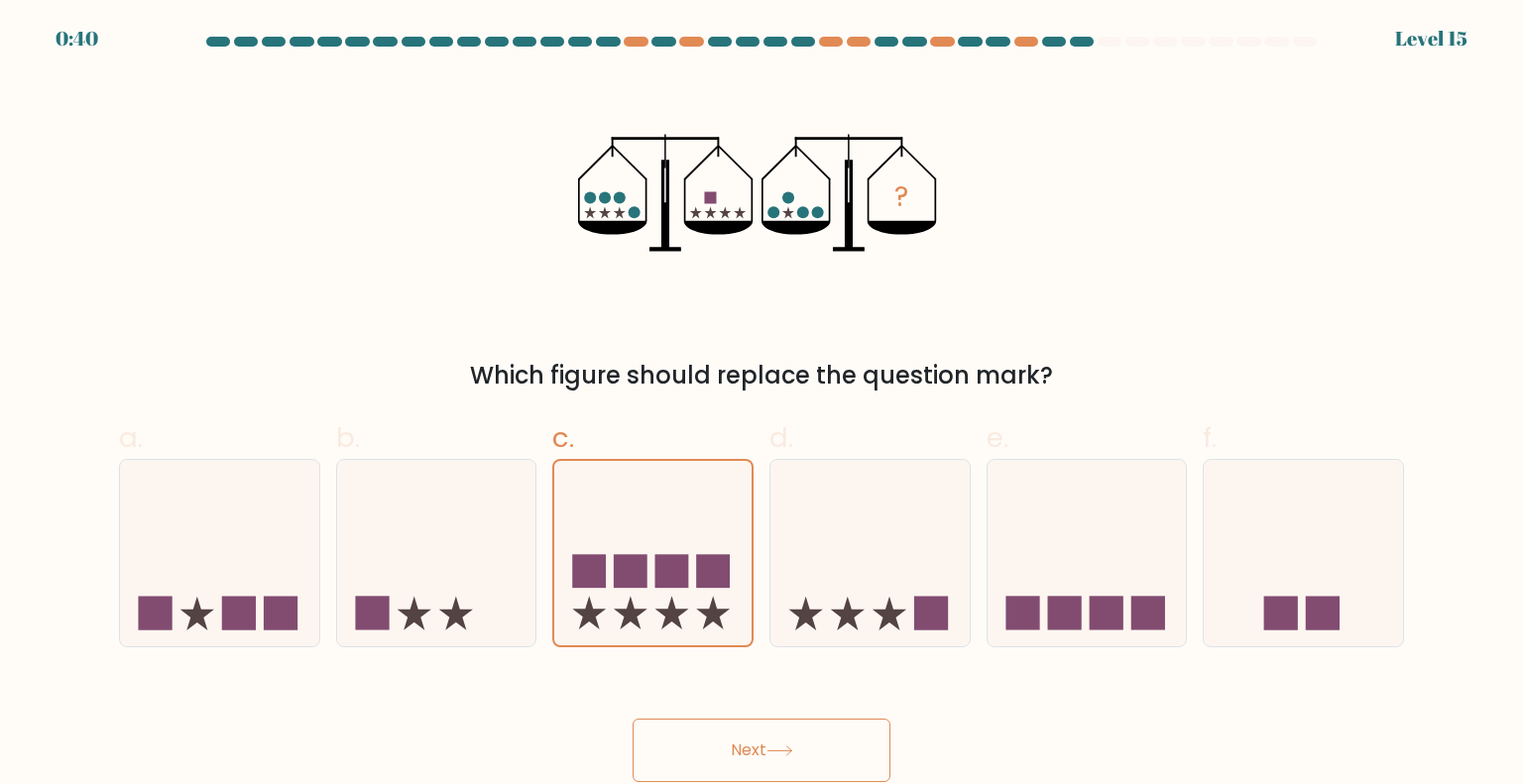 click at bounding box center (762, 409) 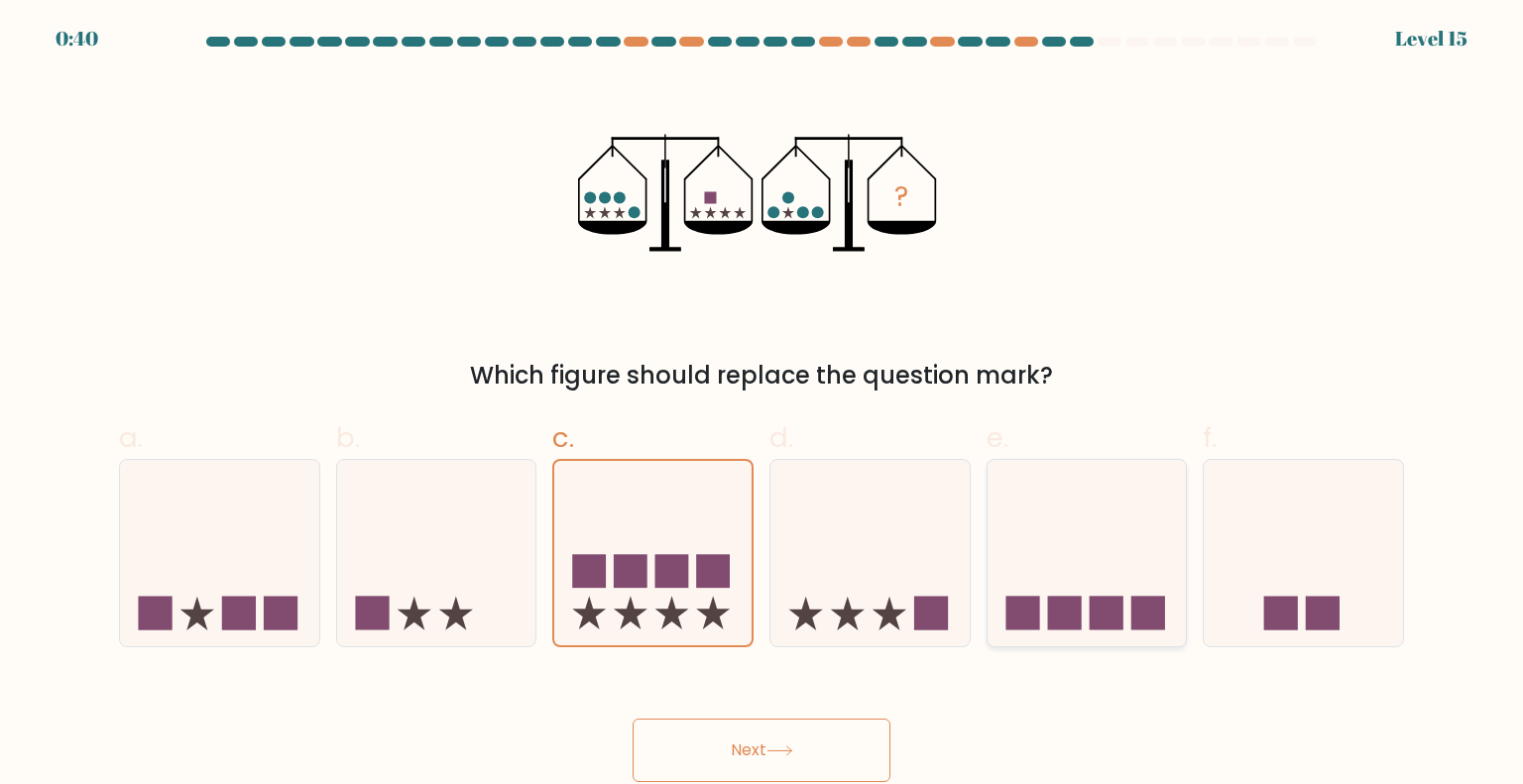 click at bounding box center [1064, 613] 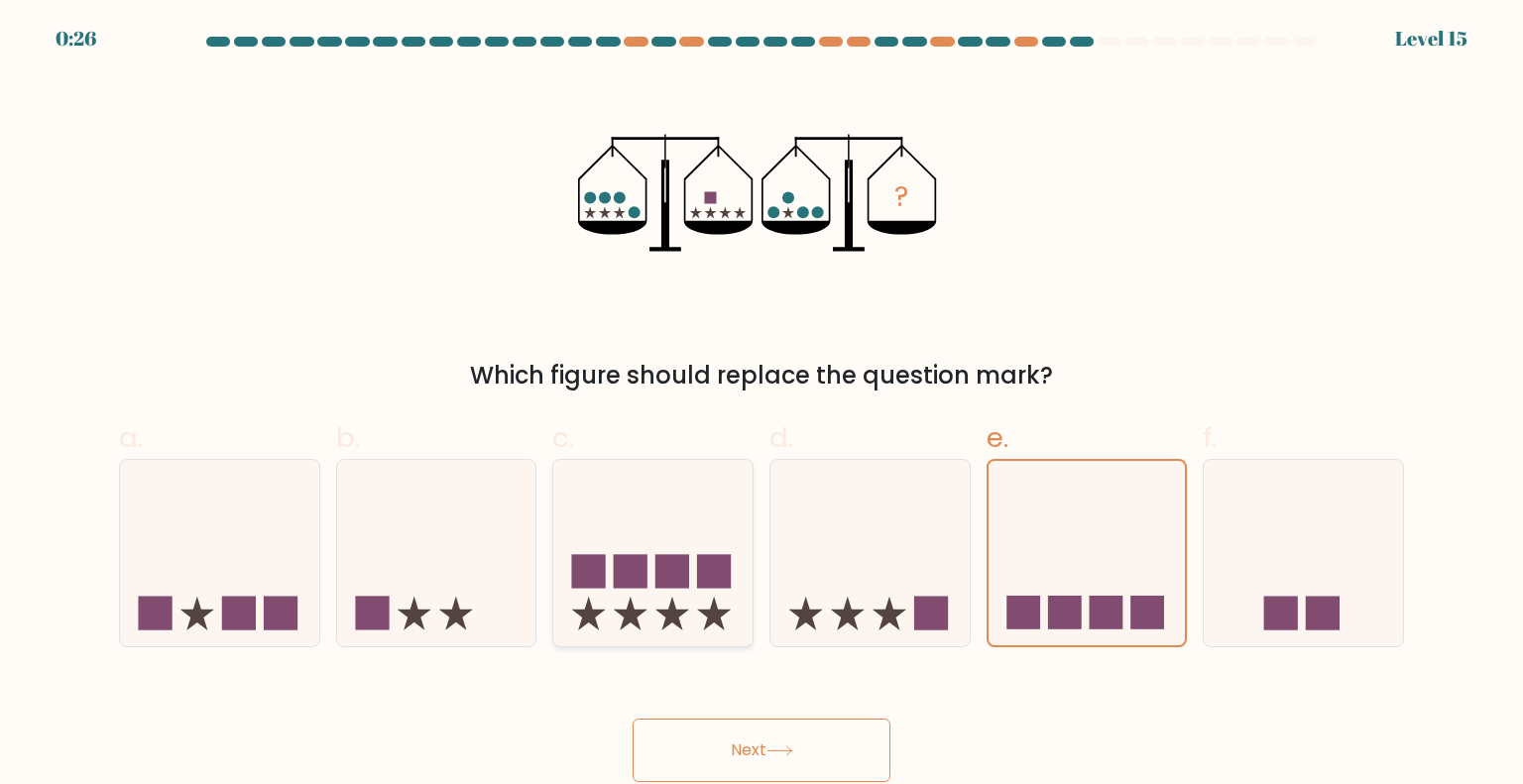 click at bounding box center (652, 553) 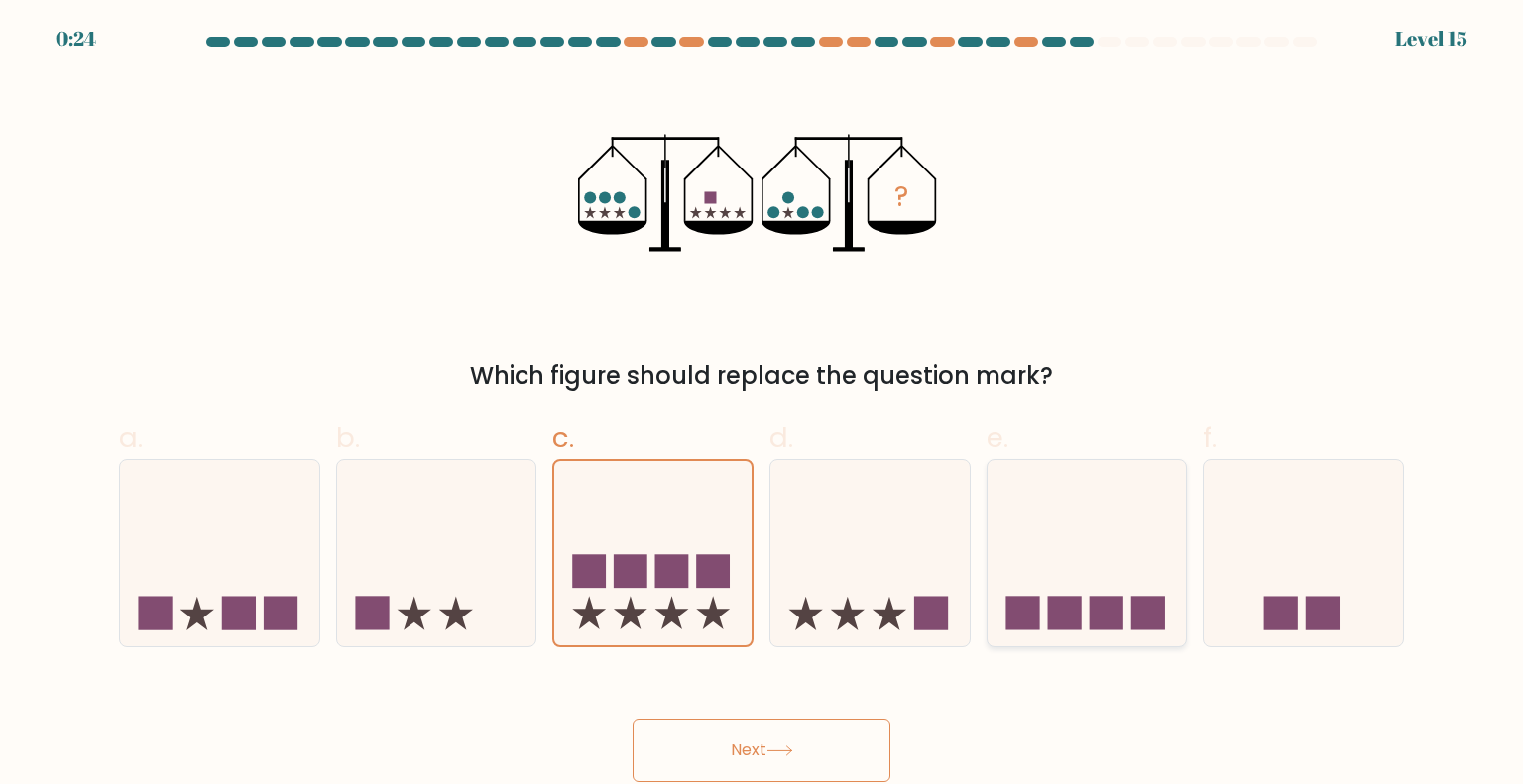 click at bounding box center [1064, 613] 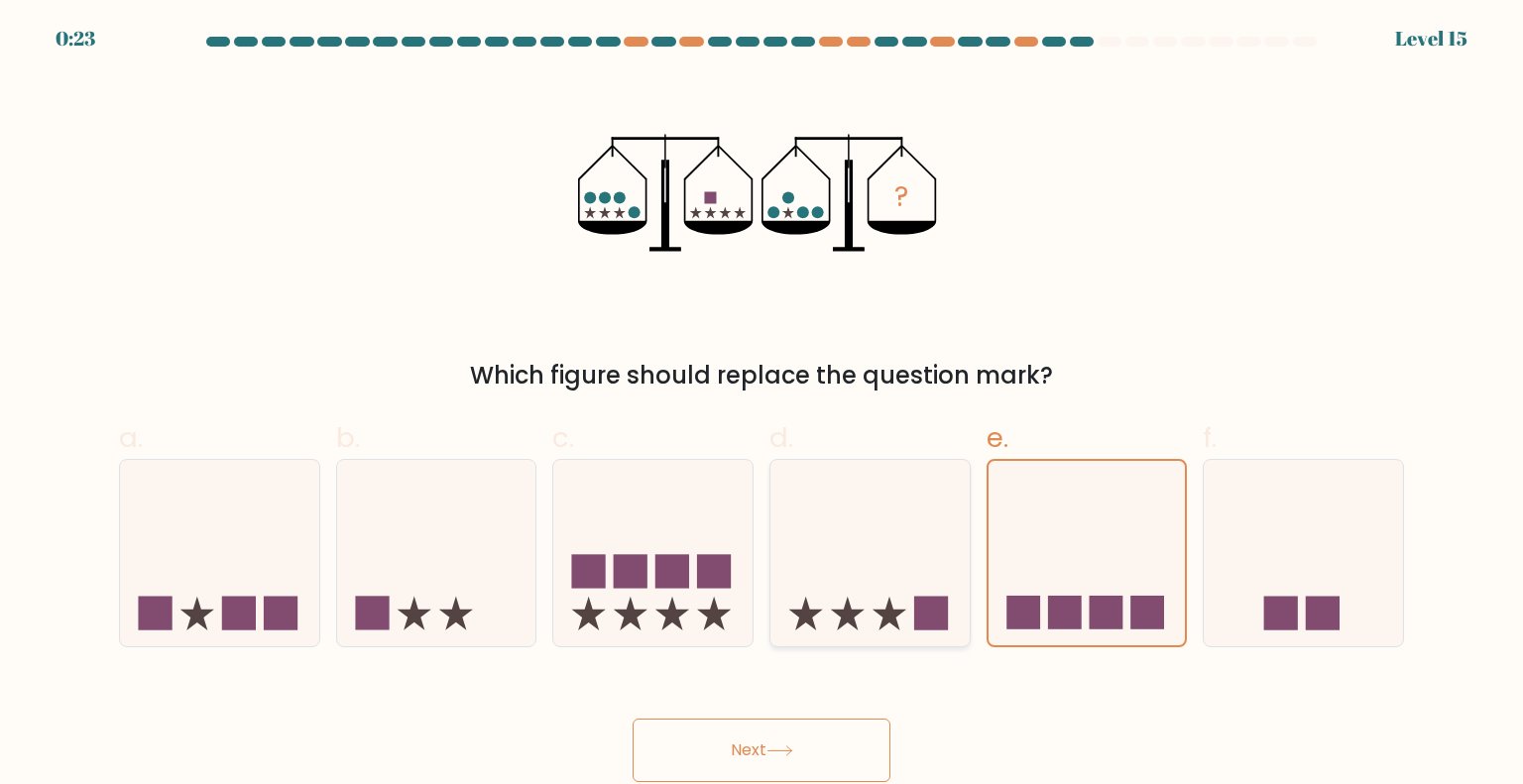 click at bounding box center [870, 553] 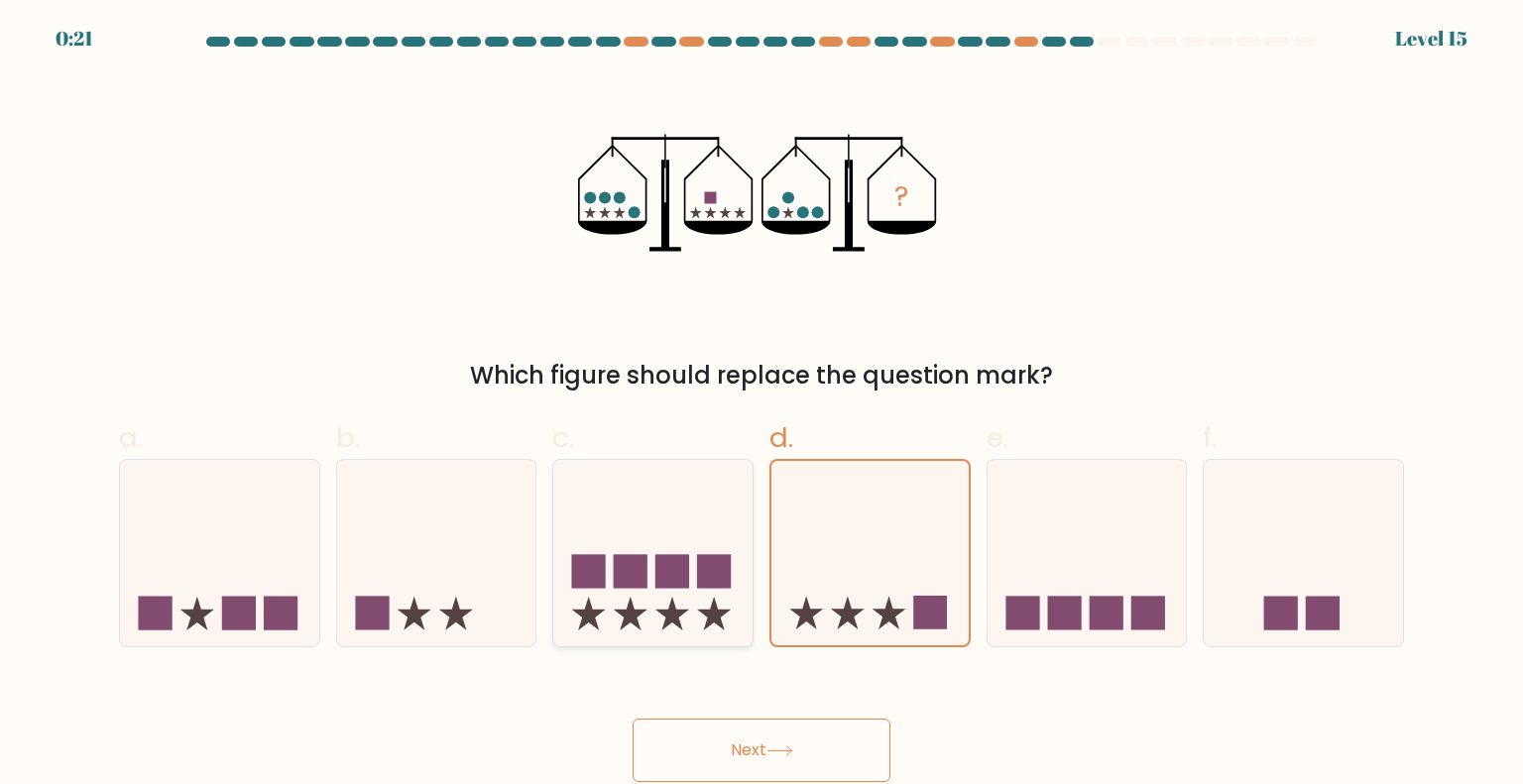 click at bounding box center (631, 571) 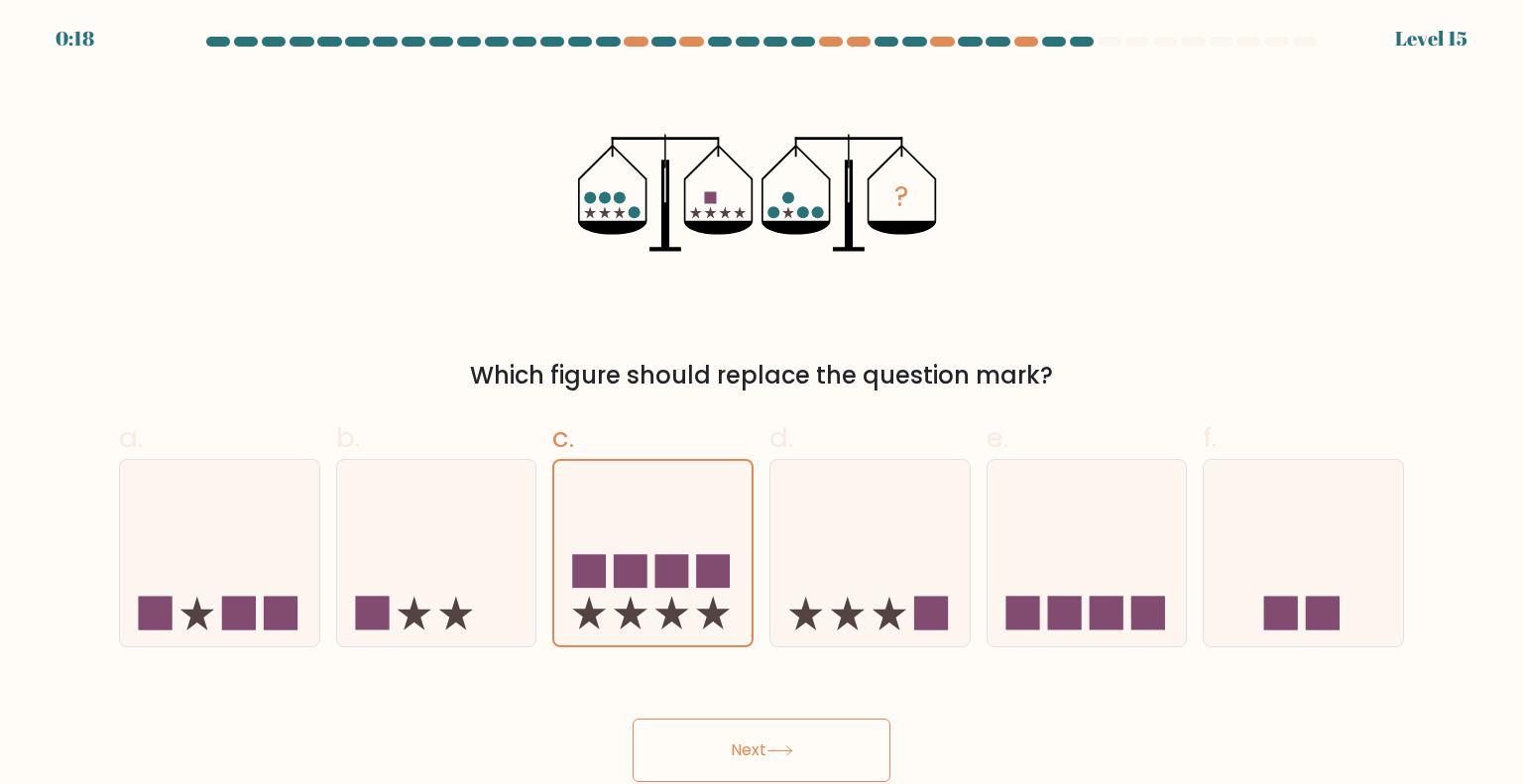 click on "Next" at bounding box center [762, 750] 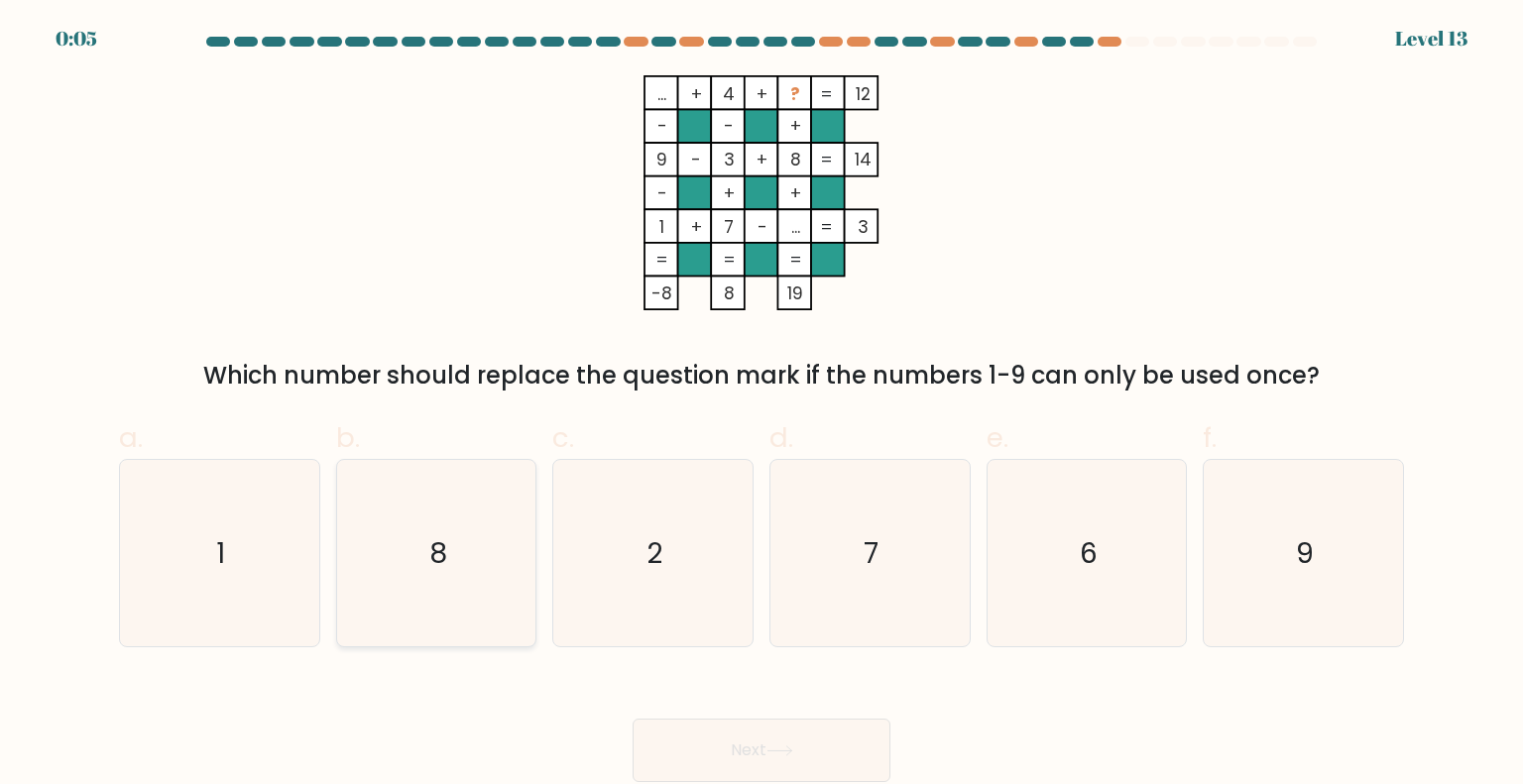 click on "8" at bounding box center [436, 553] 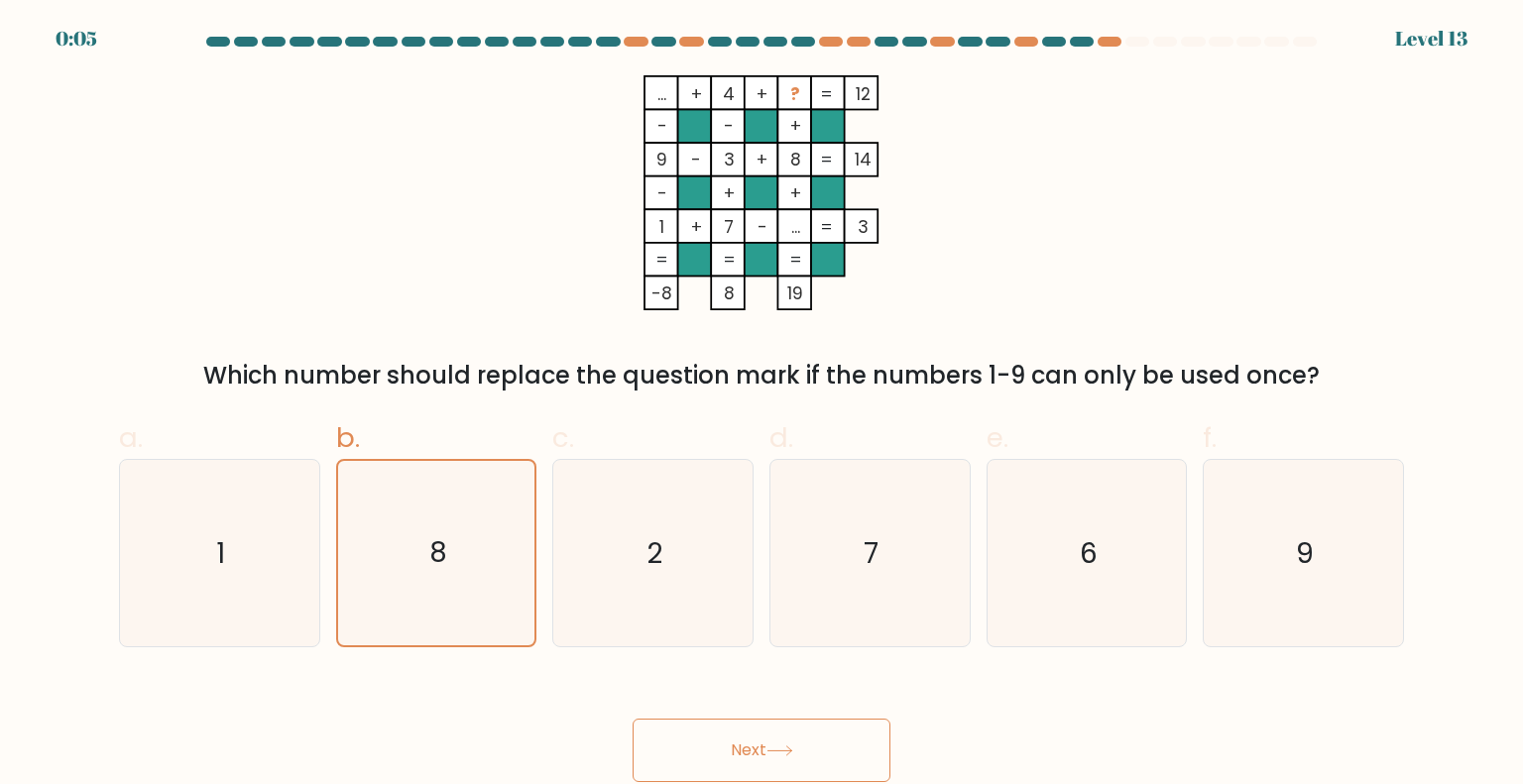 click at bounding box center (779, 750) 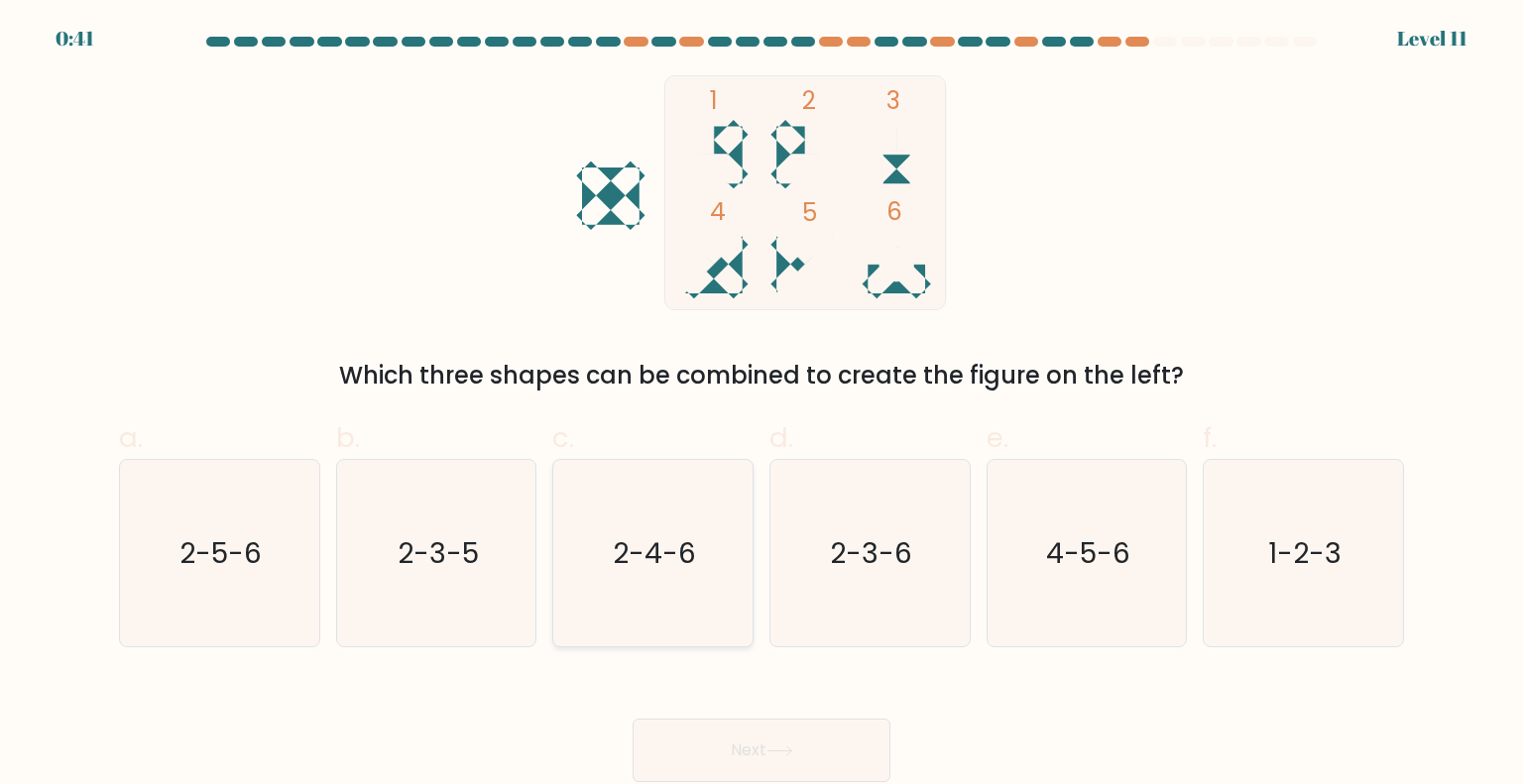 click on "2-4-6" at bounding box center [655, 552] 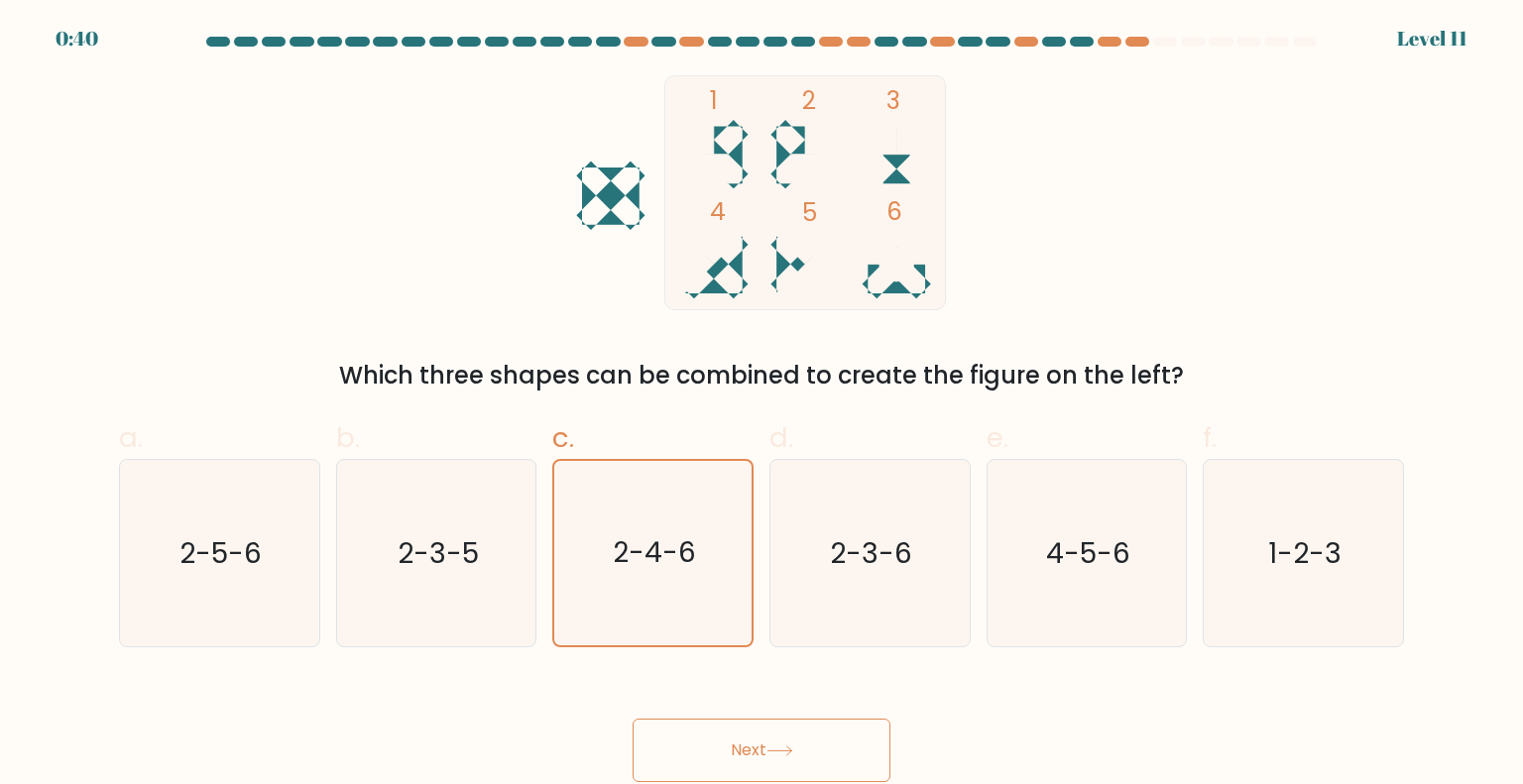 click on "Next" at bounding box center [762, 750] 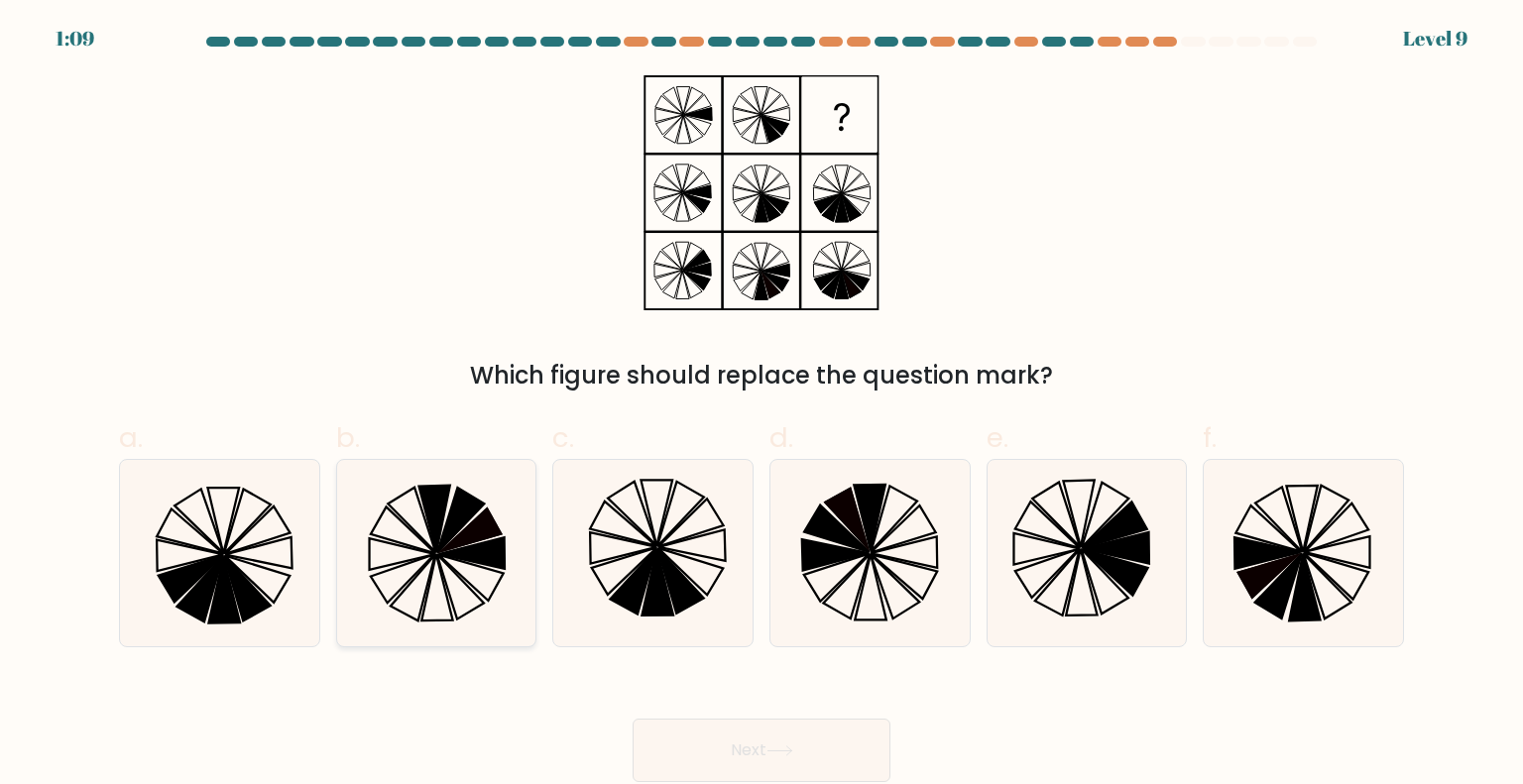 click at bounding box center [436, 553] 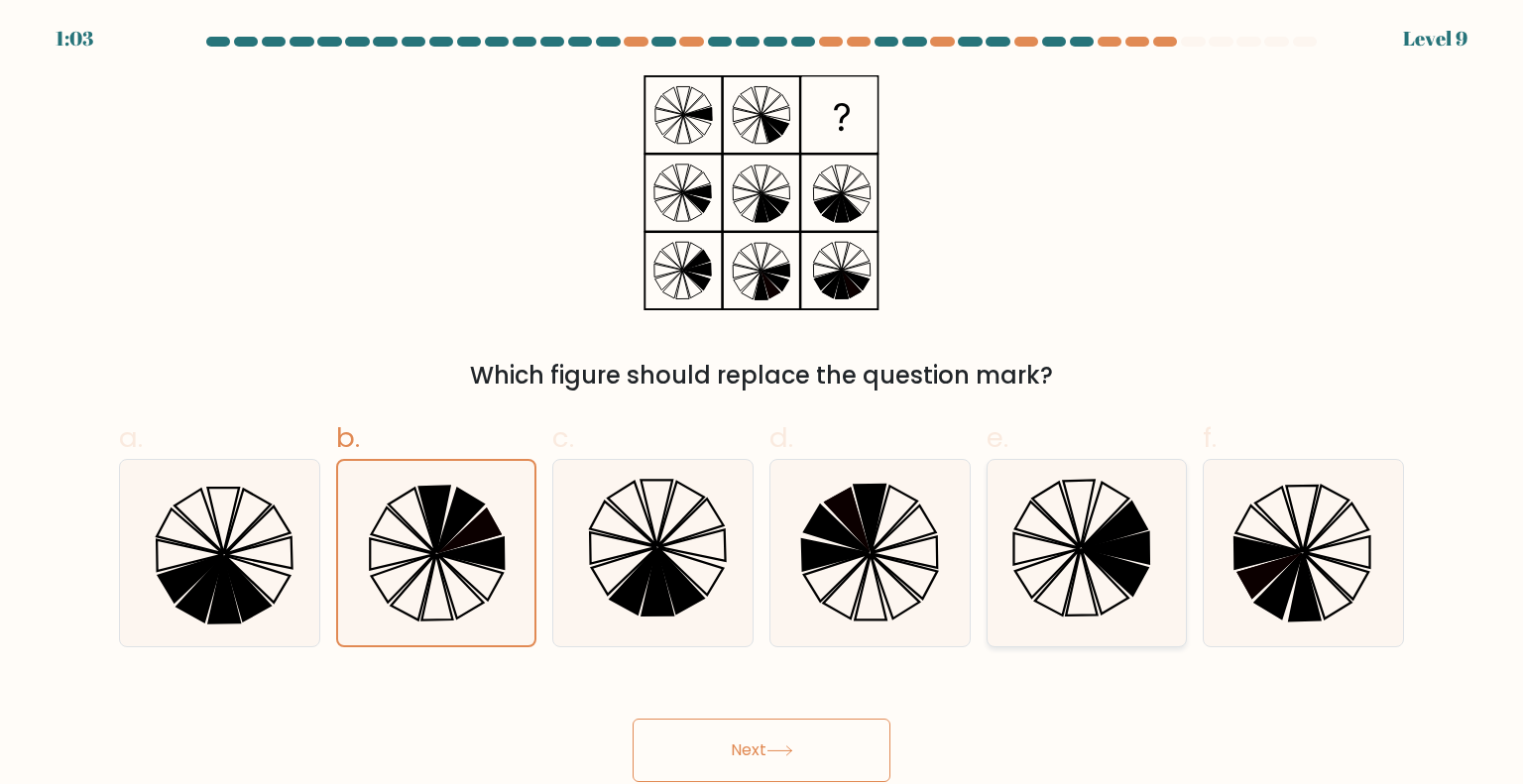 click at bounding box center [1087, 553] 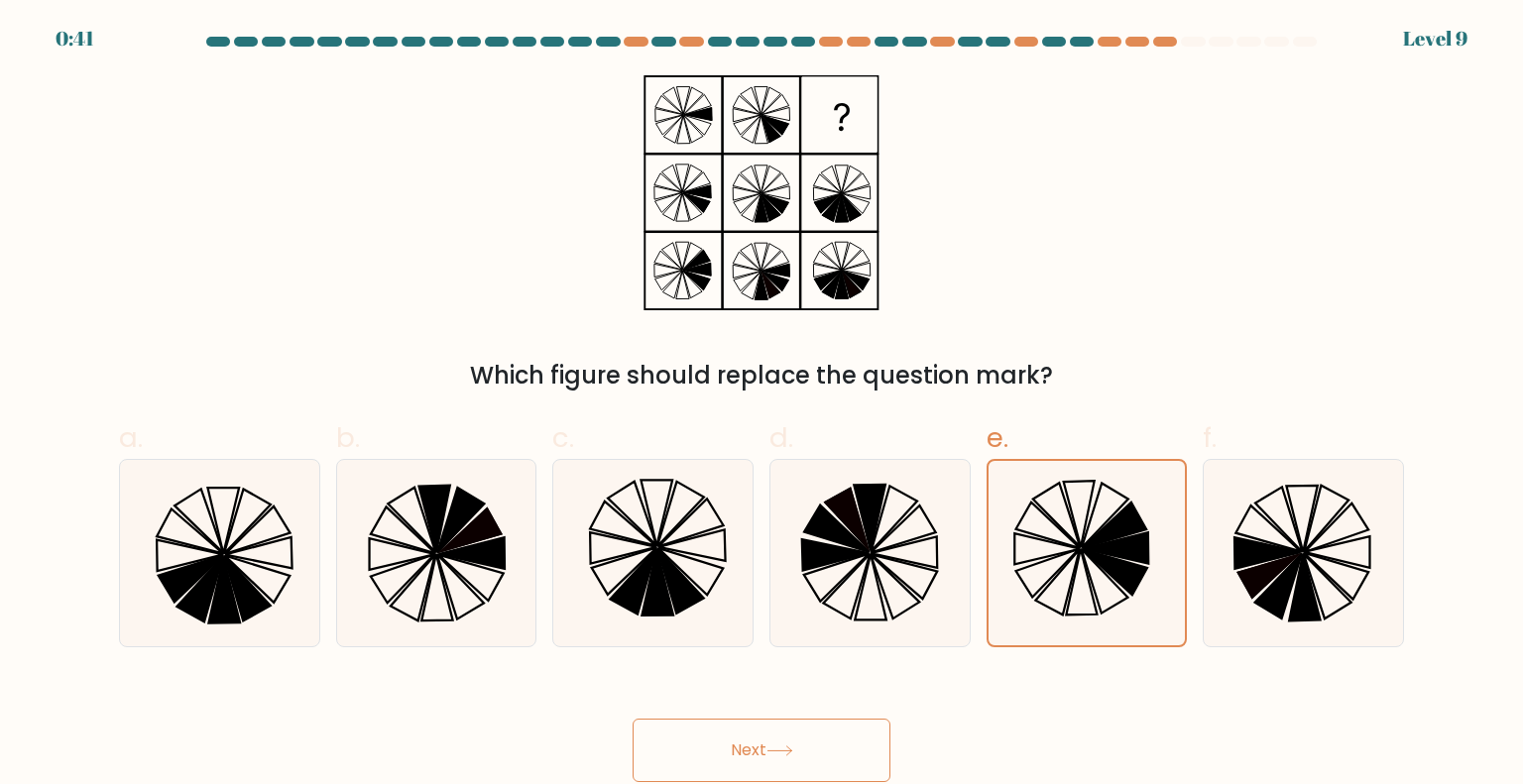 click on "Next" at bounding box center (762, 750) 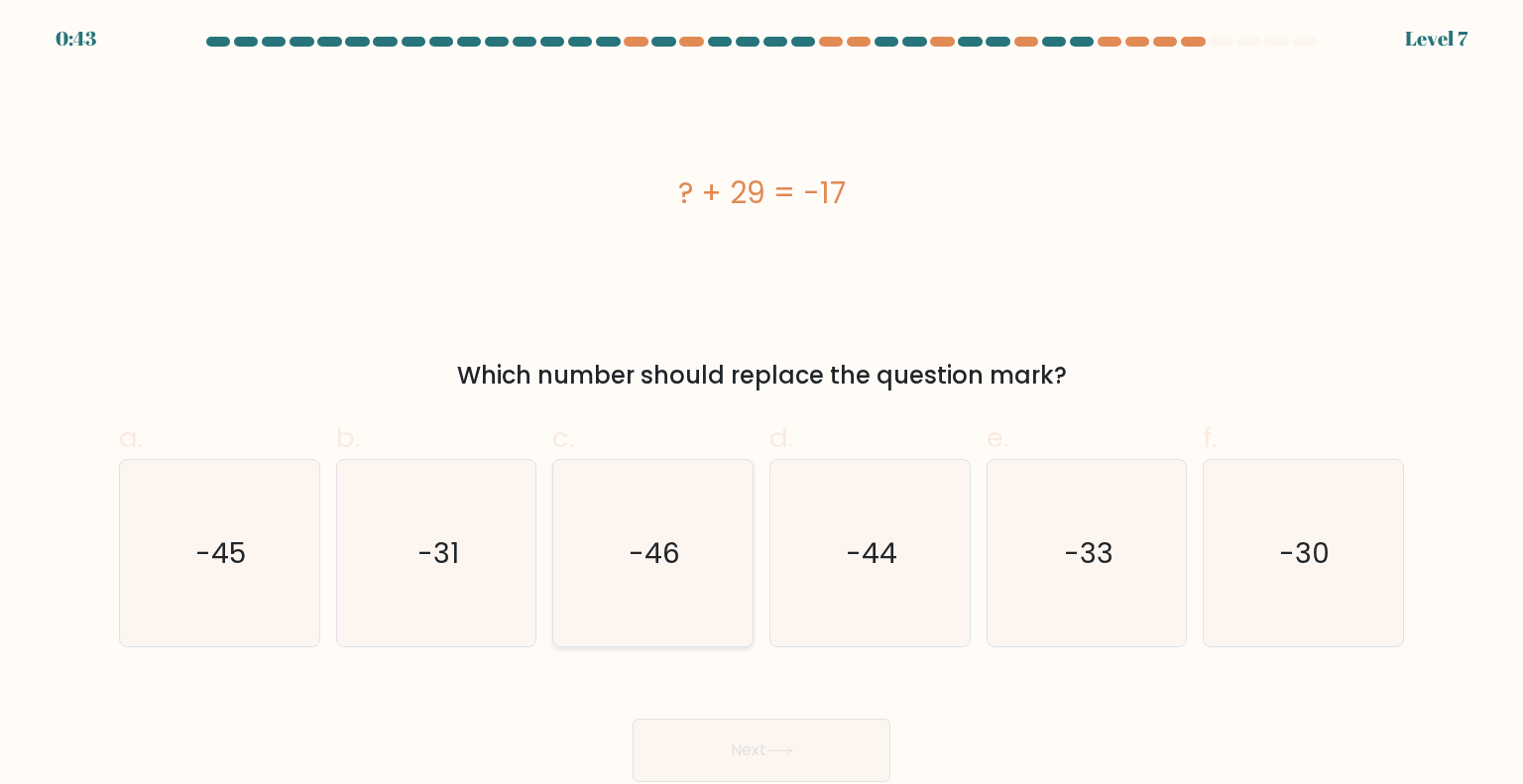 click on "-46" at bounding box center [652, 553] 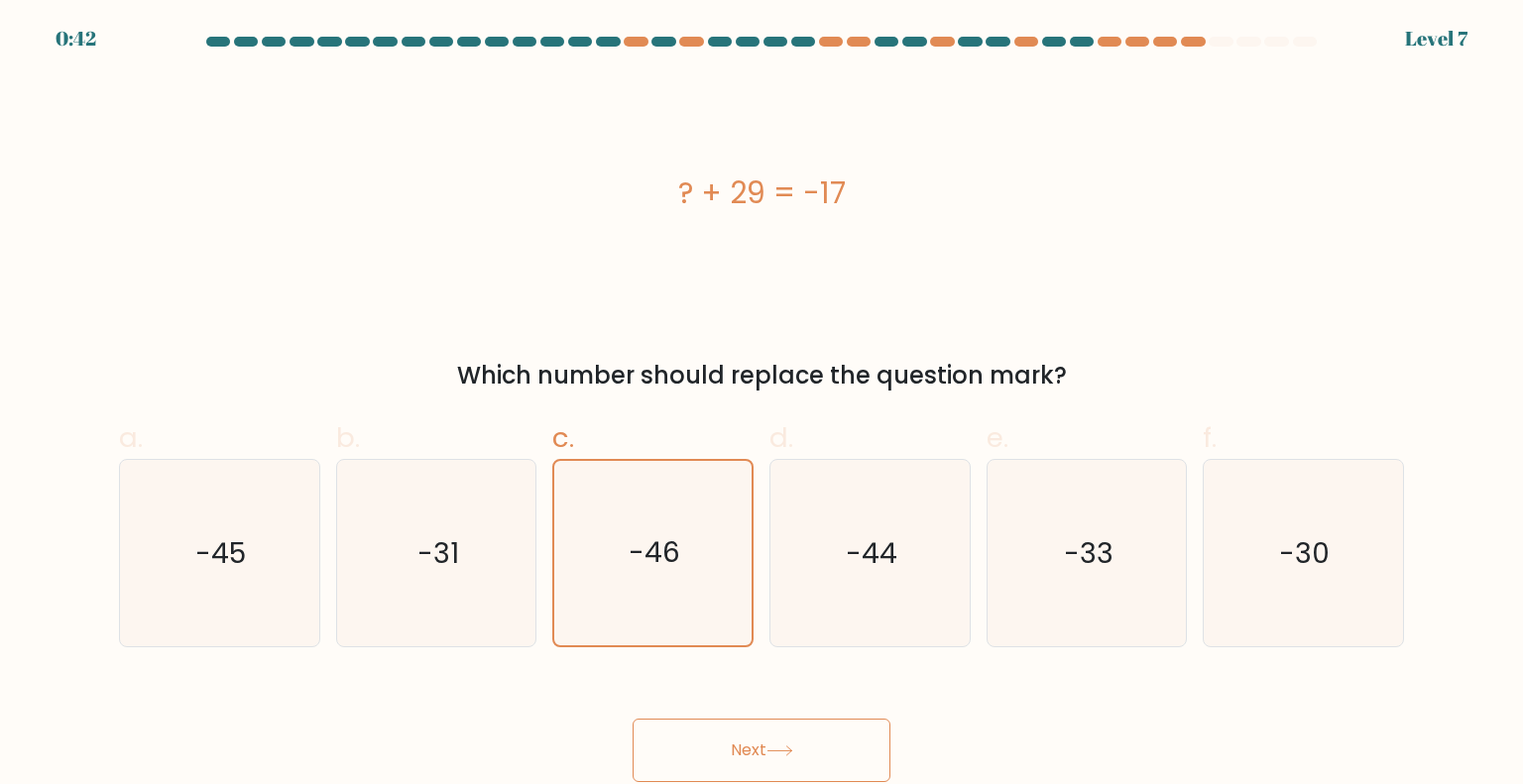 click at bounding box center [779, 750] 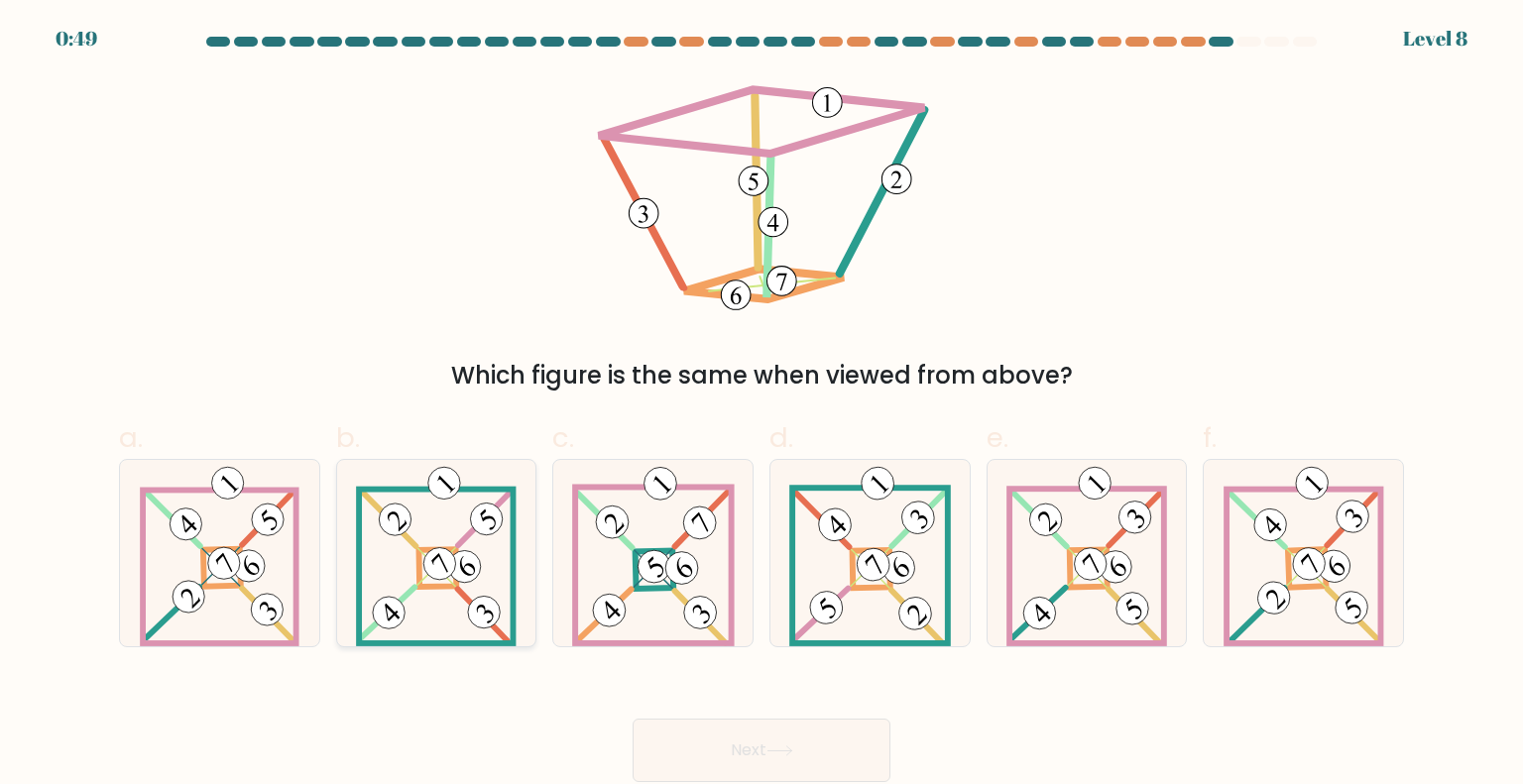click at bounding box center (437, 567) 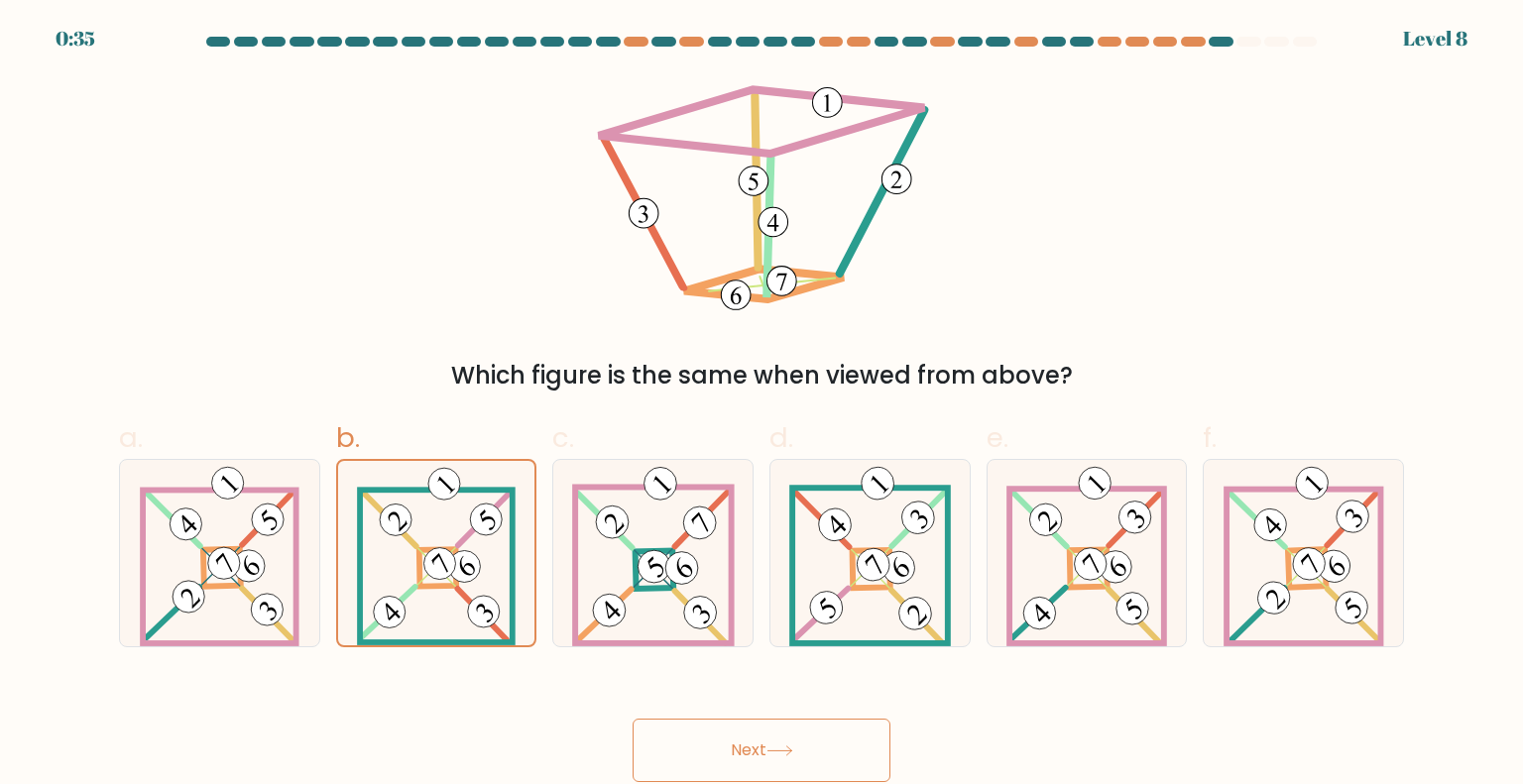 click on "Next" at bounding box center (762, 750) 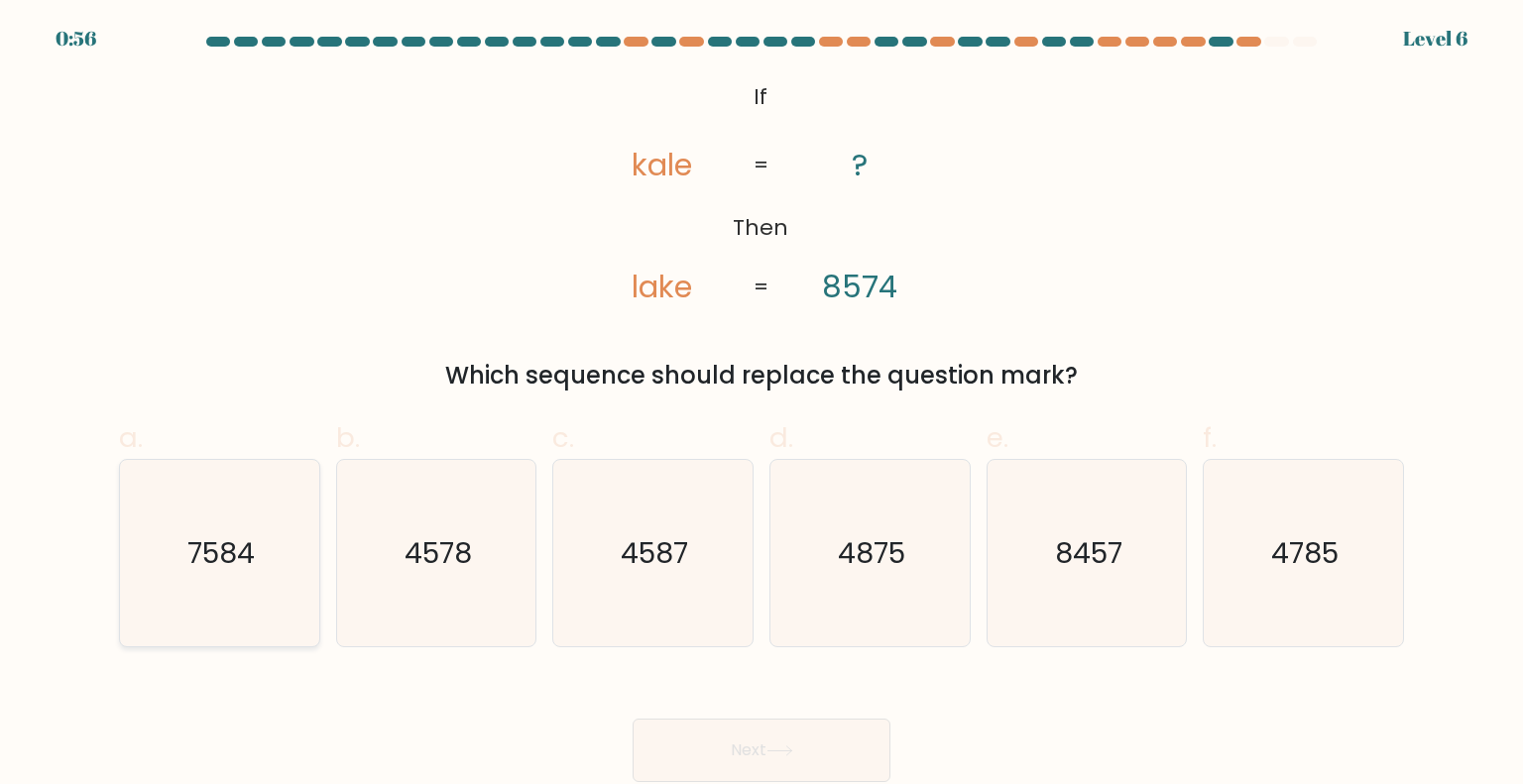 click on "7584" at bounding box center (219, 553) 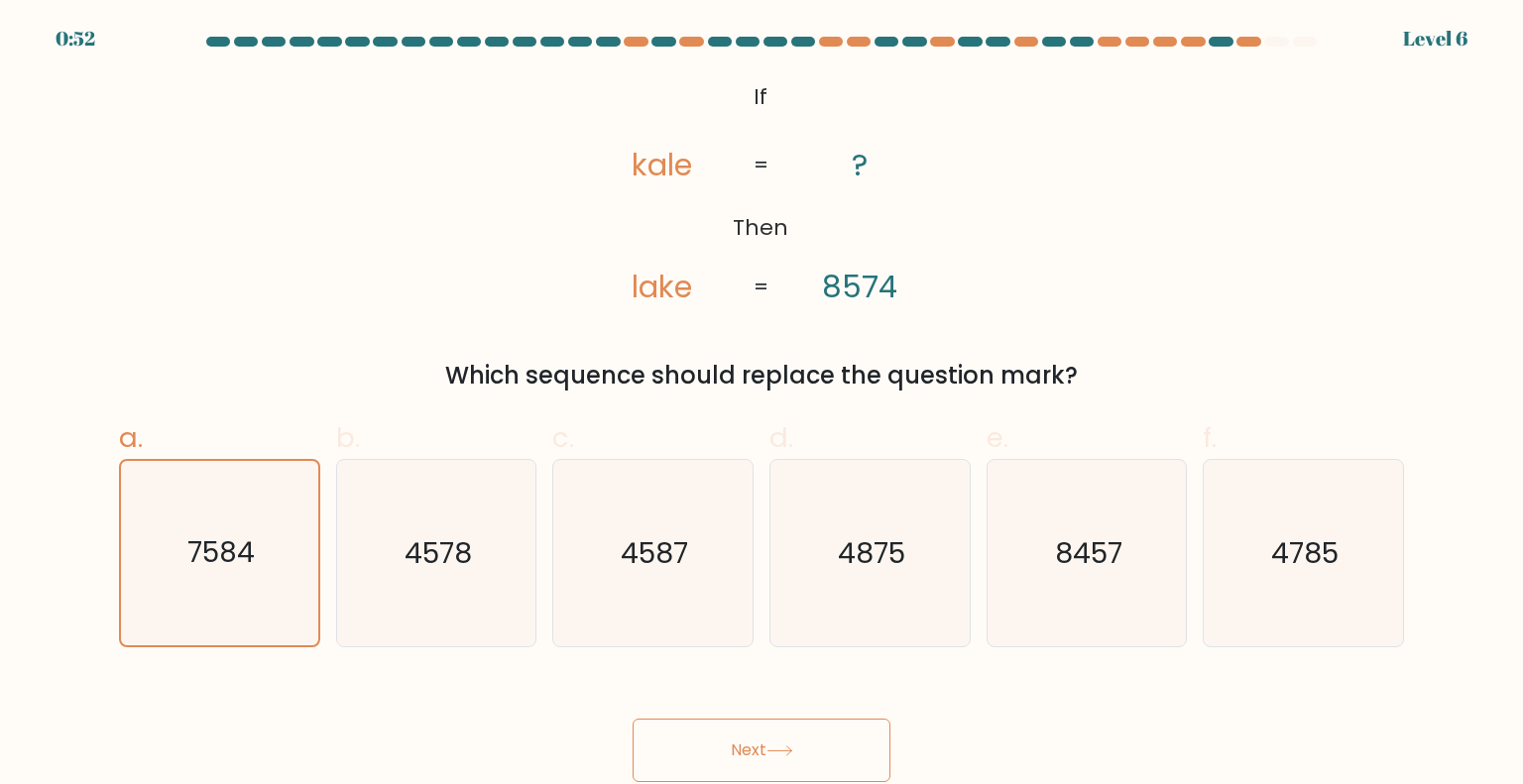 click on "Next" at bounding box center (762, 750) 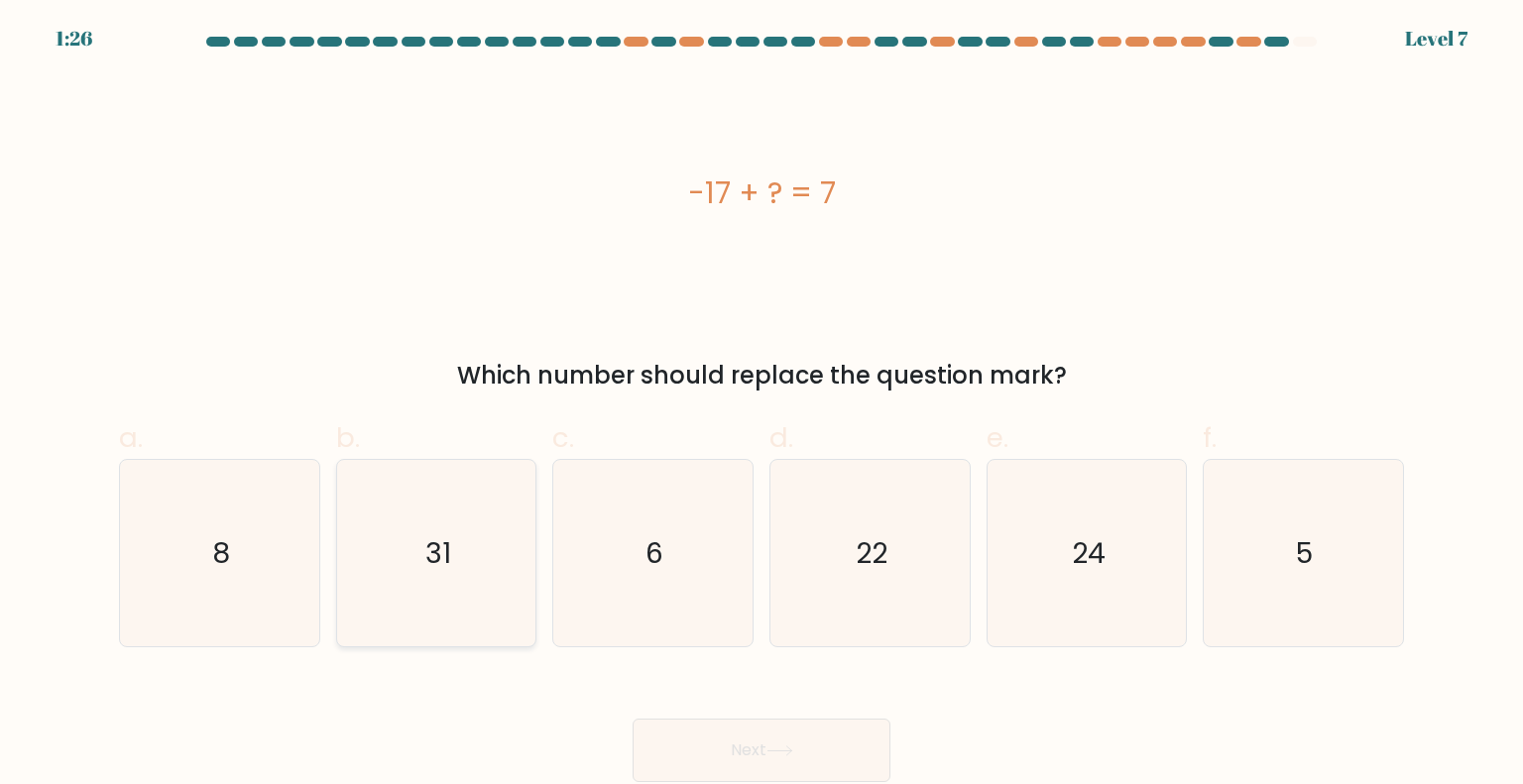 click on "31" at bounding box center (436, 553) 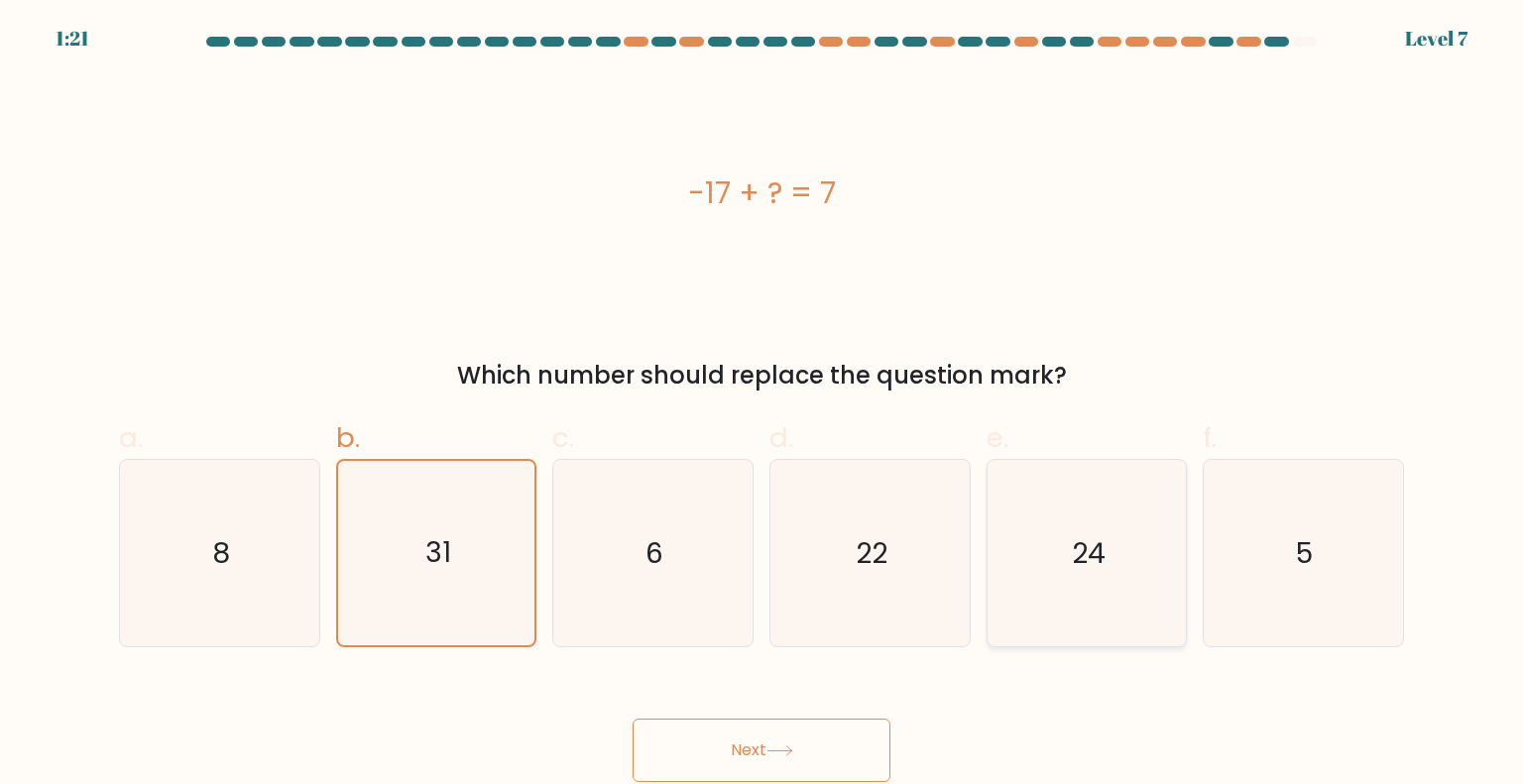 click on "24" at bounding box center [1087, 553] 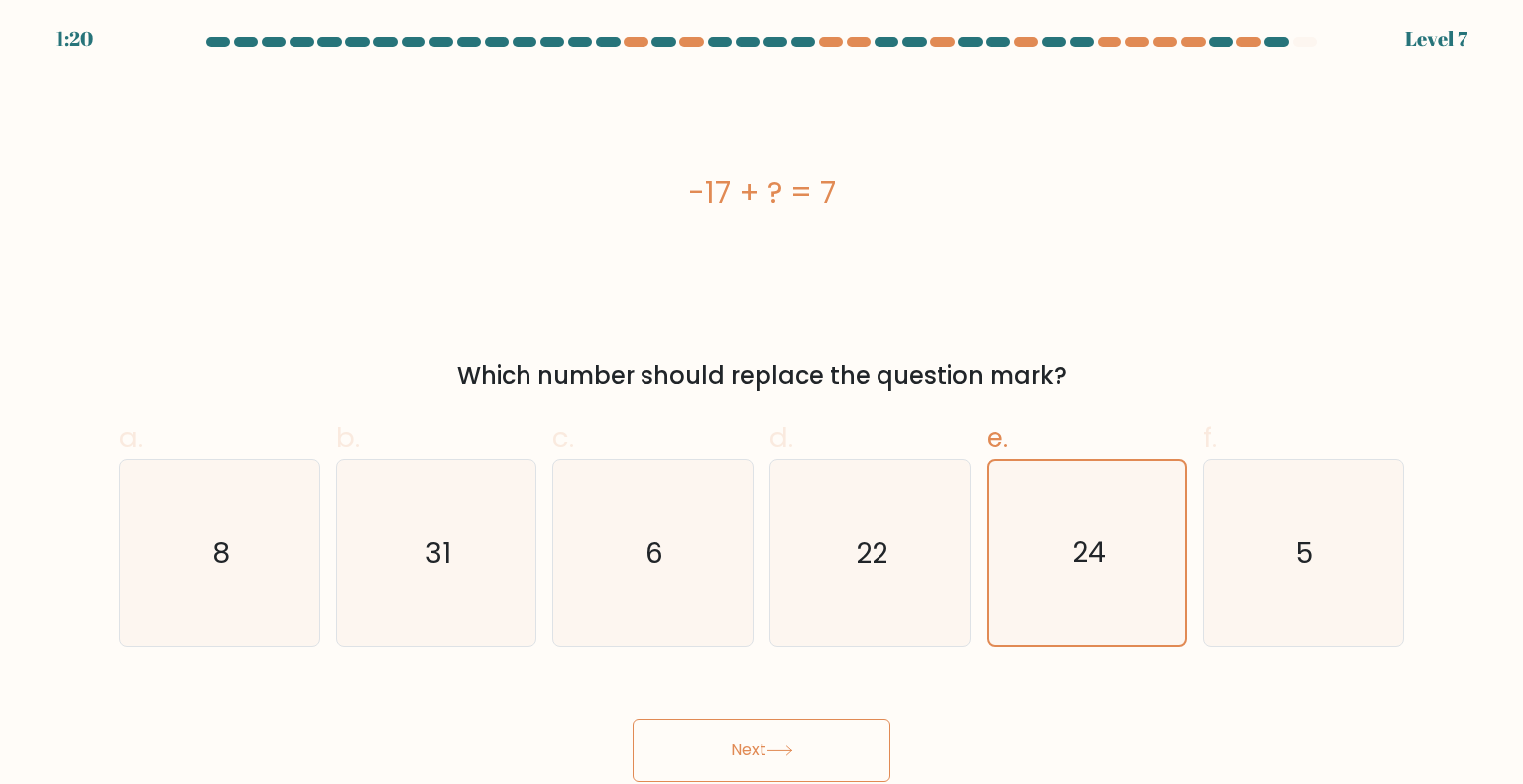 click on "Next" at bounding box center [762, 750] 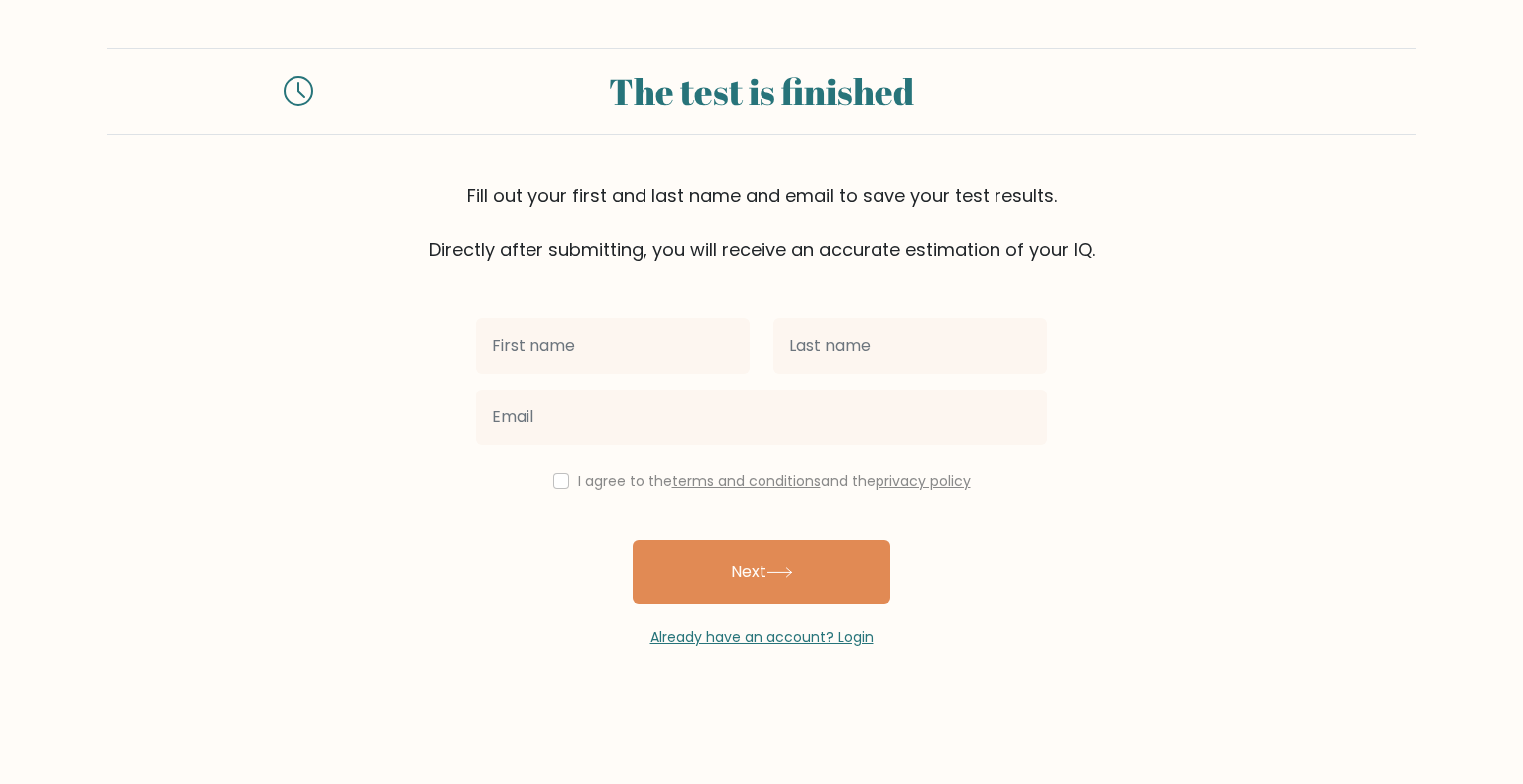 scroll, scrollTop: 0, scrollLeft: 0, axis: both 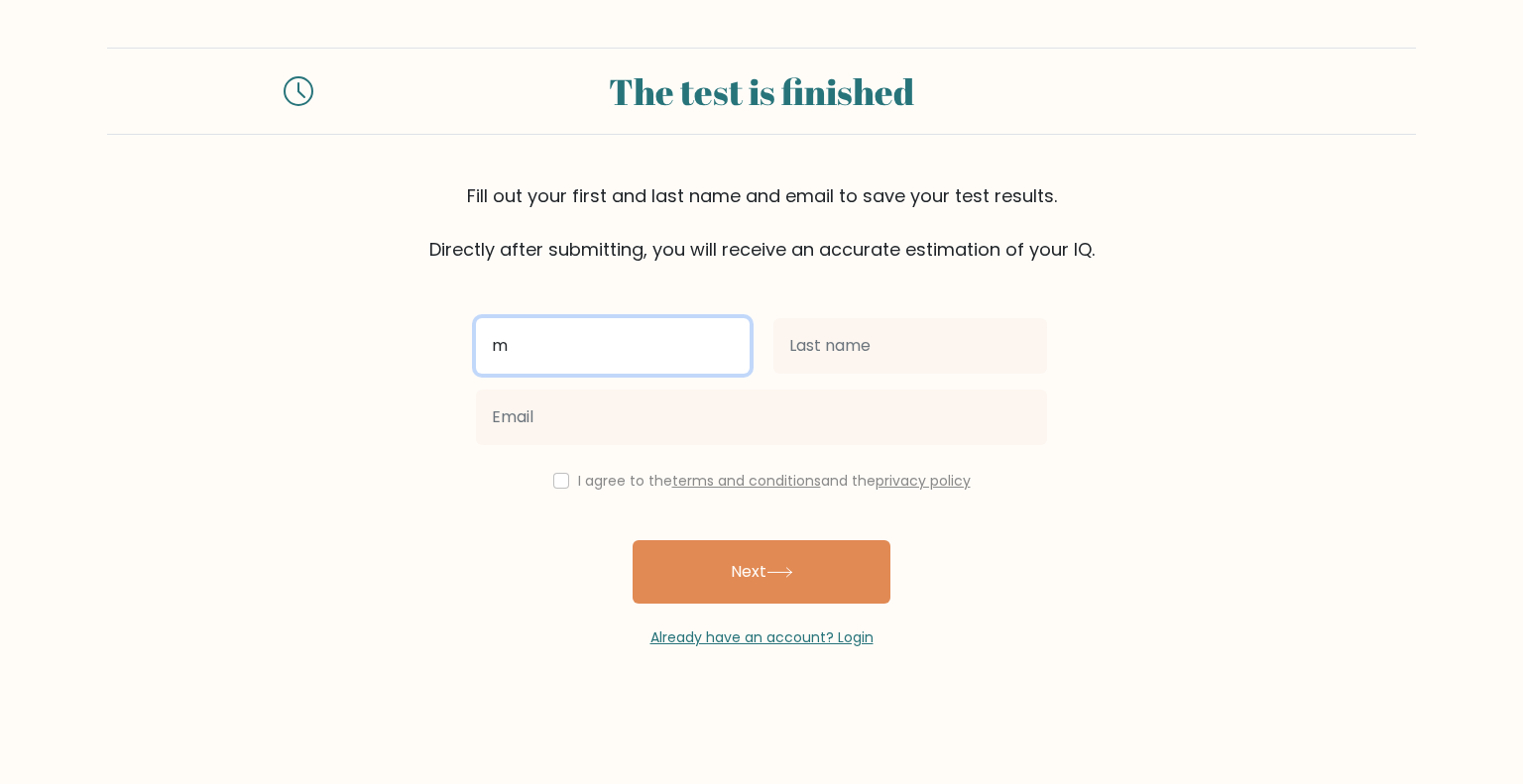 type on "[FIRST]" 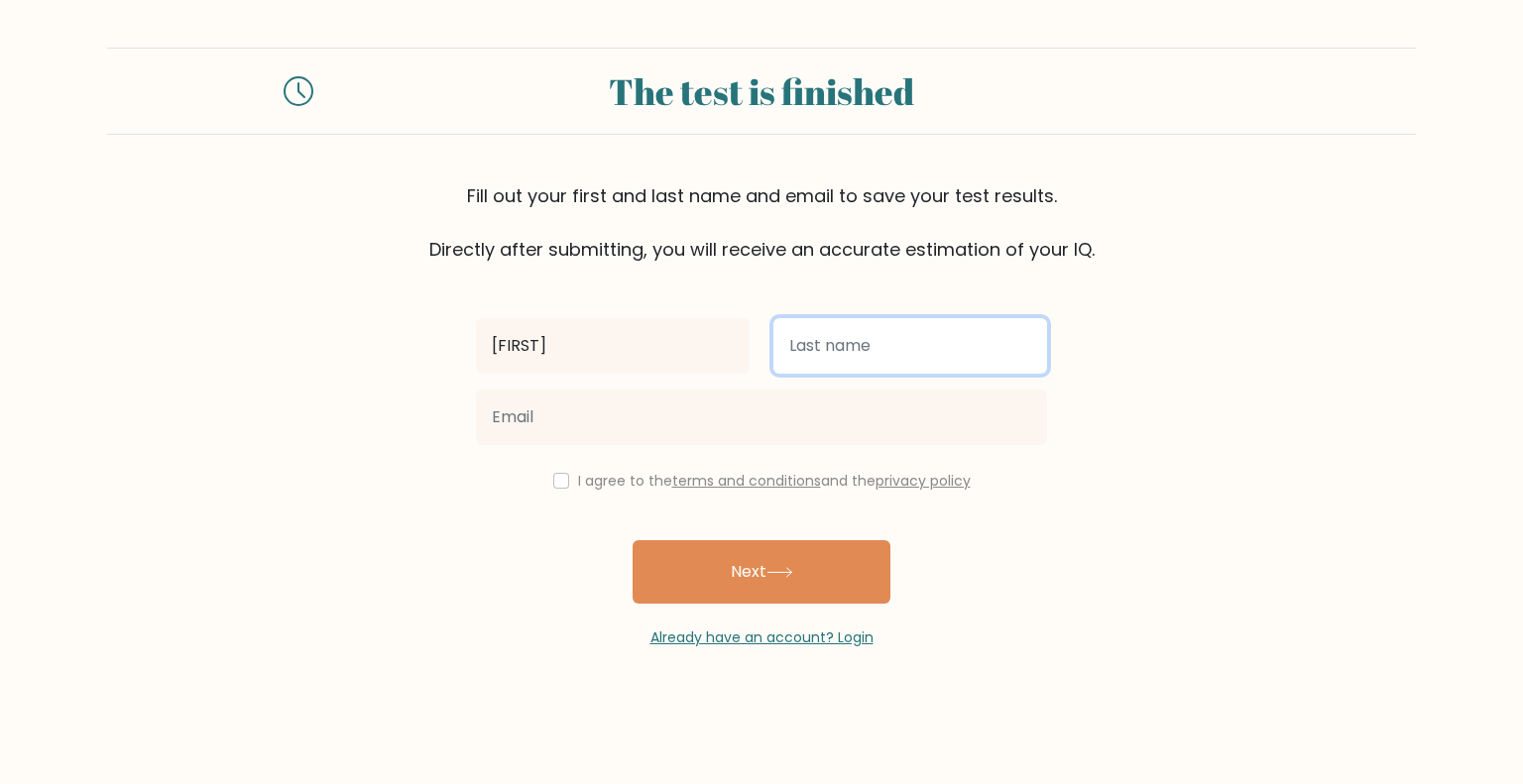 click at bounding box center [910, 346] 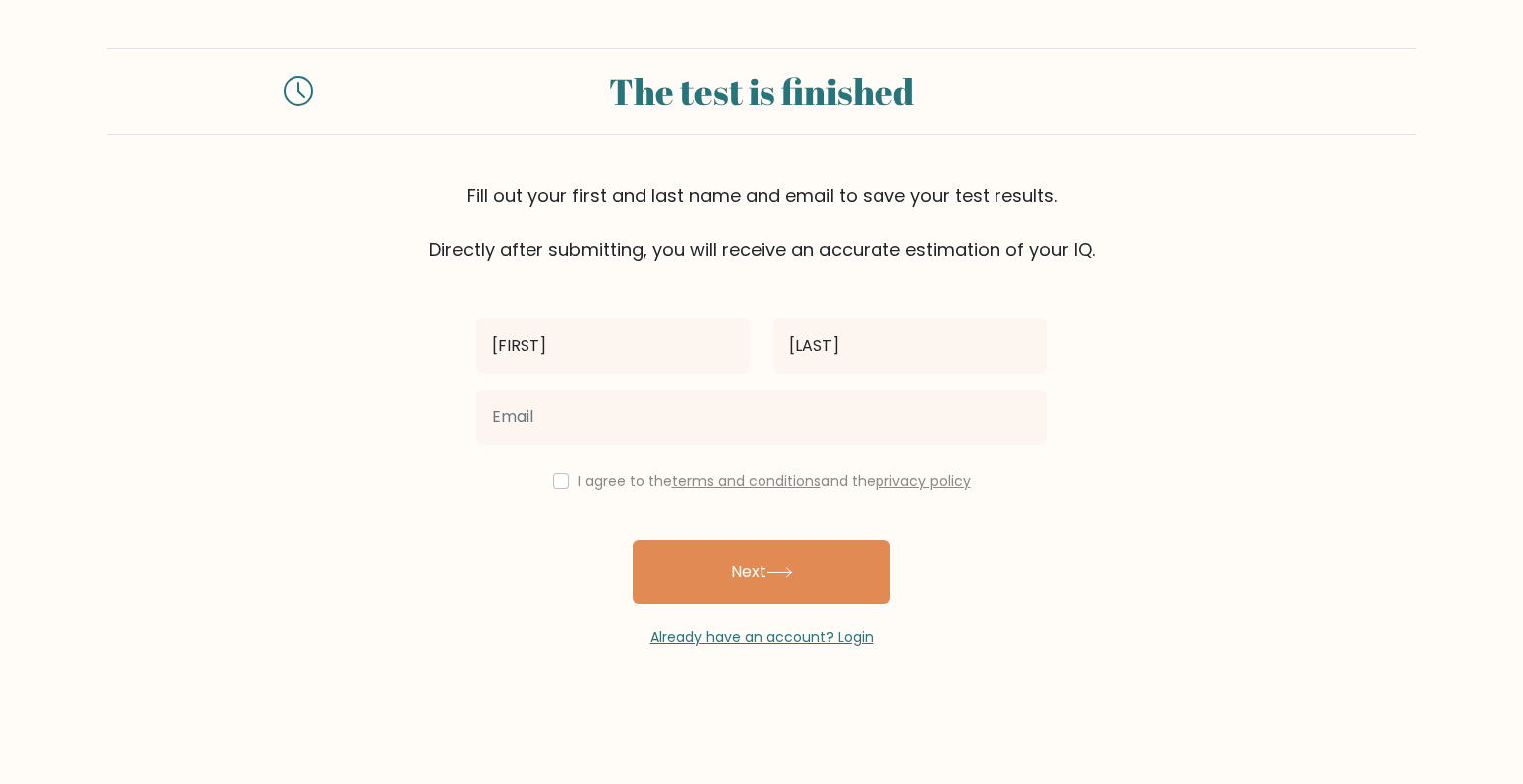 click at bounding box center [762, 417] 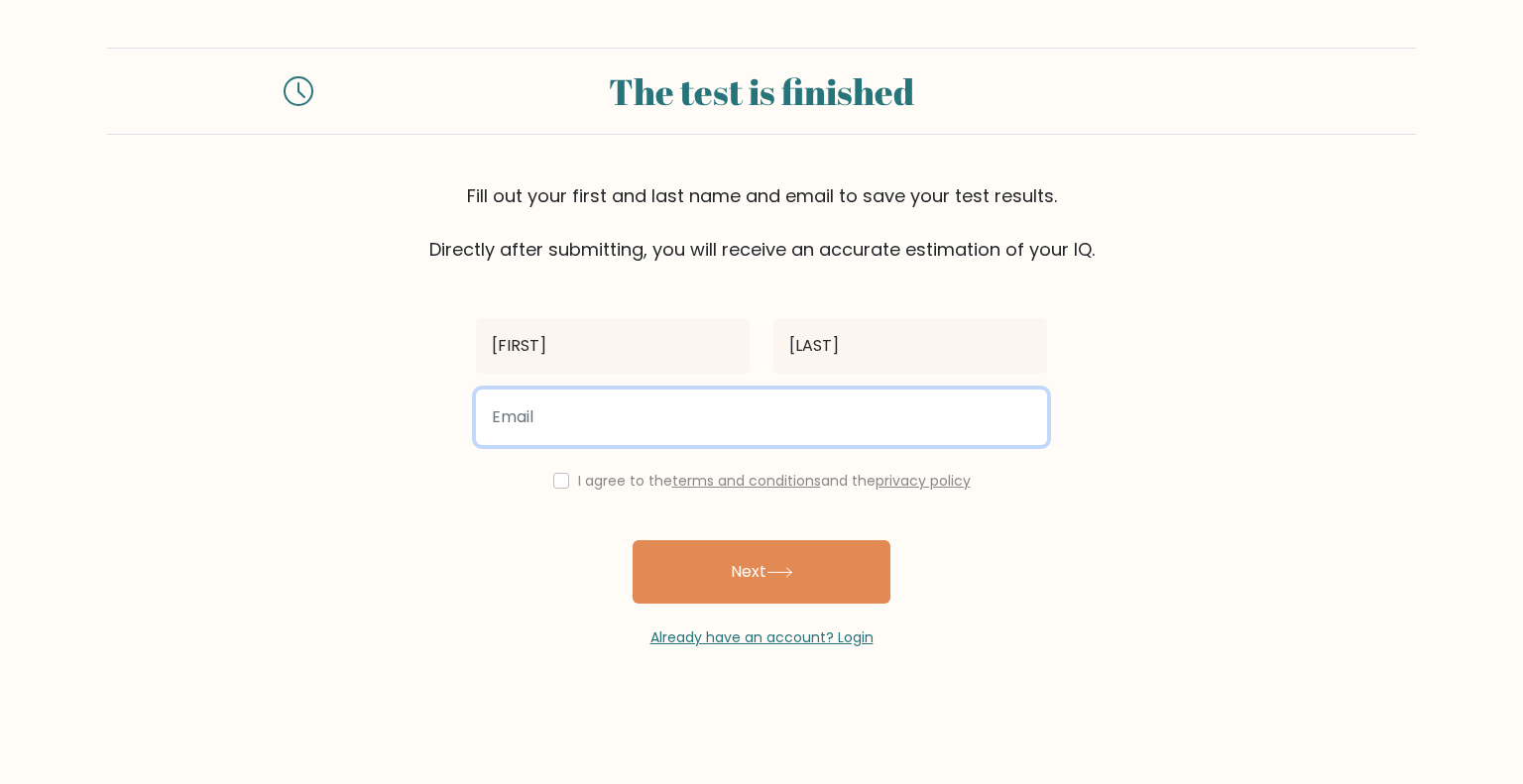 click at bounding box center [762, 417] 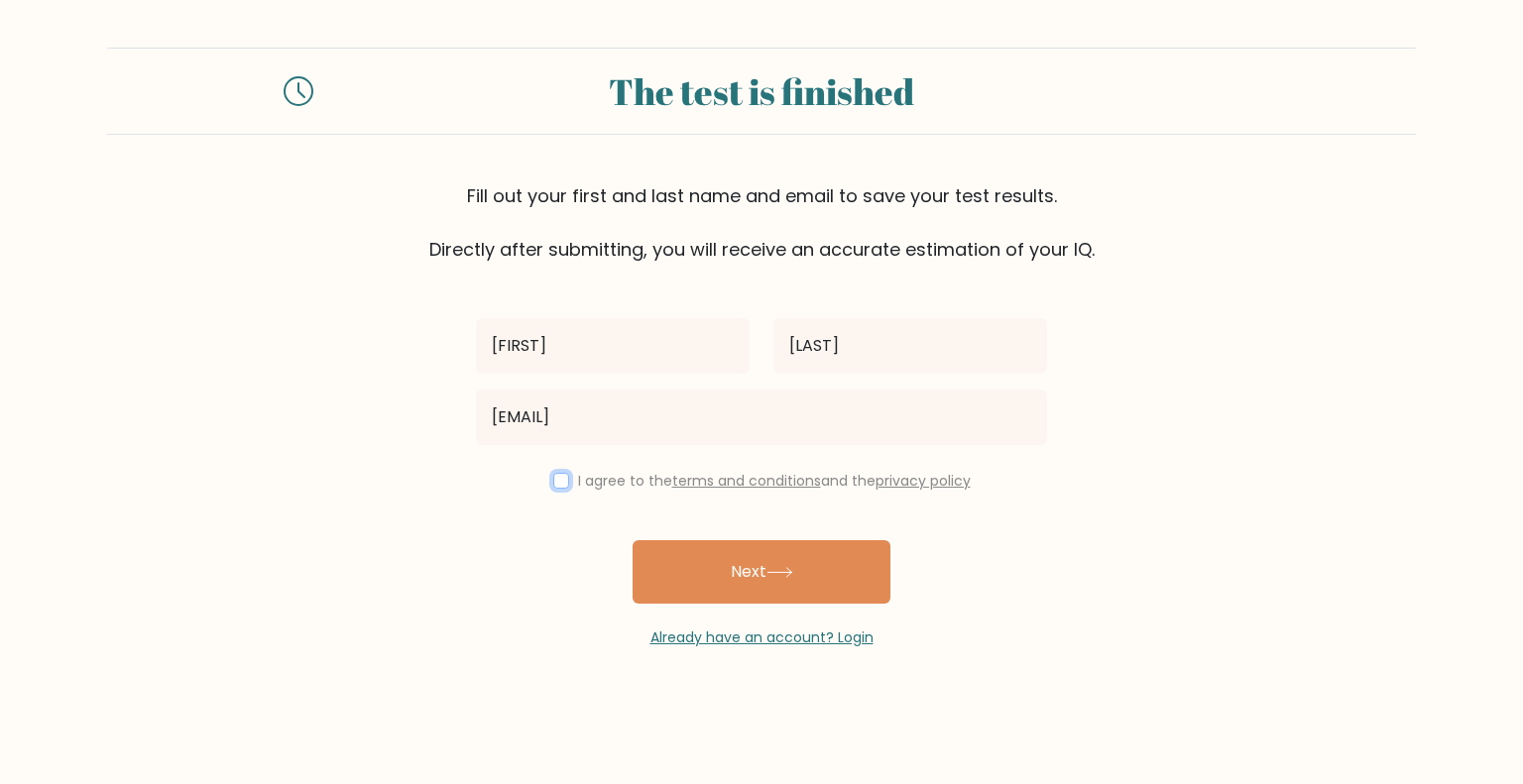 click at bounding box center [561, 481] 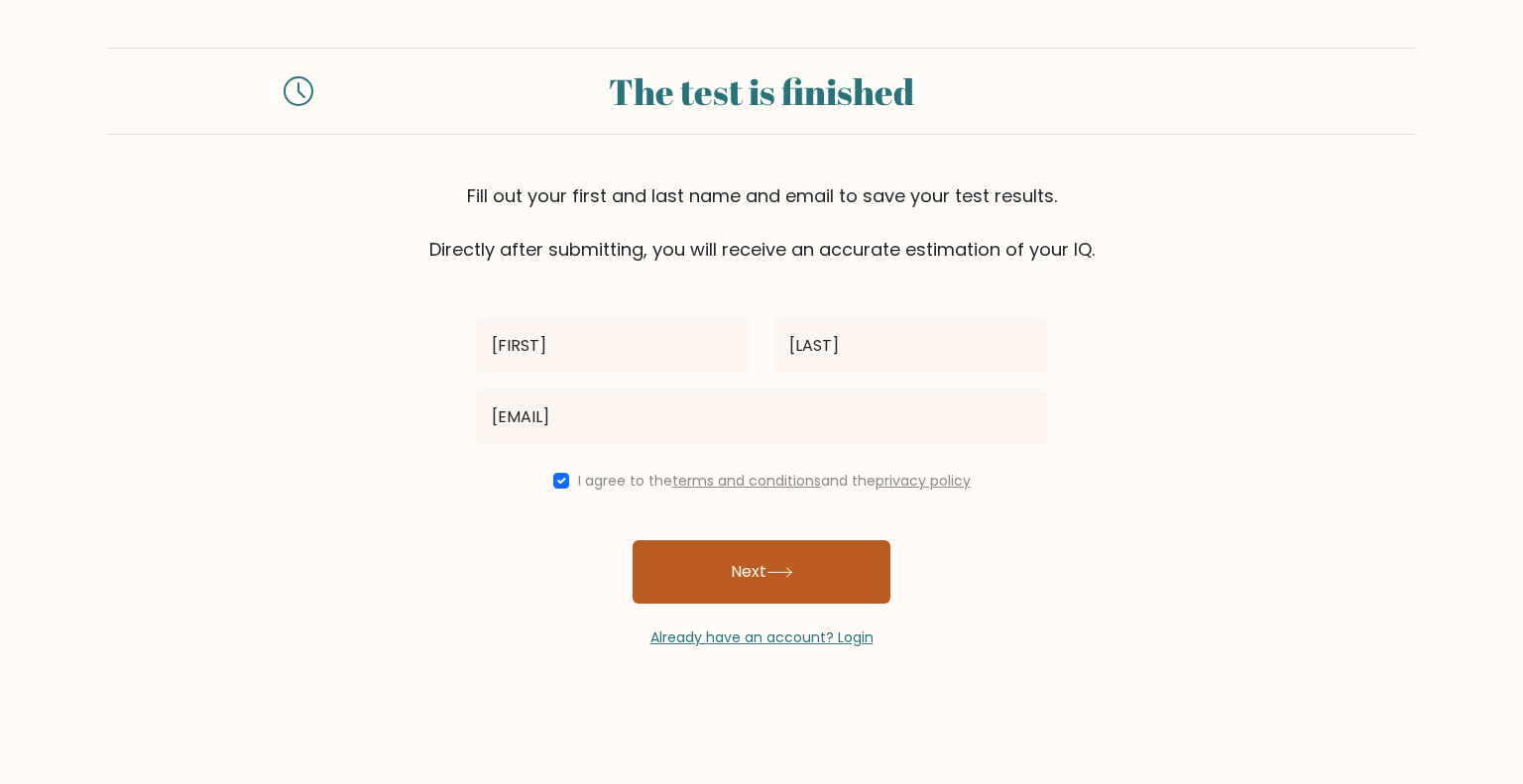 click on "Next" at bounding box center (762, 572) 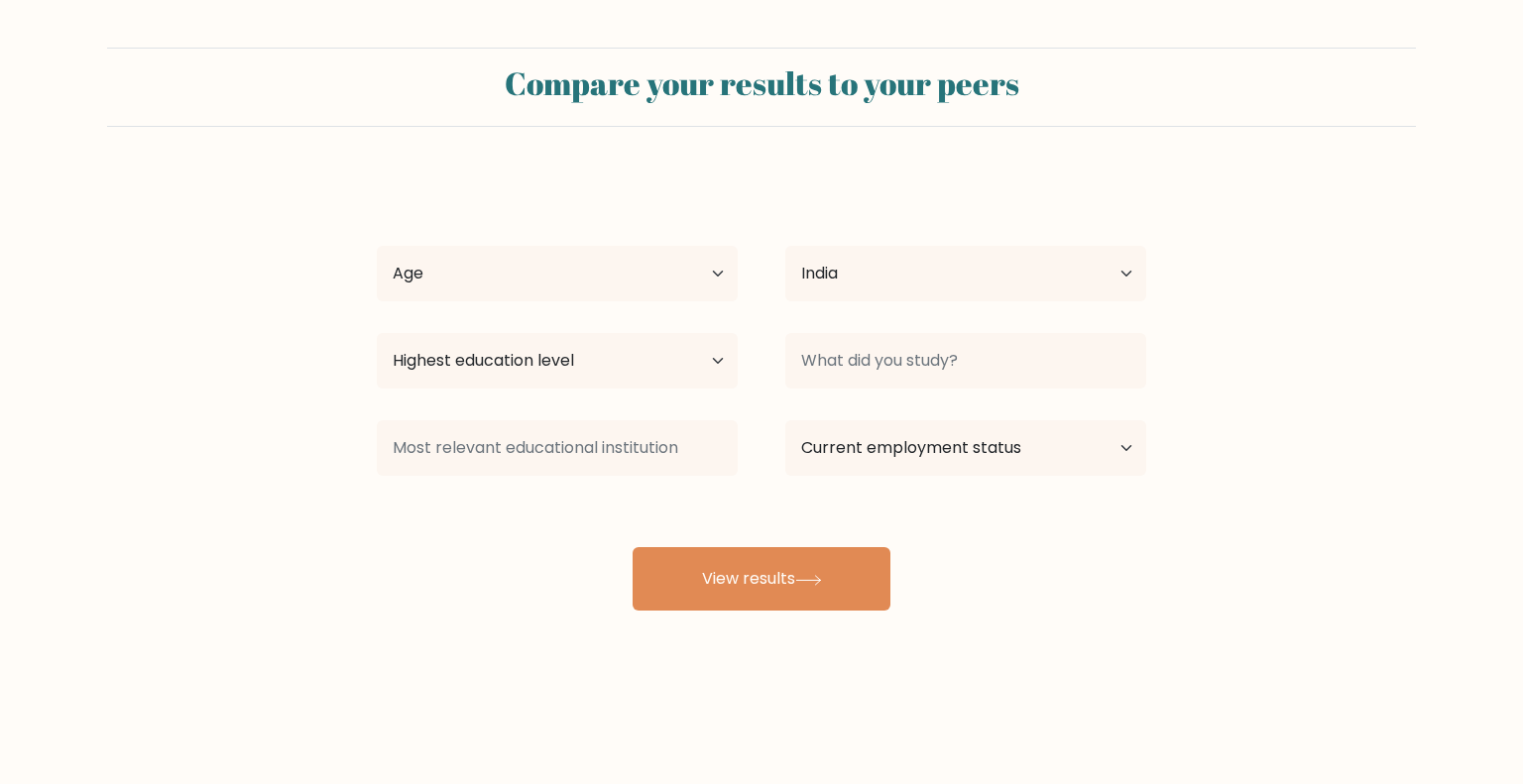 scroll, scrollTop: 0, scrollLeft: 0, axis: both 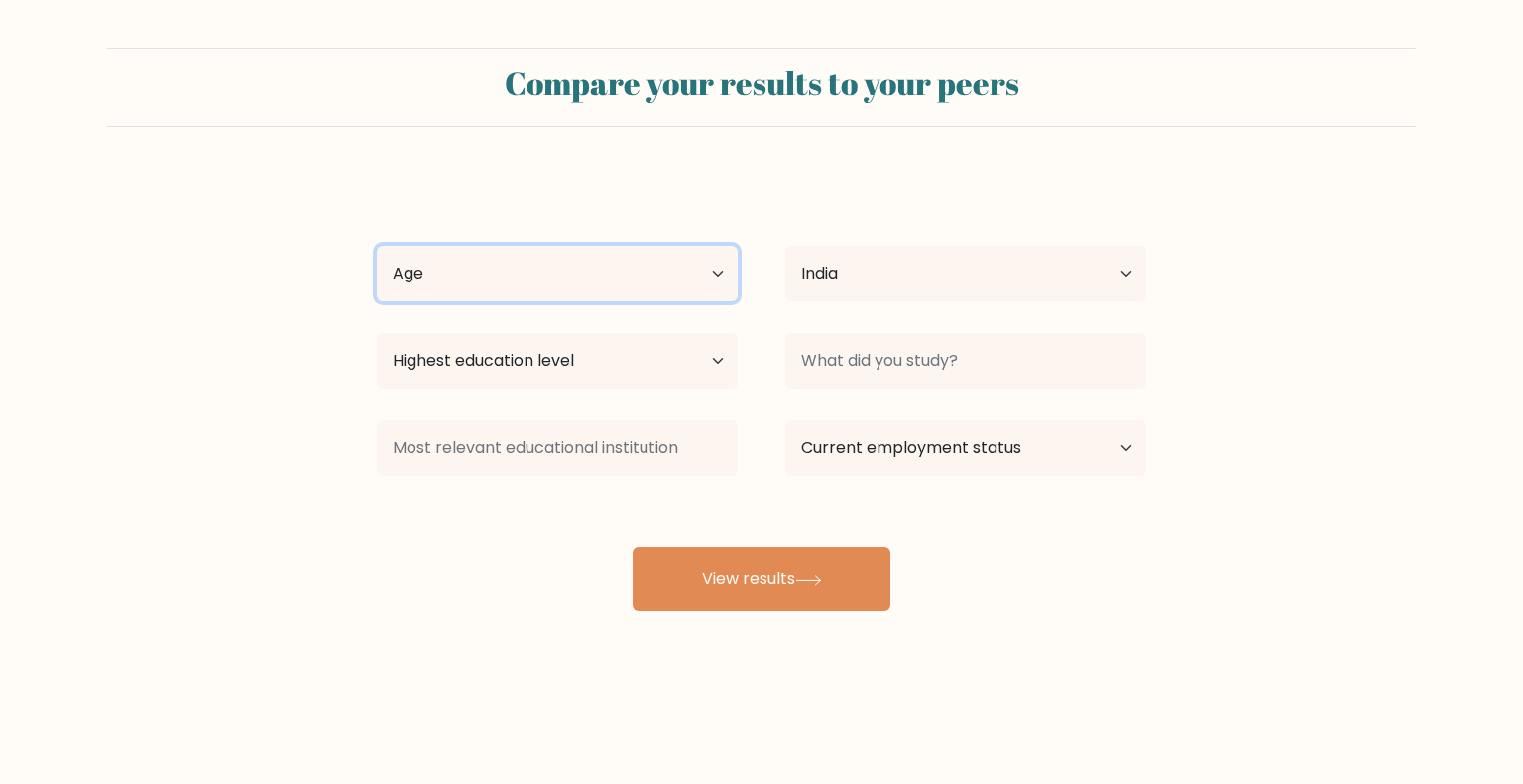 click on "Age
Under 18 years old
18-24 years old
25-34 years old
35-44 years old
45-54 years old
55-64 years old
65 years old and above" at bounding box center (557, 274) 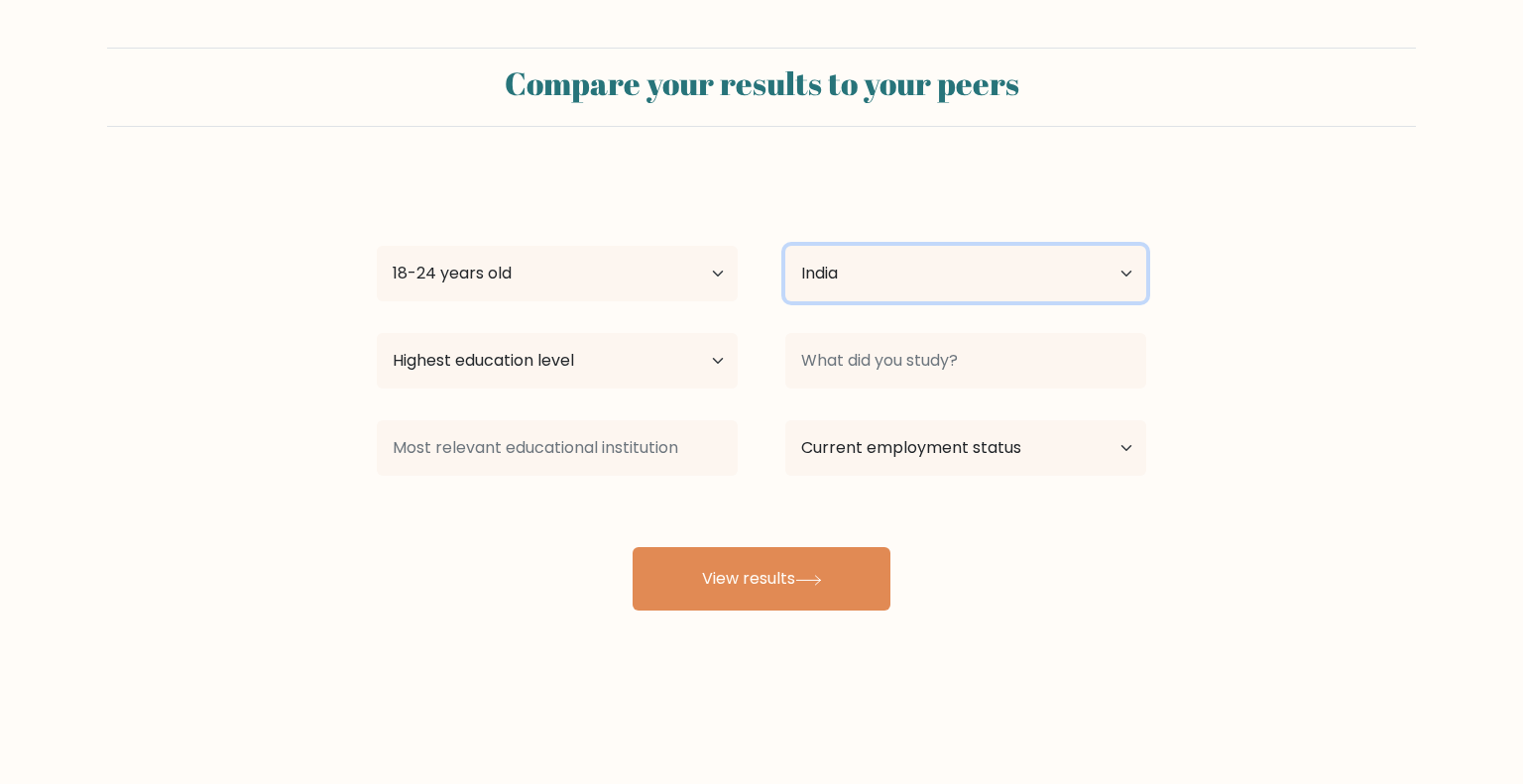 click on "Country
Afghanistan
Albania
Algeria
American Samoa
Andorra
Angola
Anguilla
Antarctica
Antigua and Barbuda
Argentina
Armenia
Aruba
Australia
Austria
Azerbaijan
Bahamas
Bahrain
Bangladesh
Barbados
Belarus
Belgium
Belize
Benin
Bermuda
Bhutan
Bolivia
Bonaire, Sint Eustatius and Saba
Bosnia and Herzegovina
Botswana
Bouvet Island
Brazil
British Indian Ocean Territory
Brunei
Bulgaria
Burkina Faso
Burundi
Cabo Verde
Cambodia
Cameroon
Canada
Cayman Islands
Central African Republic
Chad
Chile
China
Christmas Island
Cocos (Keeling) Islands
Colombia
Comoros
Congo
Congo (the Democratic Republic of the)
Cook Islands
Costa Rica
Côte d'Ivoire
Croatia
Cuba" at bounding box center [966, 274] 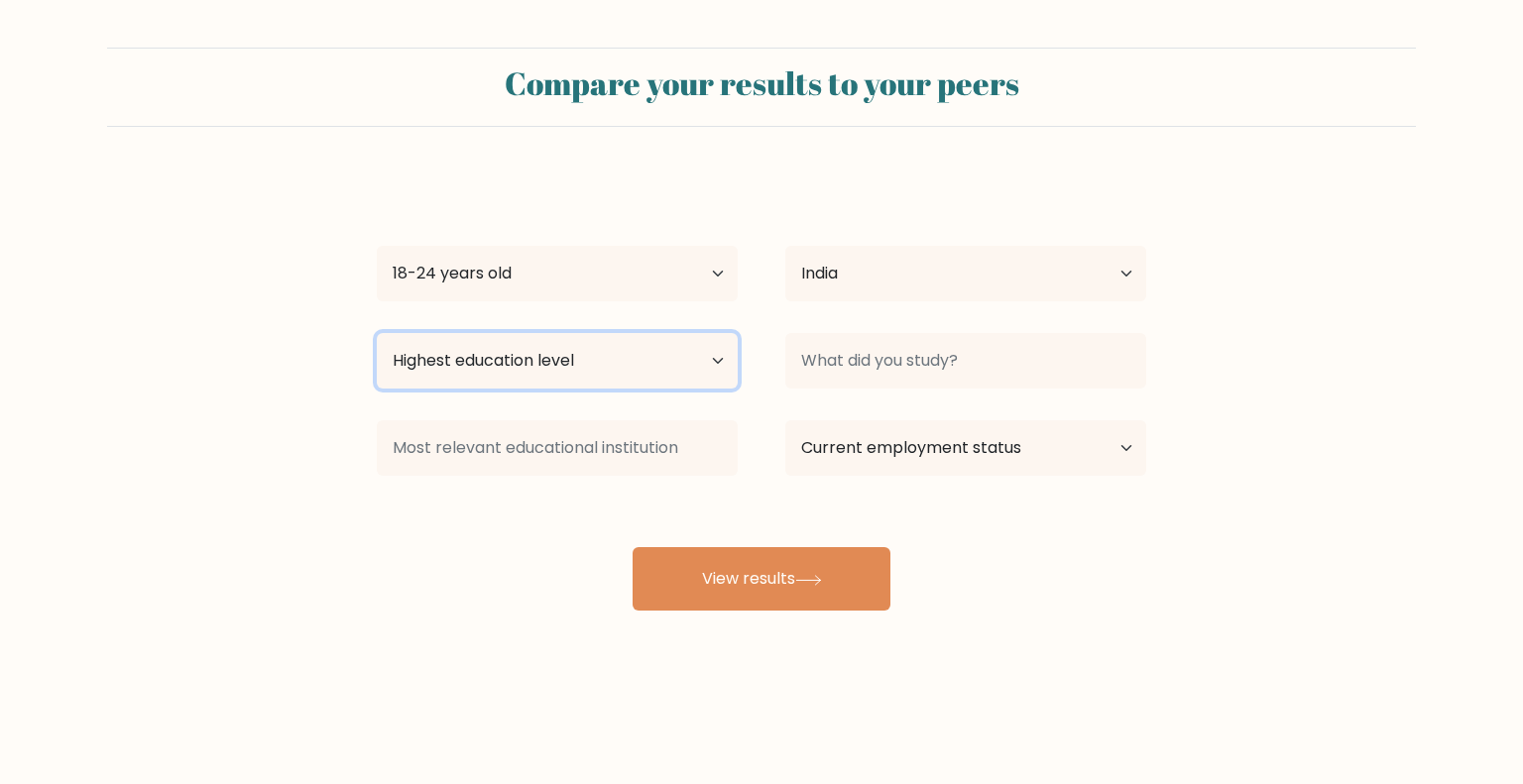 click on "Highest education level
No schooling
Primary
Lower Secondary
Upper Secondary
Occupation Specific
Bachelor's degree
Master's degree
Doctoral degree" at bounding box center (557, 361) 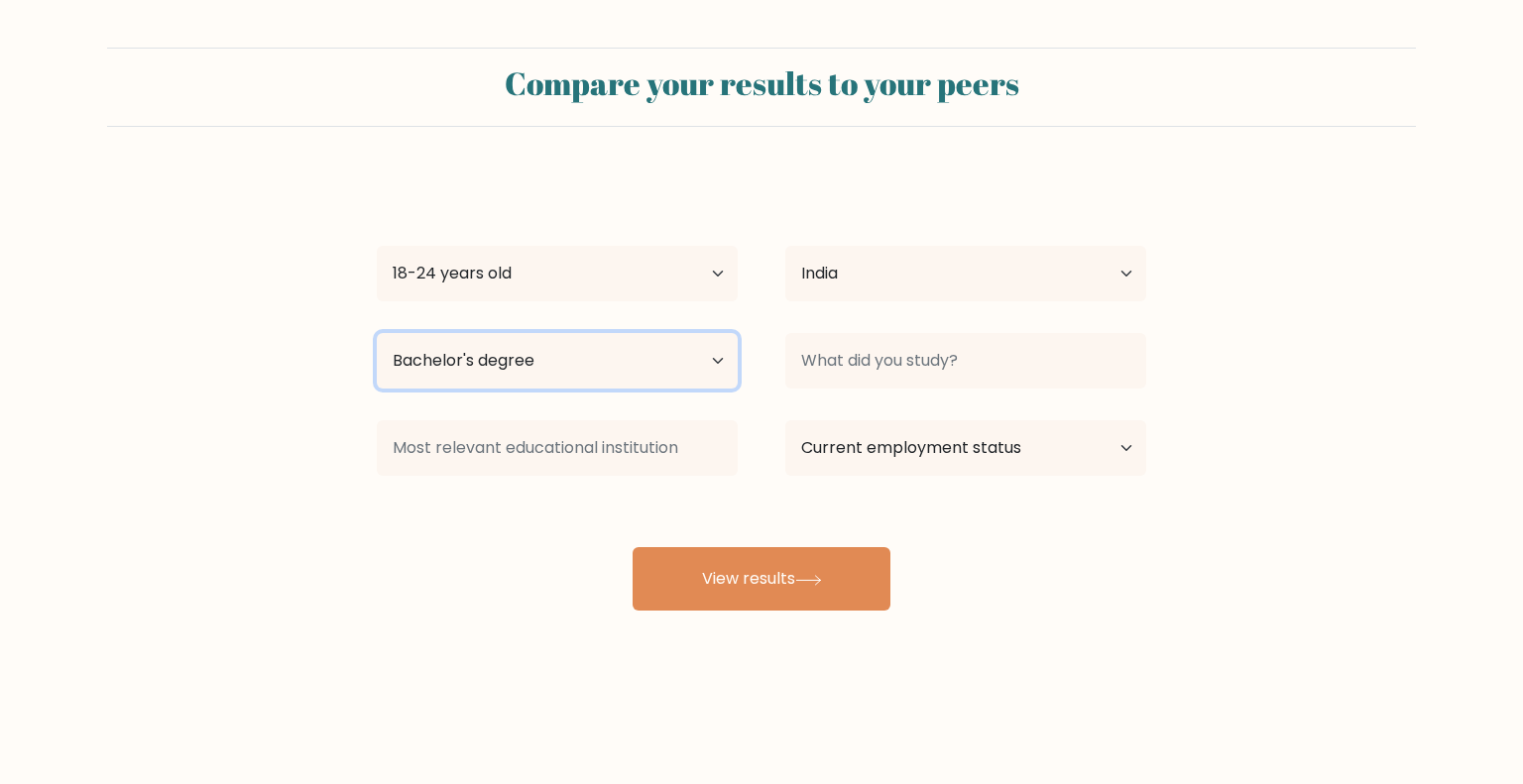 click on "Highest education level
No schooling
Primary
Lower Secondary
Upper Secondary
Occupation Specific
Bachelor's degree
Master's degree
Doctoral degree" at bounding box center (557, 361) 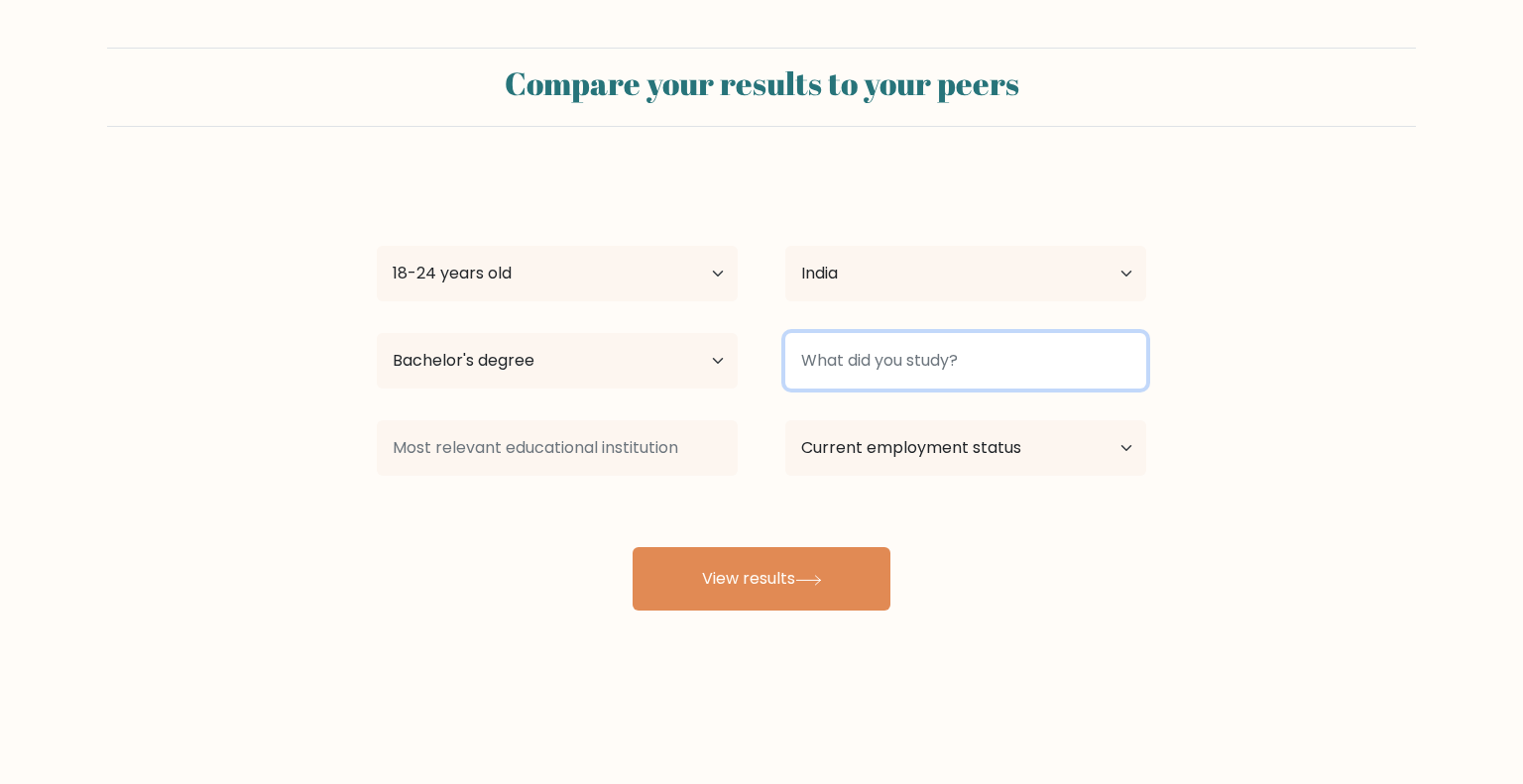 click at bounding box center [966, 361] 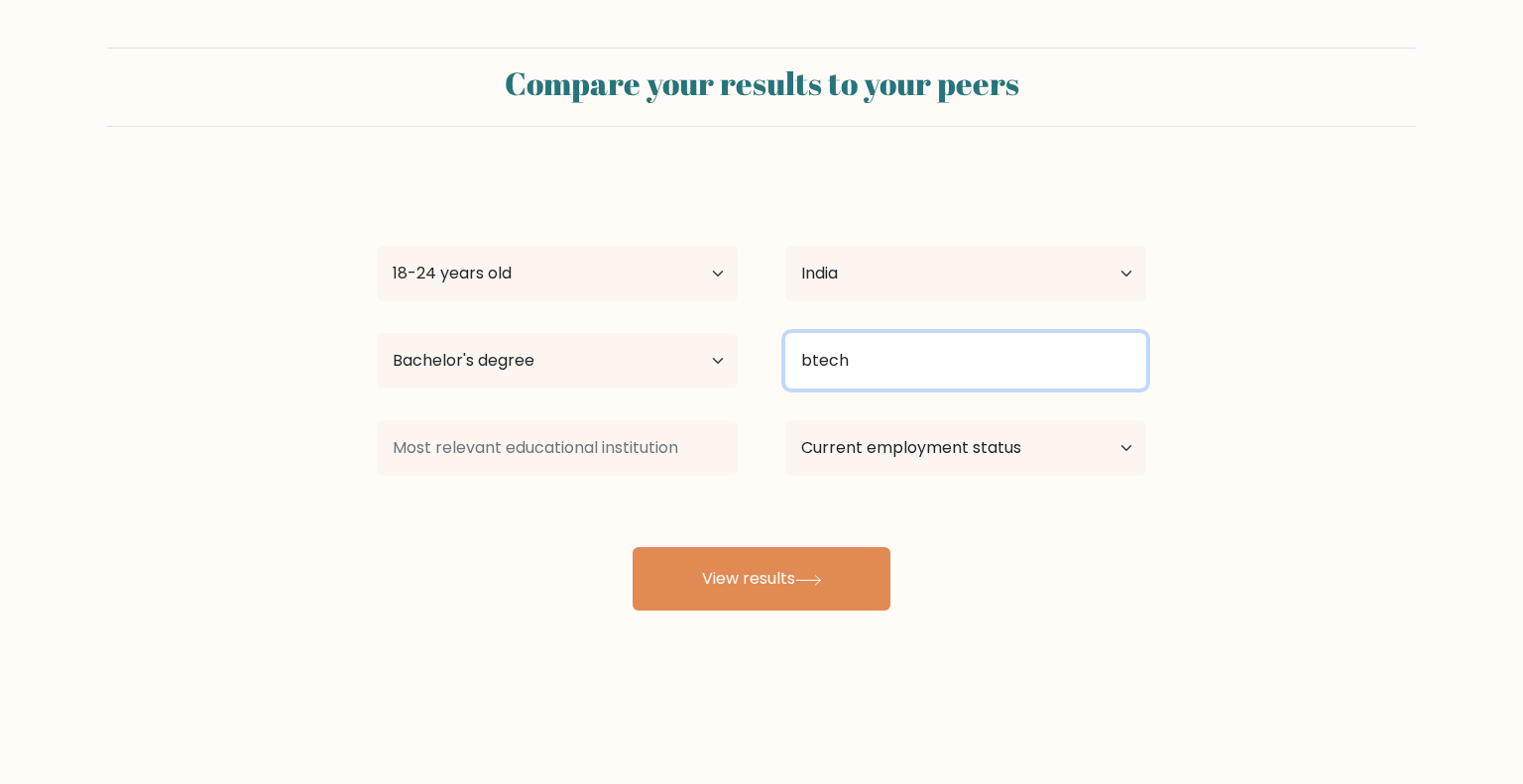 type on "btech" 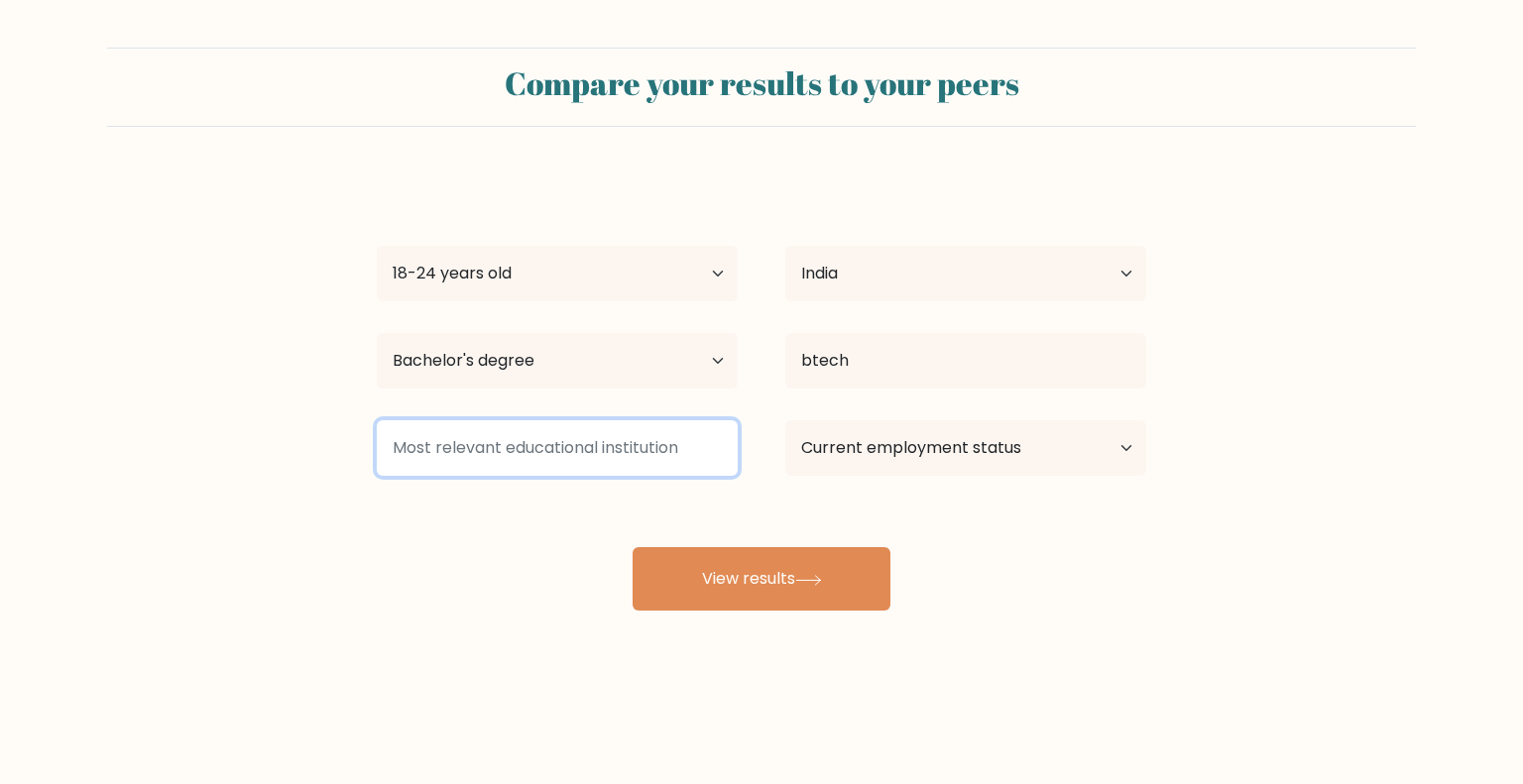 click at bounding box center (557, 448) 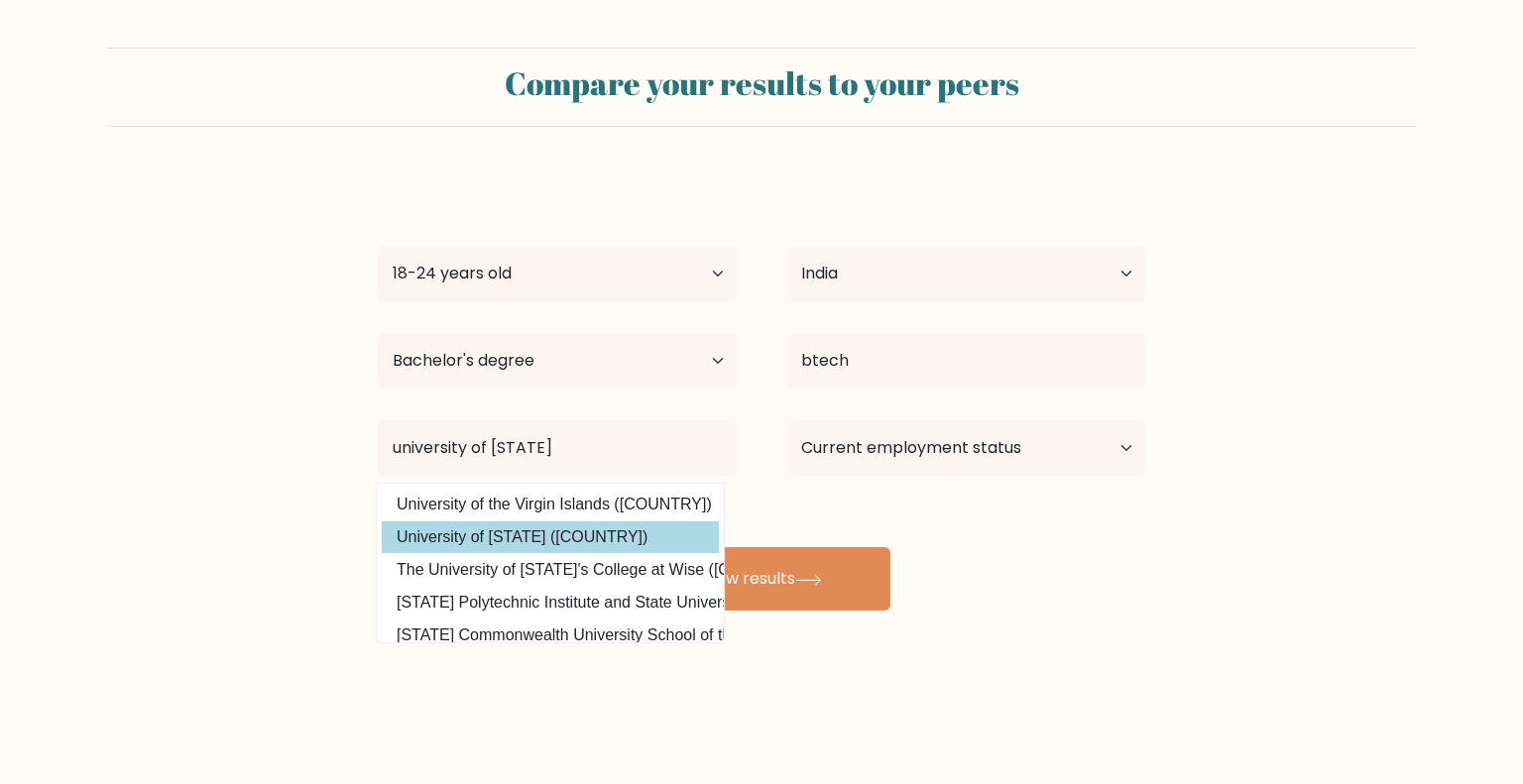 click on "Manvitha
Reddy
Age
Under 18 years old
18-24 years old
25-34 years old
35-44 years old
45-54 years old
55-64 years old
65 years old and above
Country
Afghanistan
Albania
Algeria
American Samoa
Andorra
Angola
Anguilla
Antarctica
Antigua and Barbuda
Argentina
Armenia
Aruba
Australia
Austria
Azerbaijan
Bahamas
Bahrain
Bangladesh
Barbados
Belarus
Belgium
Belize
Benin
Bermuda
Bhutan
Bolivia
Bonaire, Sint Eustatius and Saba
Bosnia and Herzegovina
Botswana
Bouvet Island
Brazil
Brunei" at bounding box center (762, 392) 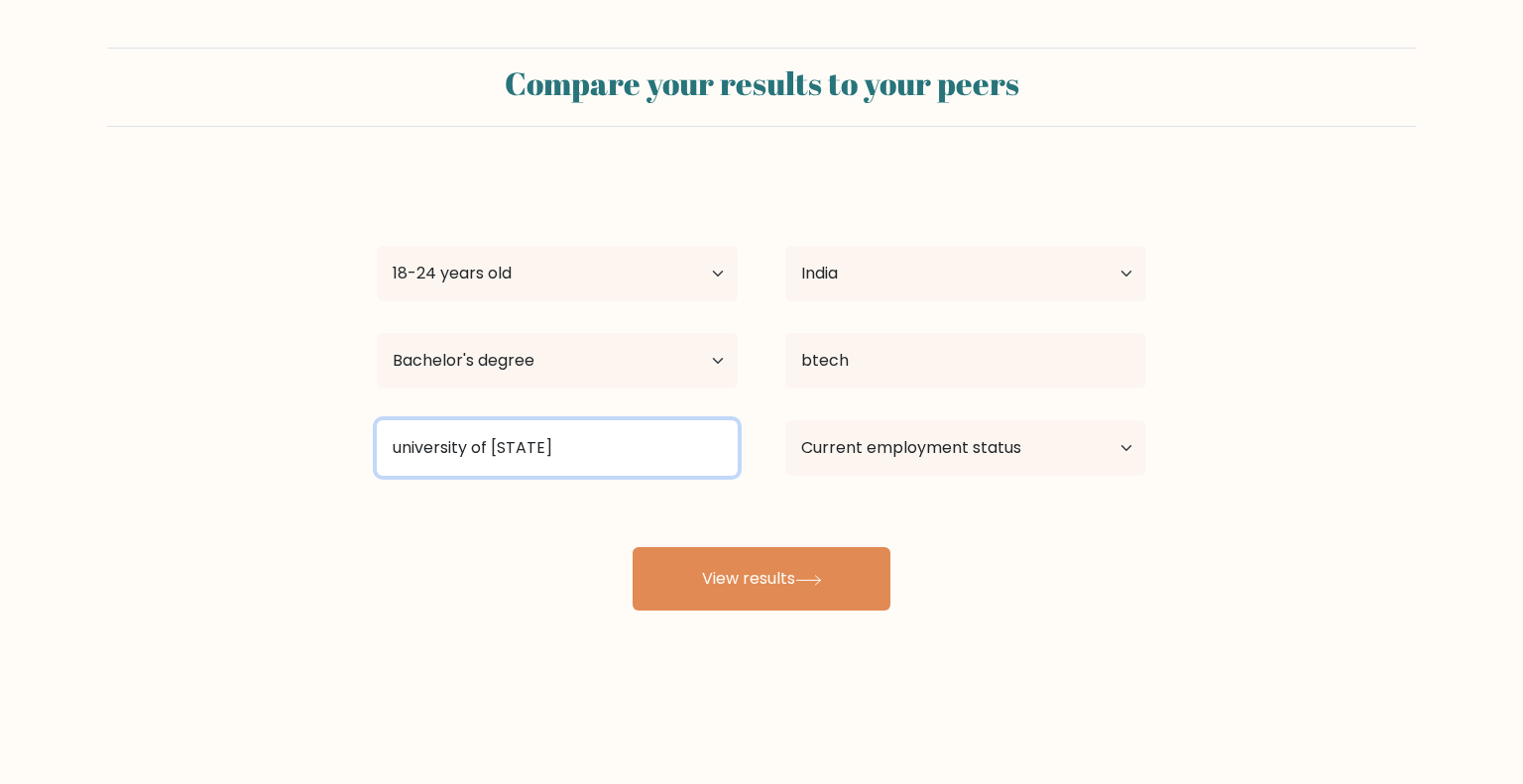 click on "university of vir" at bounding box center (557, 448) 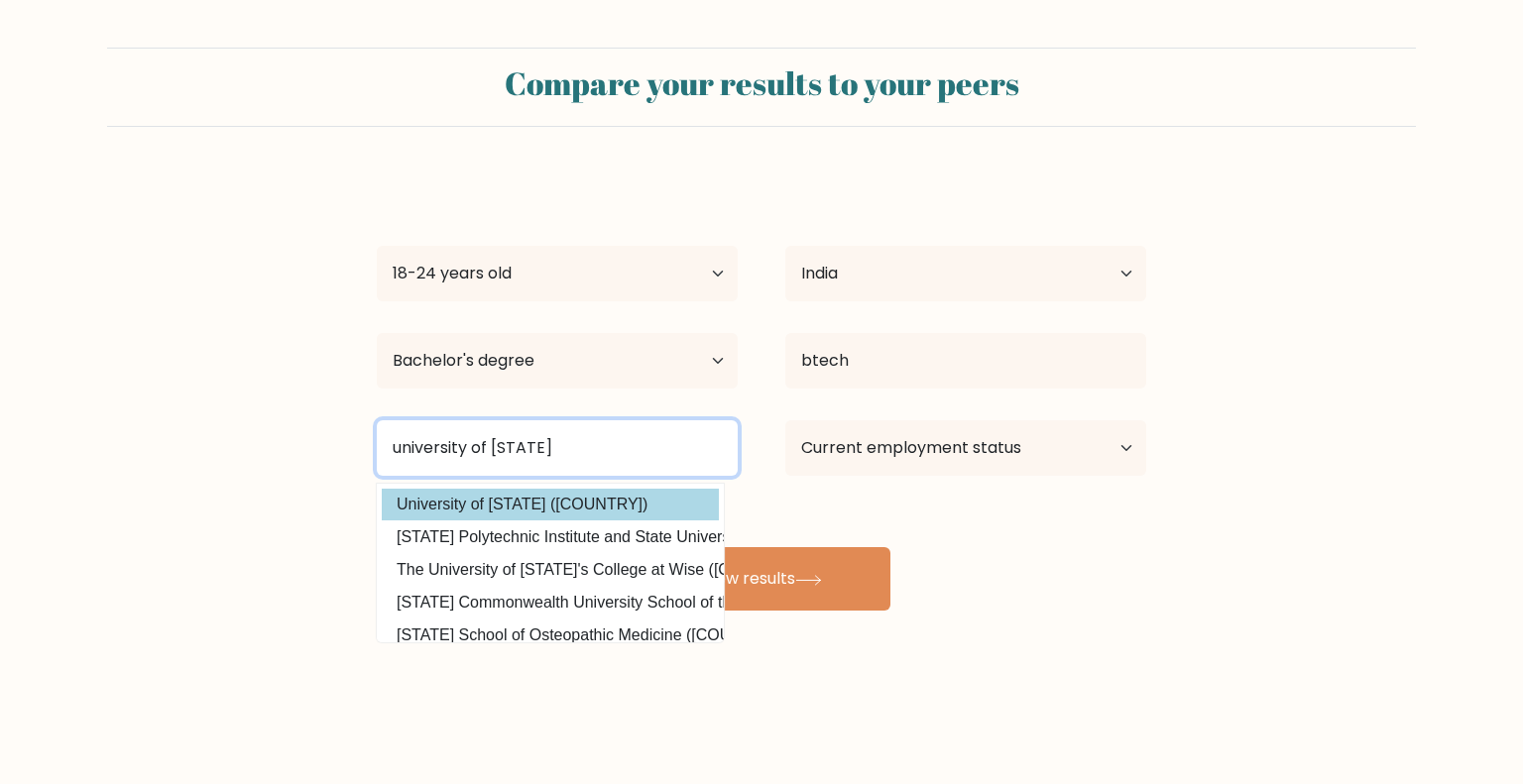 type on "university of virginia" 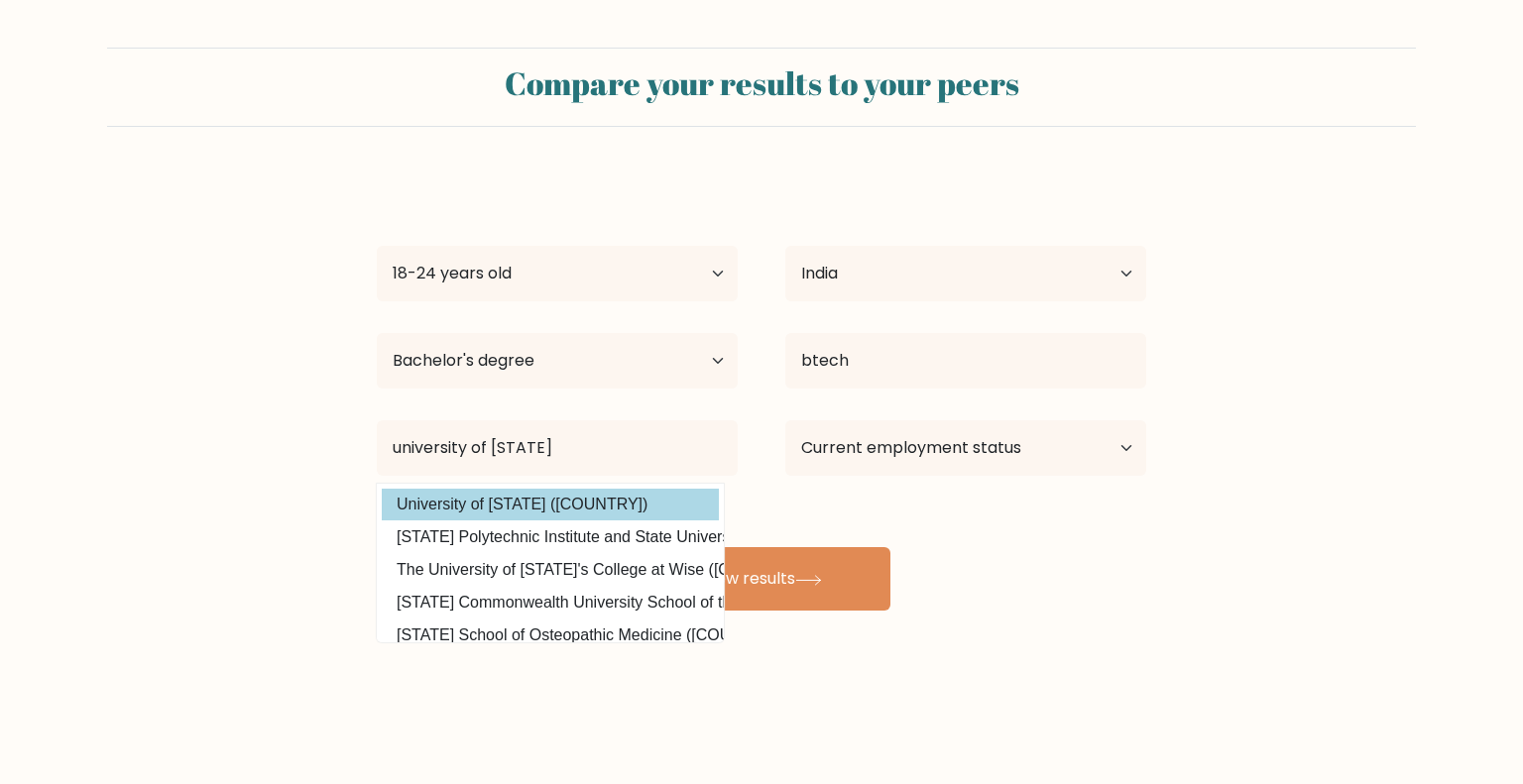 click on "Manvitha
Reddy
Age
Under 18 years old
18-24 years old
25-34 years old
35-44 years old
45-54 years old
55-64 years old
65 years old and above
Country
Afghanistan
Albania
Algeria
American Samoa
Andorra
Angola
Anguilla
Antarctica
Antigua and Barbuda
Argentina
Armenia
Aruba
Australia
Austria
Azerbaijan
Bahamas
Bahrain
Bangladesh
Barbados
Belarus
Belgium
Belize
Benin
Bermuda
Bhutan
Bolivia
Bonaire, Sint Eustatius and Saba
Bosnia and Herzegovina
Botswana
Bouvet Island
Brazil
Brunei" at bounding box center (762, 392) 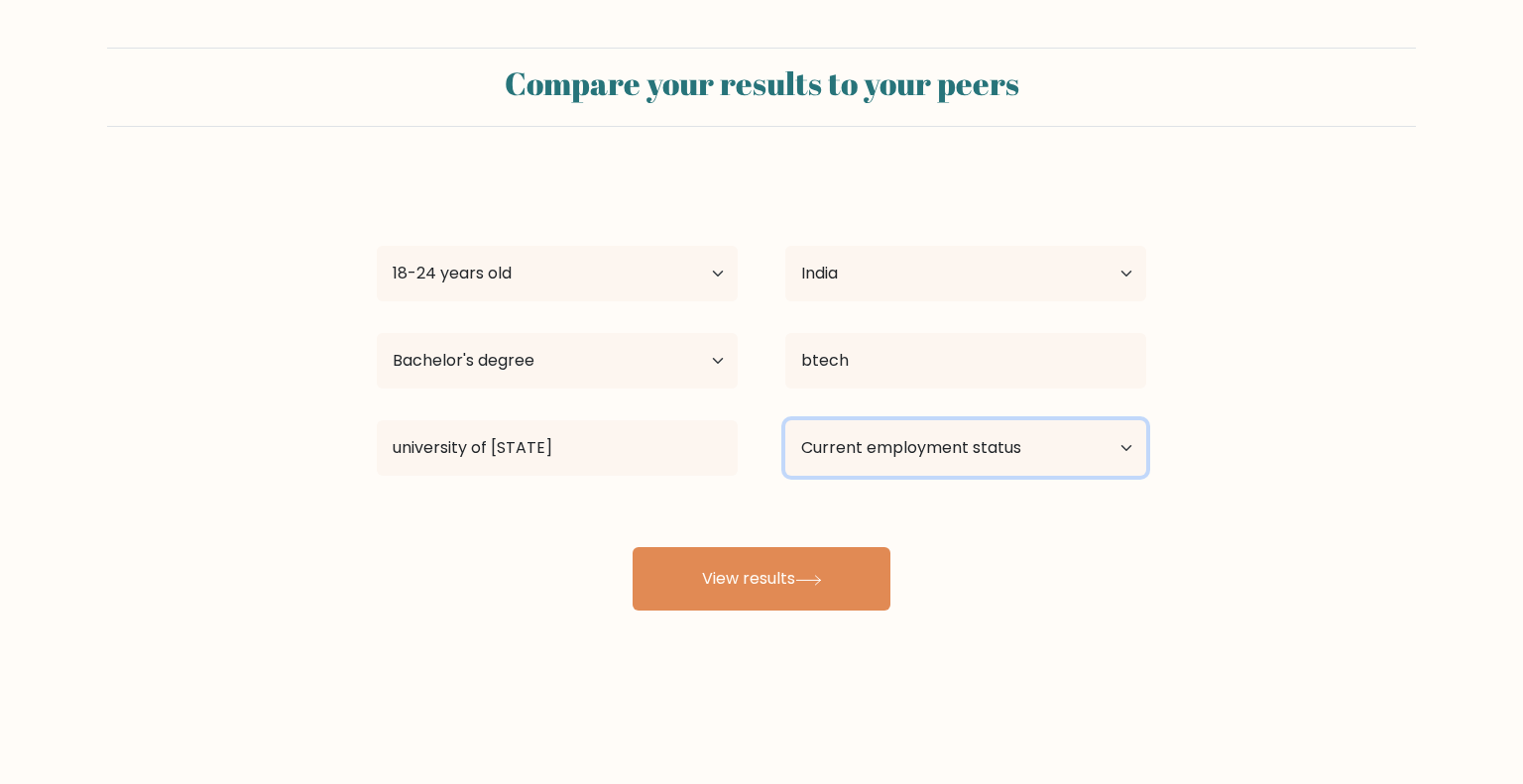 click on "Current employment status
Employed
Student
Retired
Other / prefer not to answer" at bounding box center [966, 448] 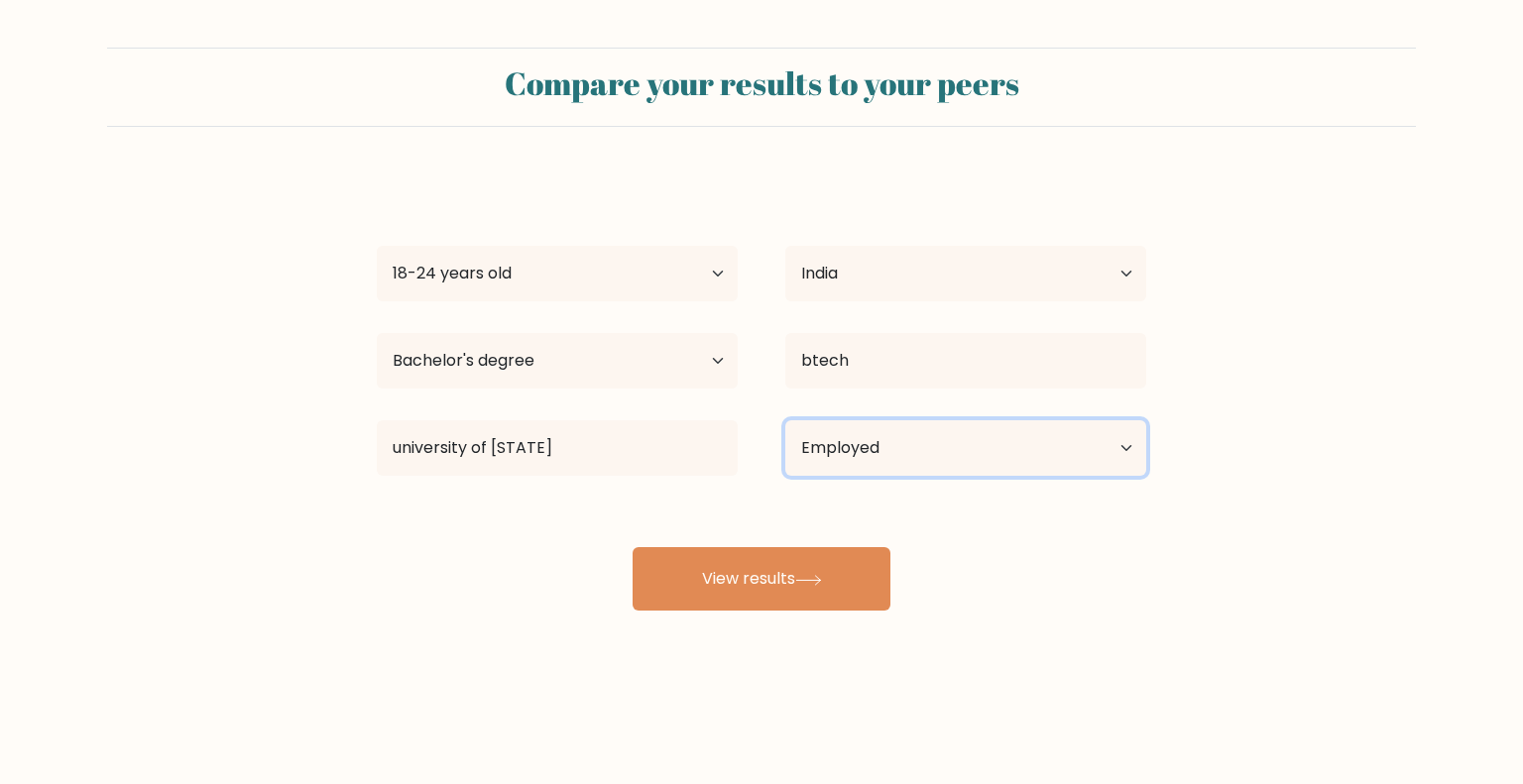 click on "Current employment status
Employed
Student
Retired
Other / prefer not to answer" at bounding box center (966, 448) 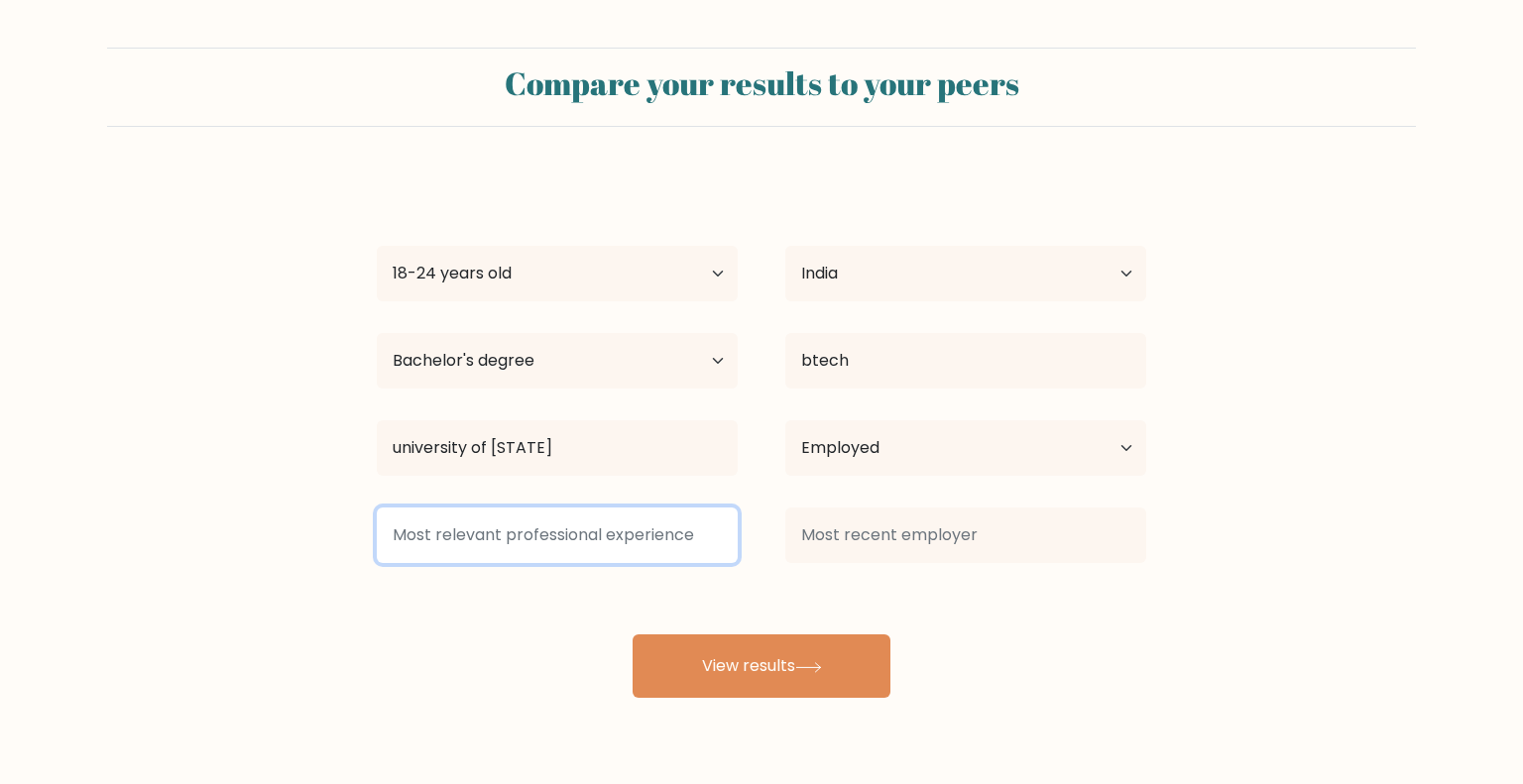 click at bounding box center [557, 535] 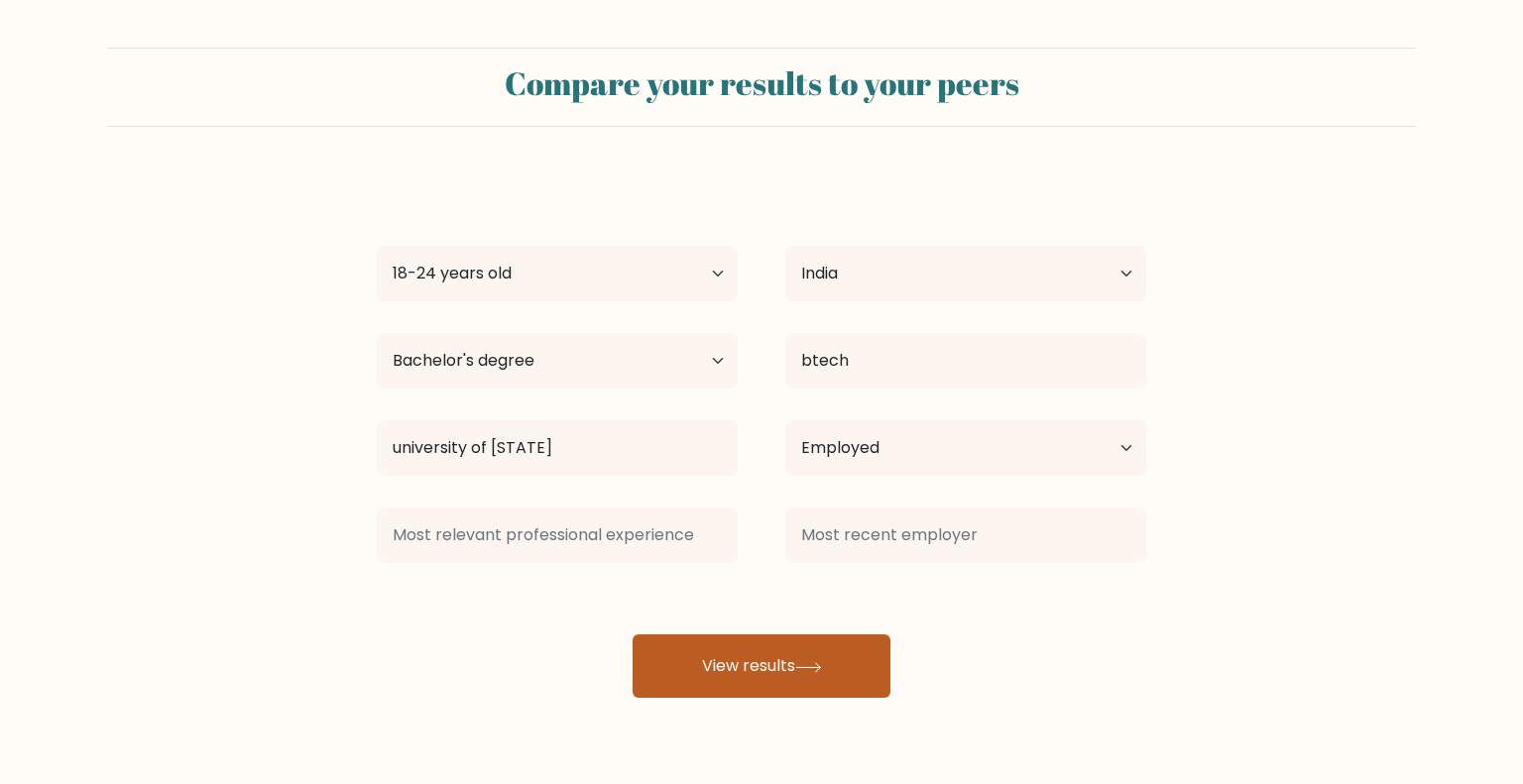 click on "View results" at bounding box center [762, 666] 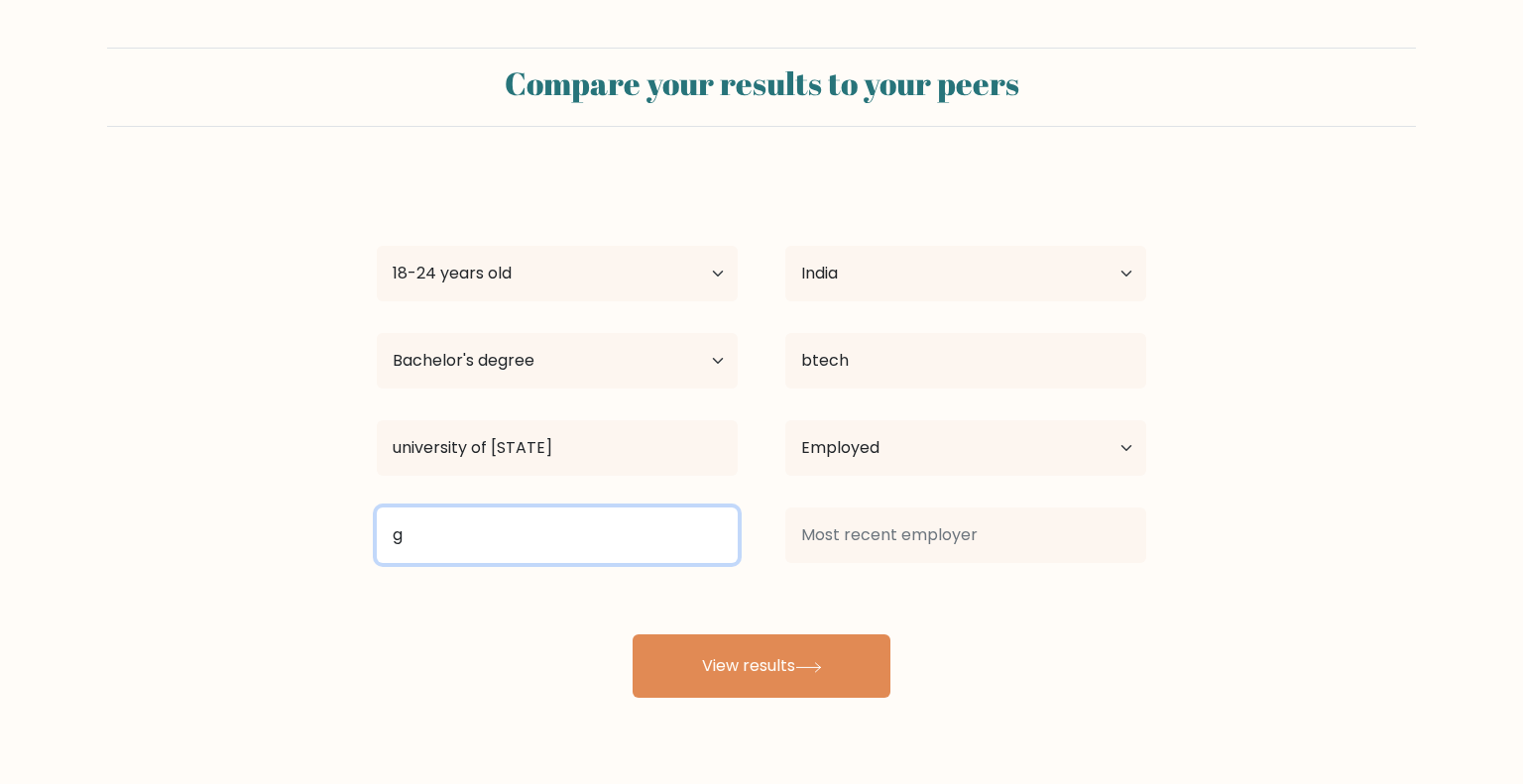 type on "g" 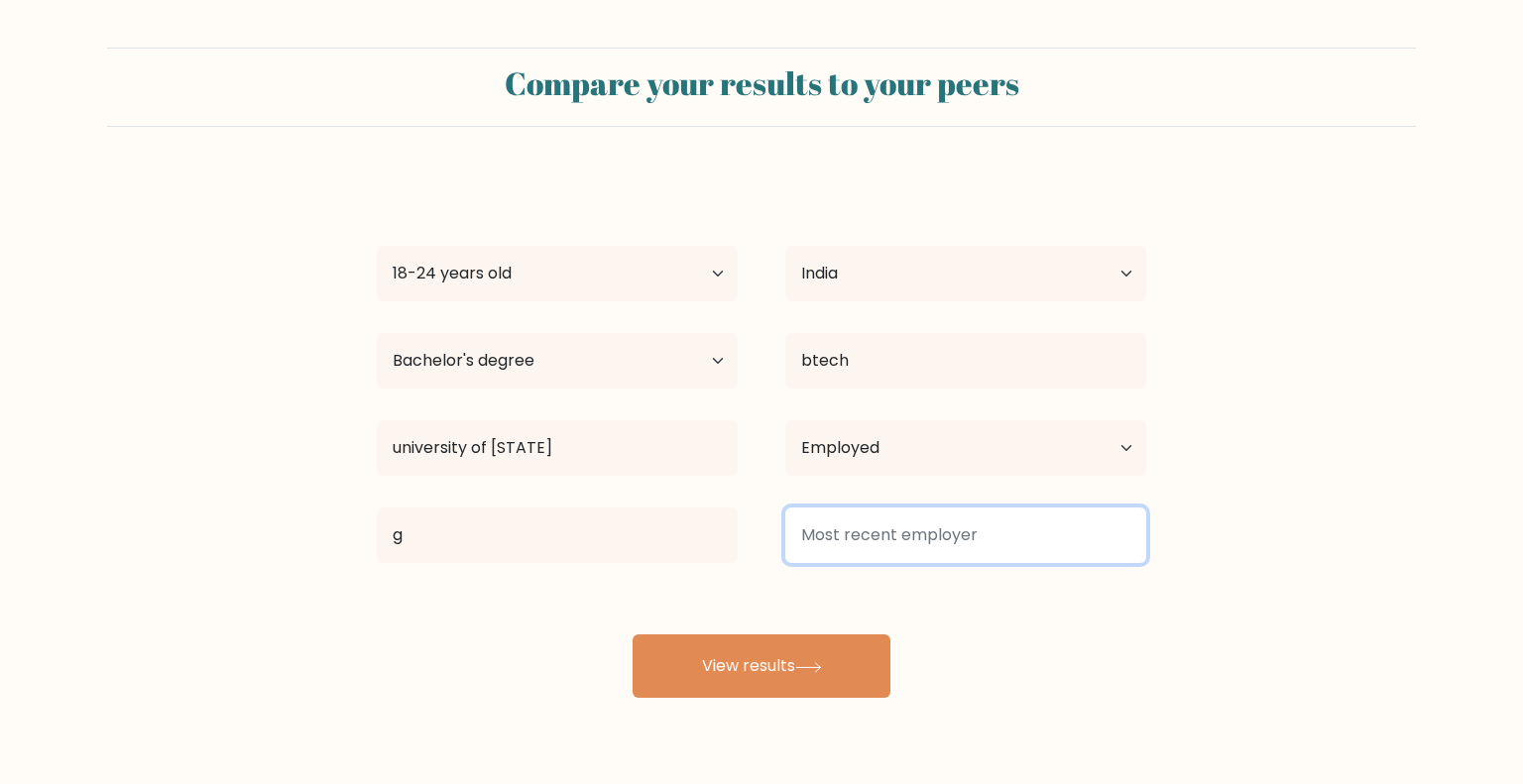 click at bounding box center [966, 535] 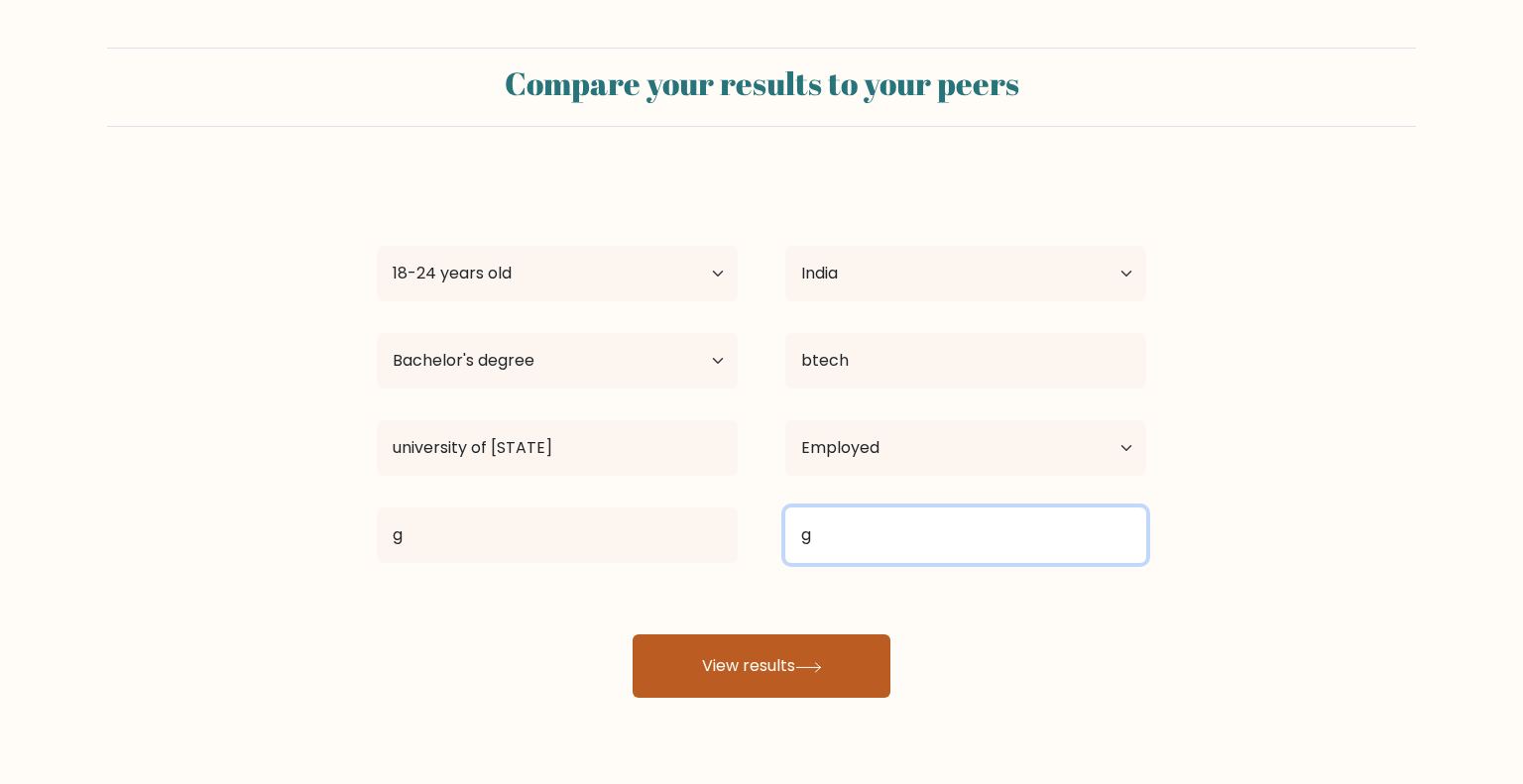 type on "g" 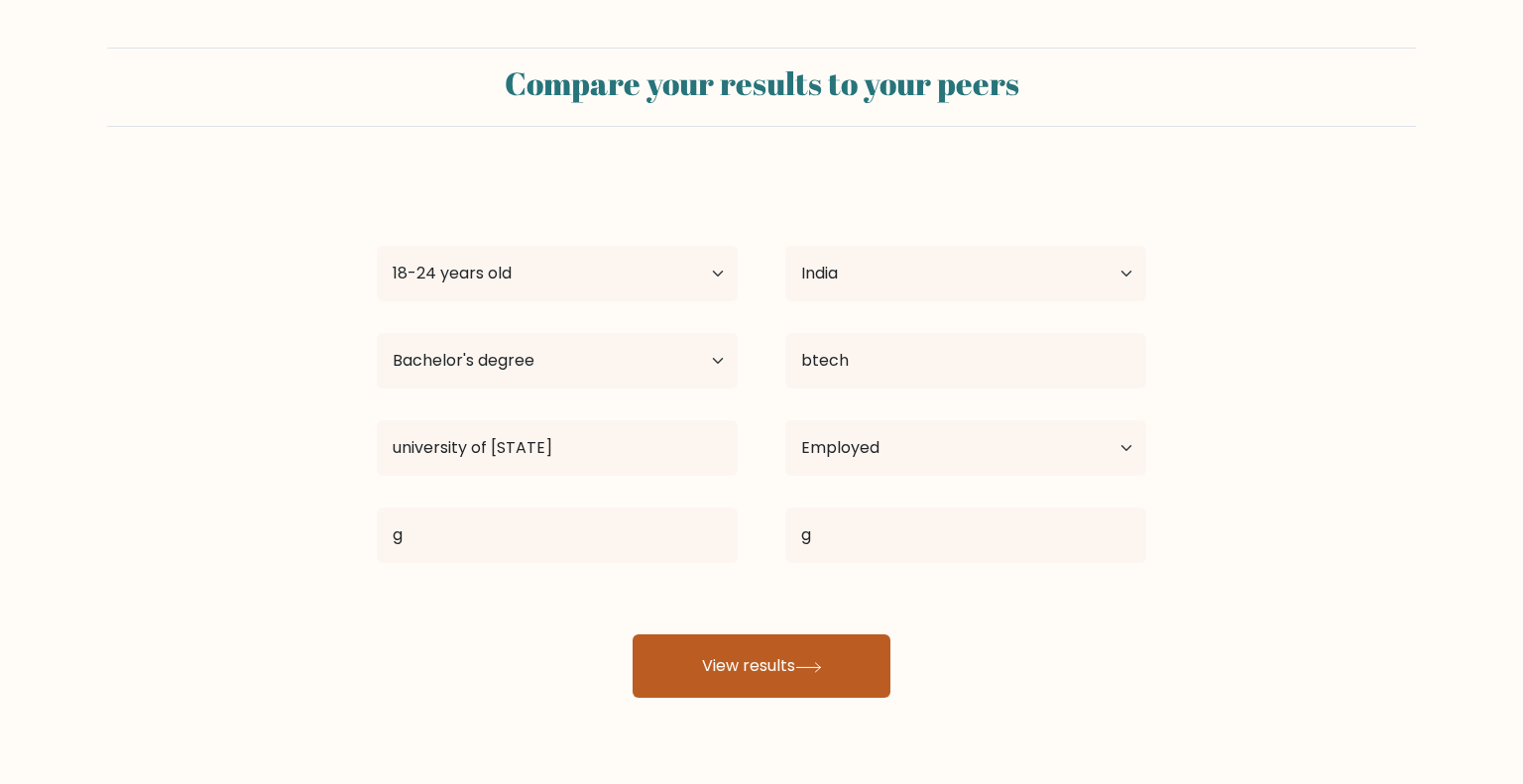 click on "View results" at bounding box center [762, 666] 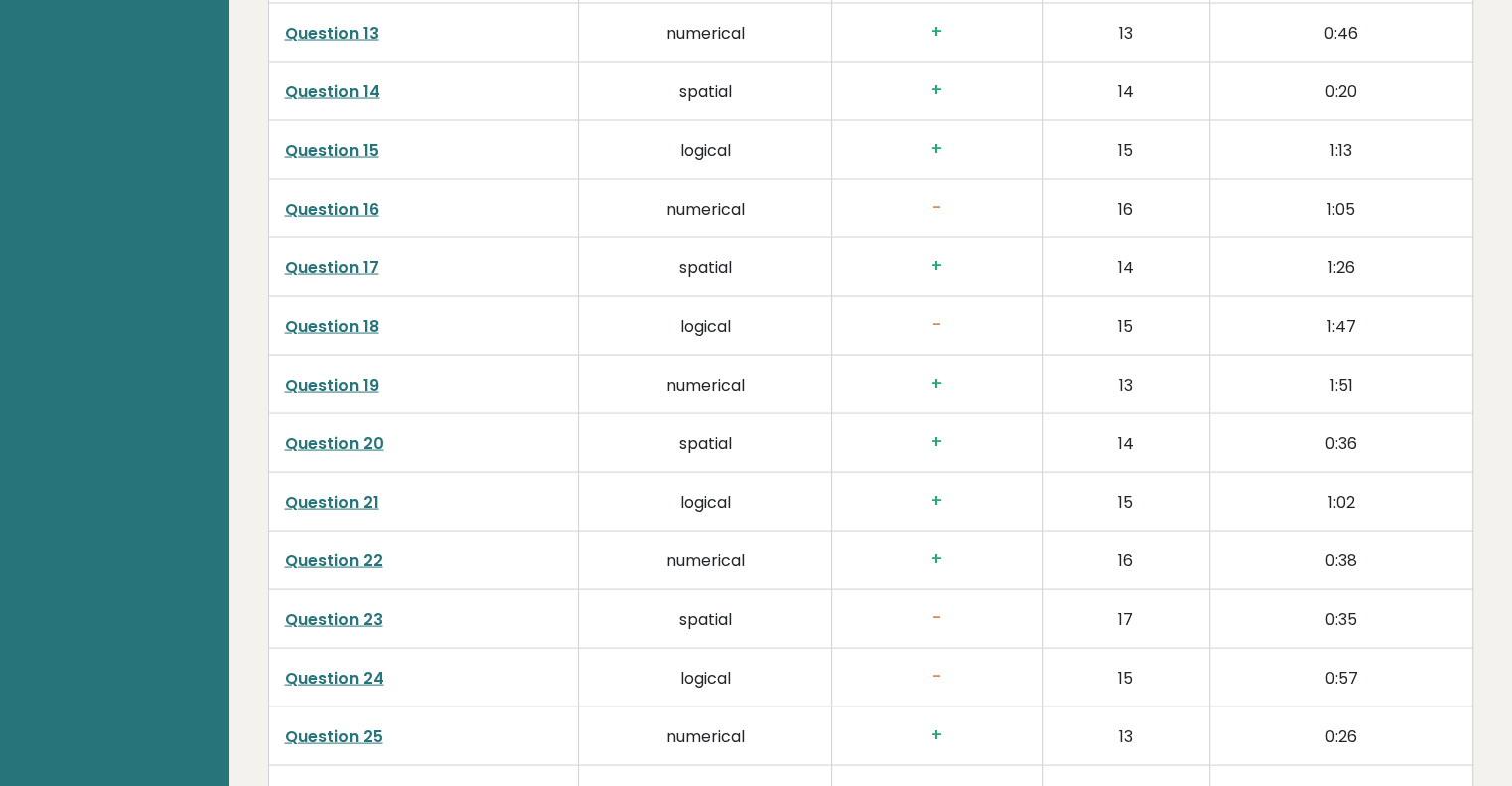 scroll, scrollTop: 3875, scrollLeft: 0, axis: vertical 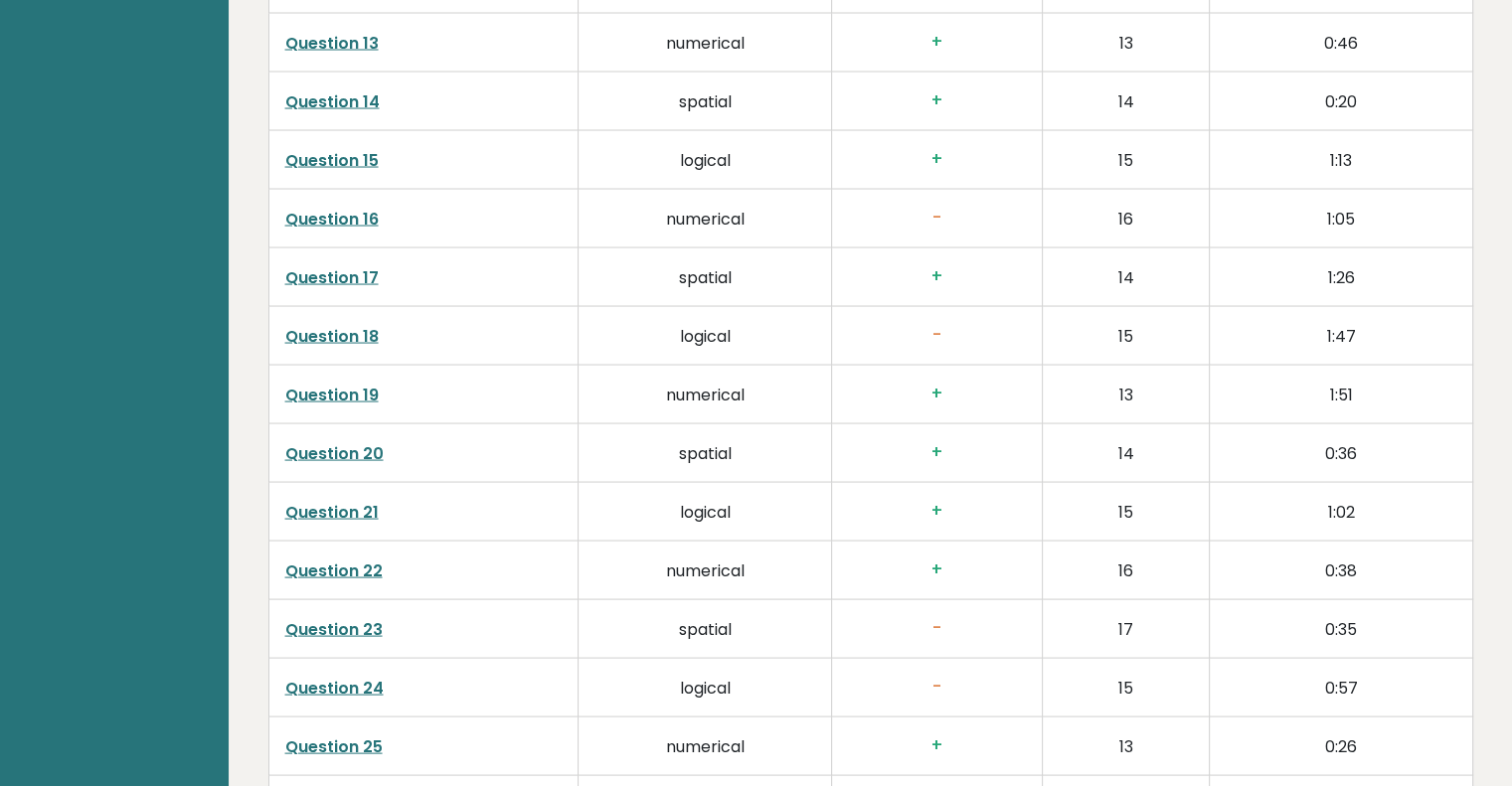 click on "Question
18" at bounding box center (332, 336) 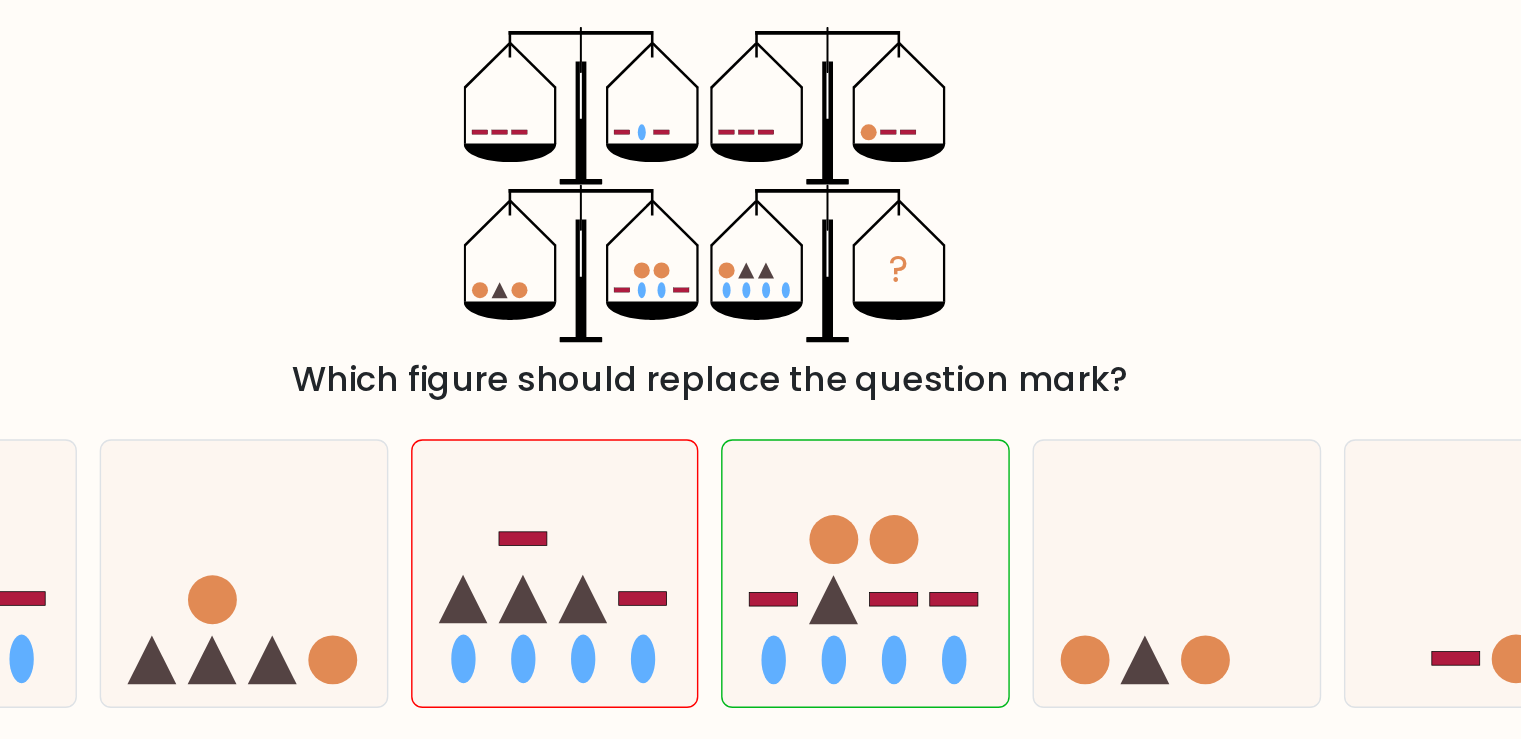 scroll, scrollTop: 199, scrollLeft: 0, axis: vertical 